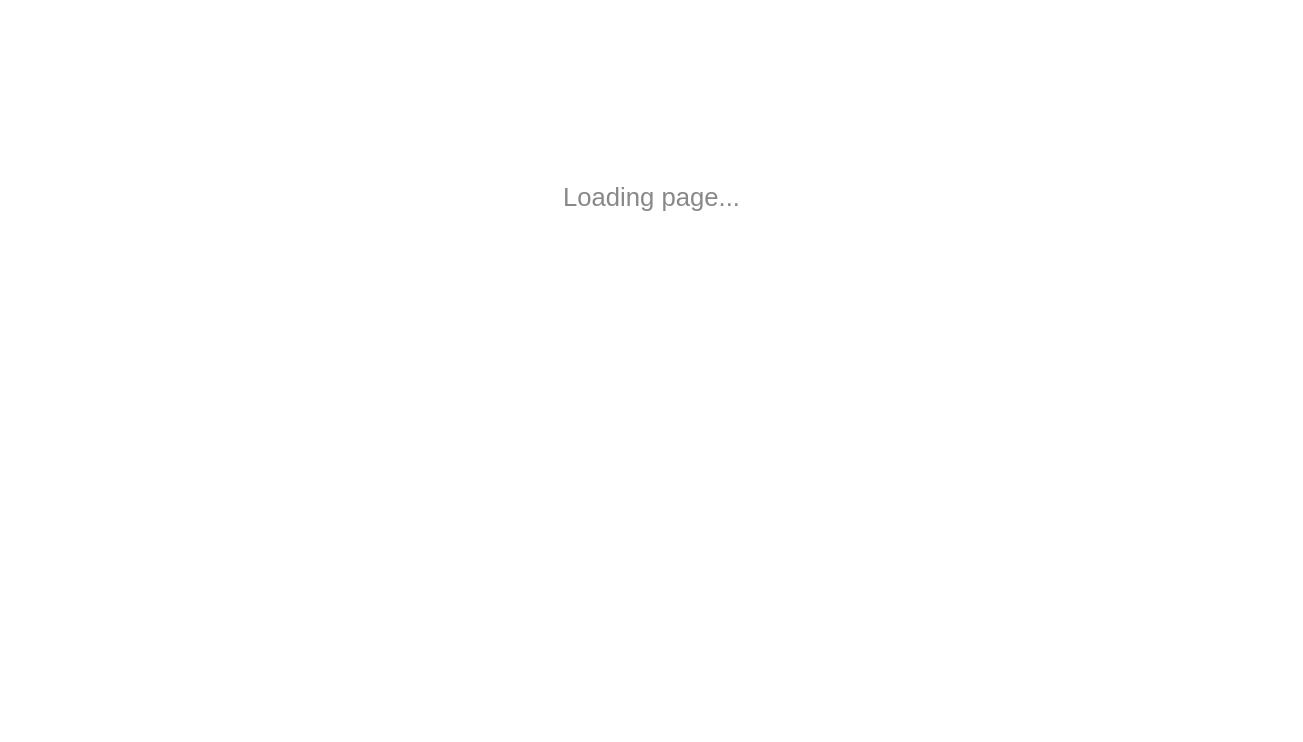 scroll, scrollTop: 0, scrollLeft: 0, axis: both 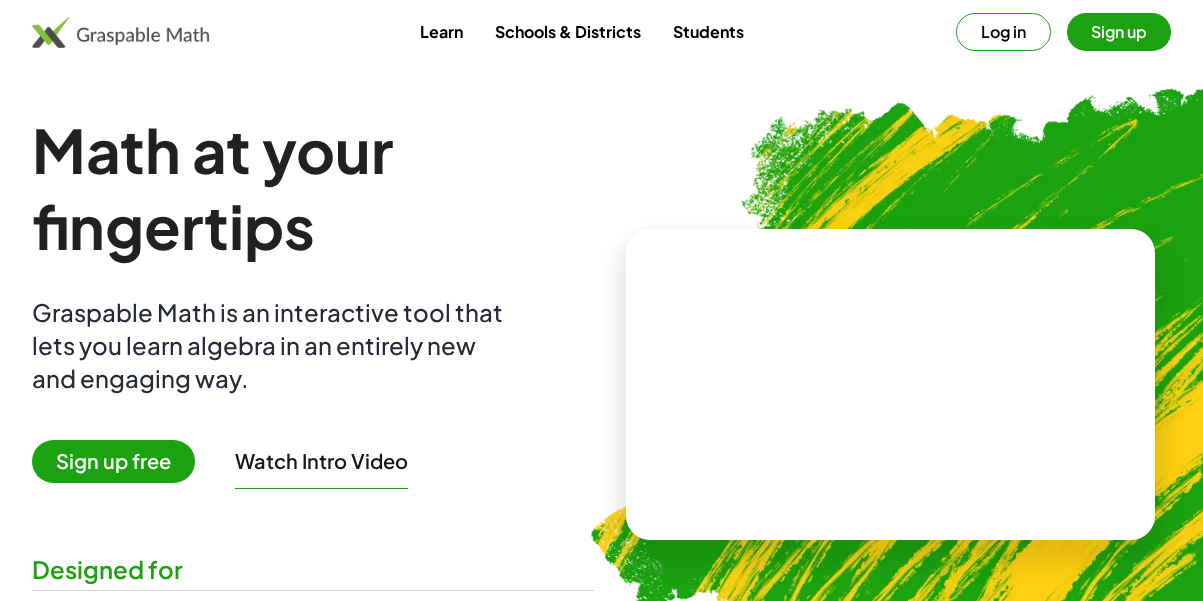click on "Log in" at bounding box center [1003, 32] 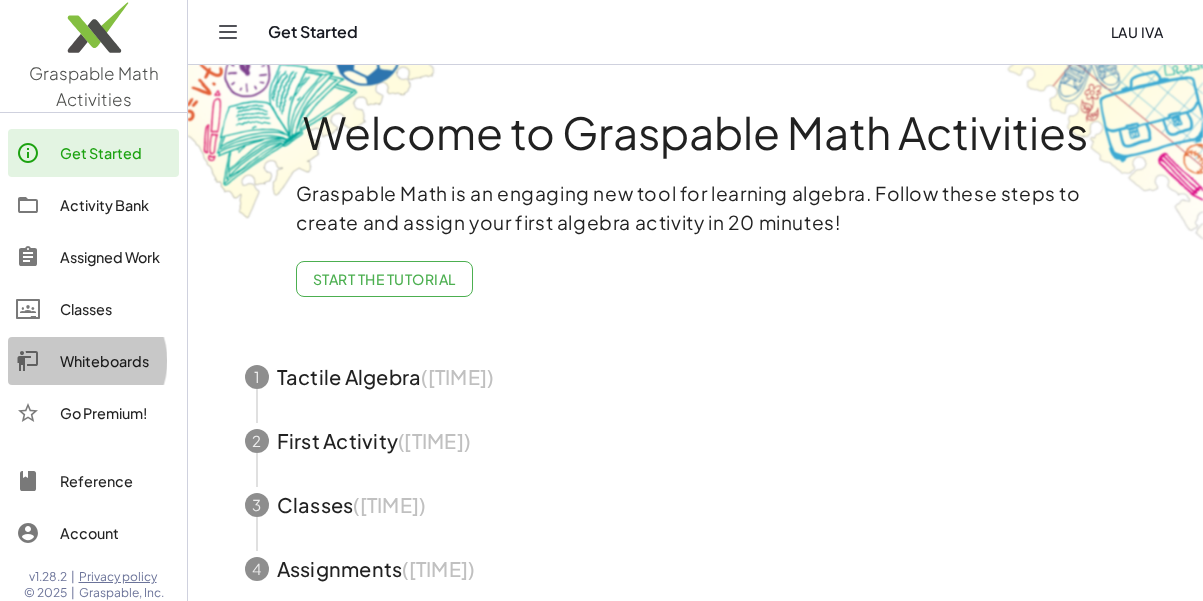 click on "Whiteboards" 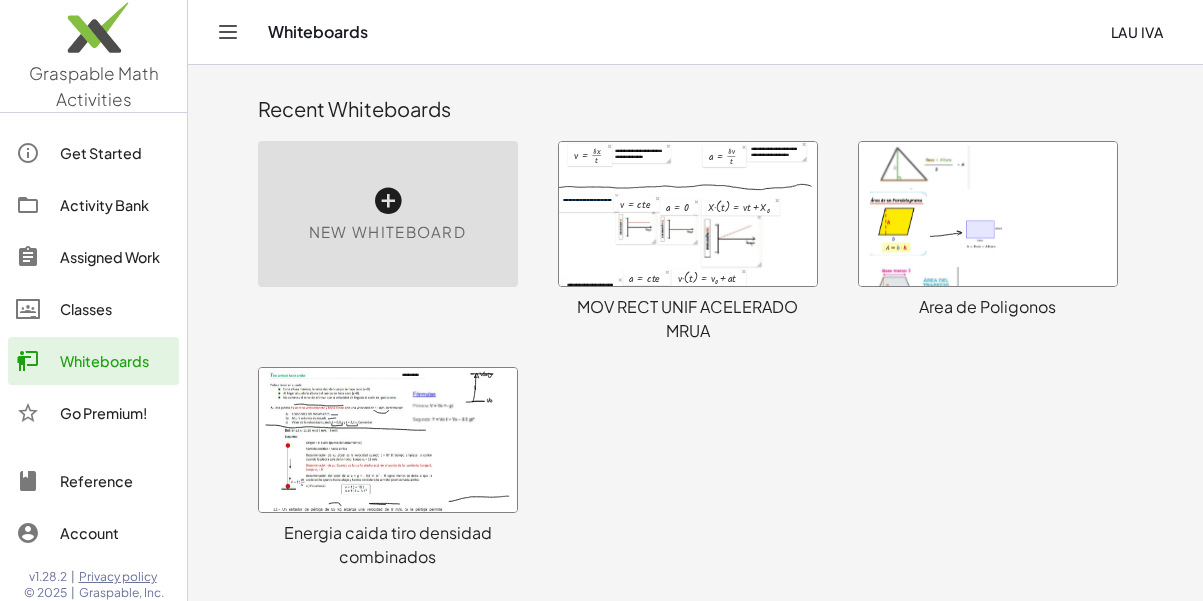 click on "New Whiteboard" at bounding box center (388, 214) 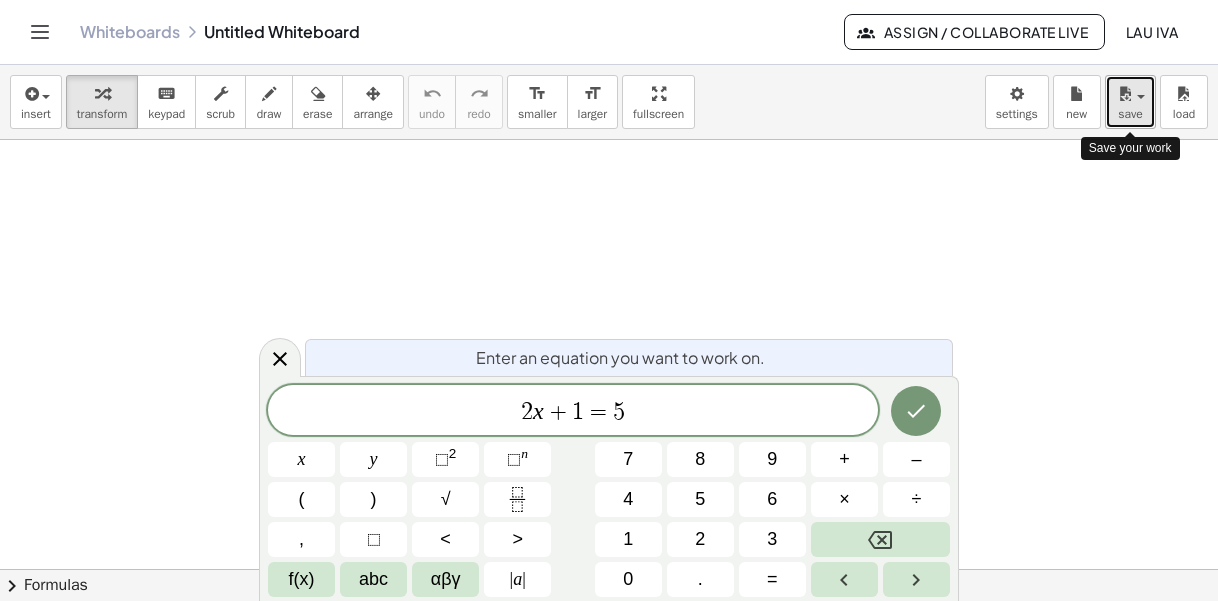 click on "save" at bounding box center [1130, 114] 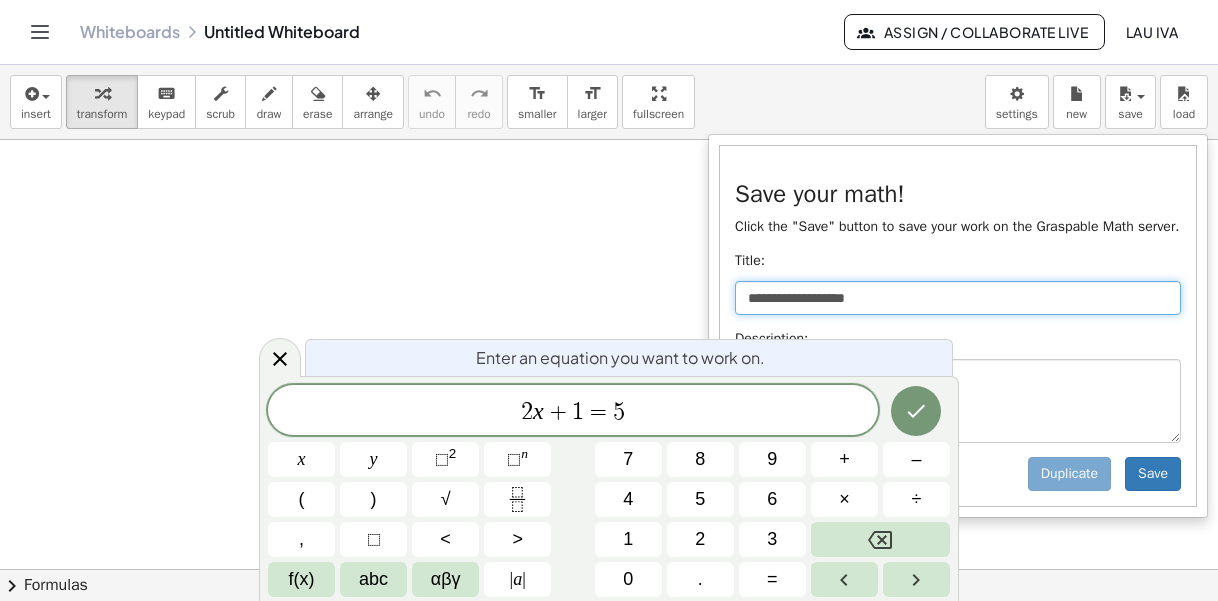 drag, startPoint x: 878, startPoint y: 295, endPoint x: 712, endPoint y: 298, distance: 166.0271 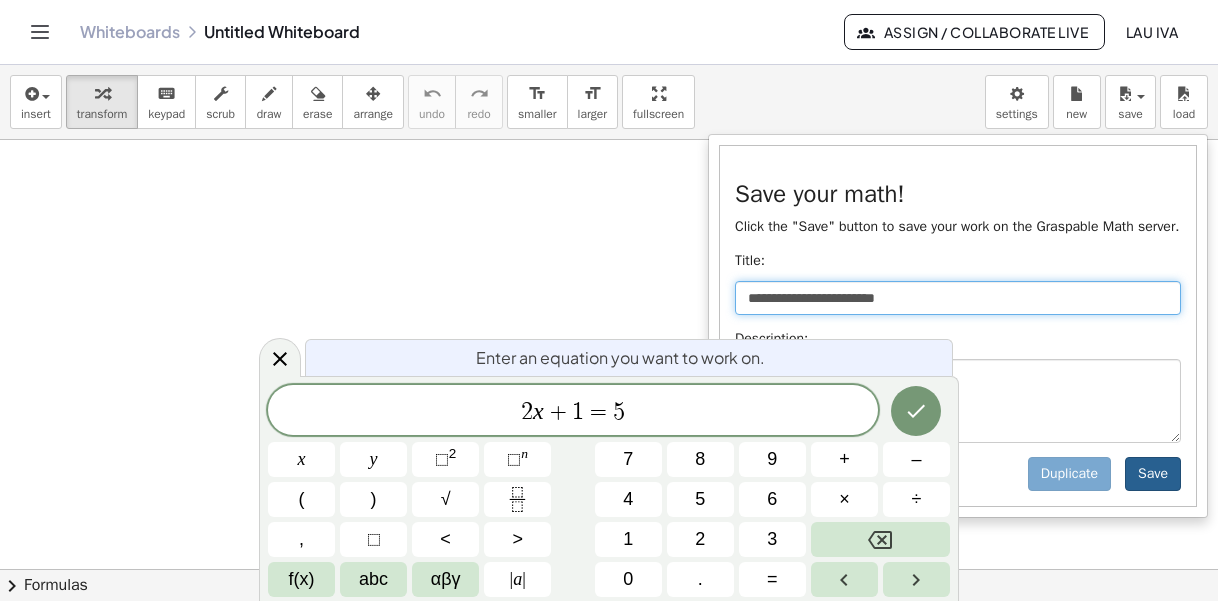 type on "**********" 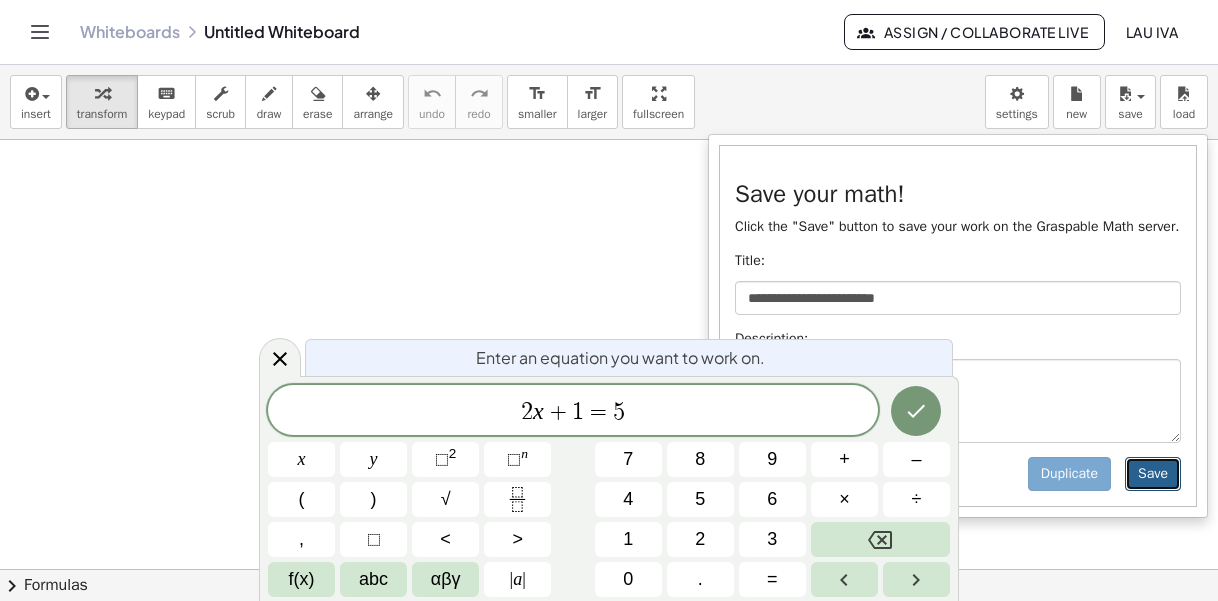 click on "Save" at bounding box center (1153, 474) 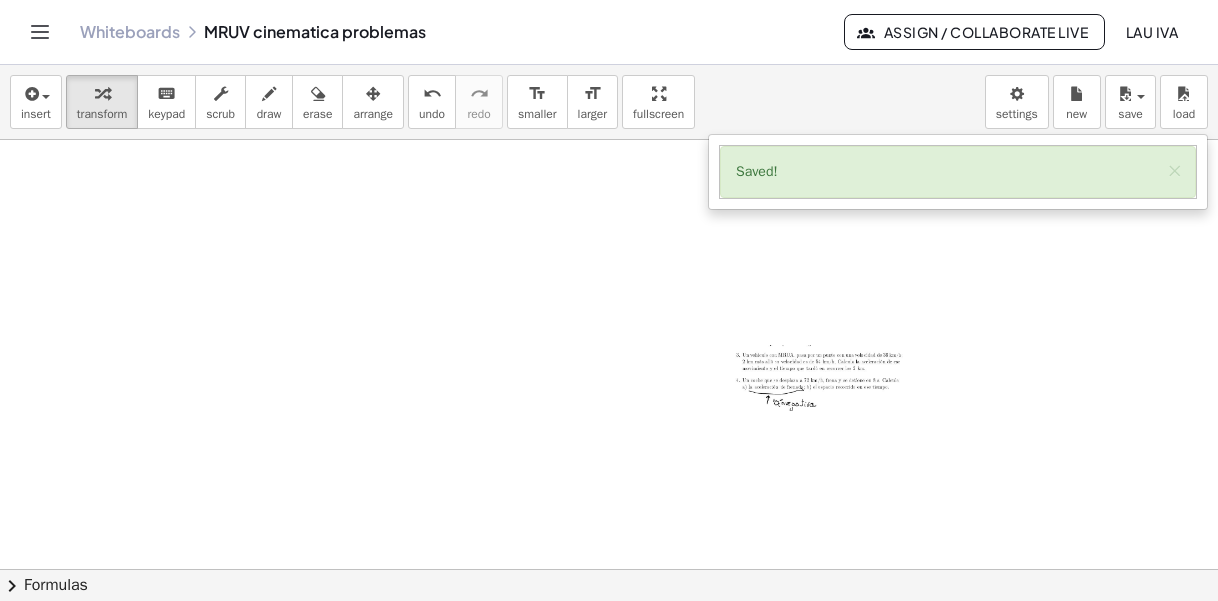 drag, startPoint x: 138, startPoint y: 209, endPoint x: 126, endPoint y: 227, distance: 21.633308 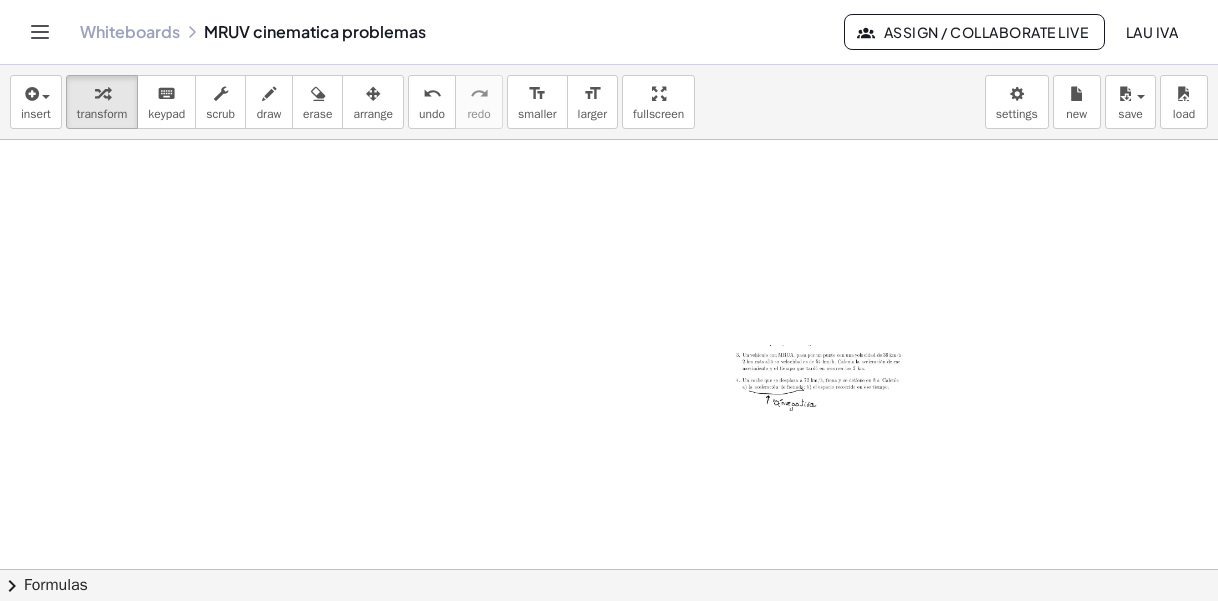 drag, startPoint x: 131, startPoint y: 227, endPoint x: 99, endPoint y: 245, distance: 36.71512 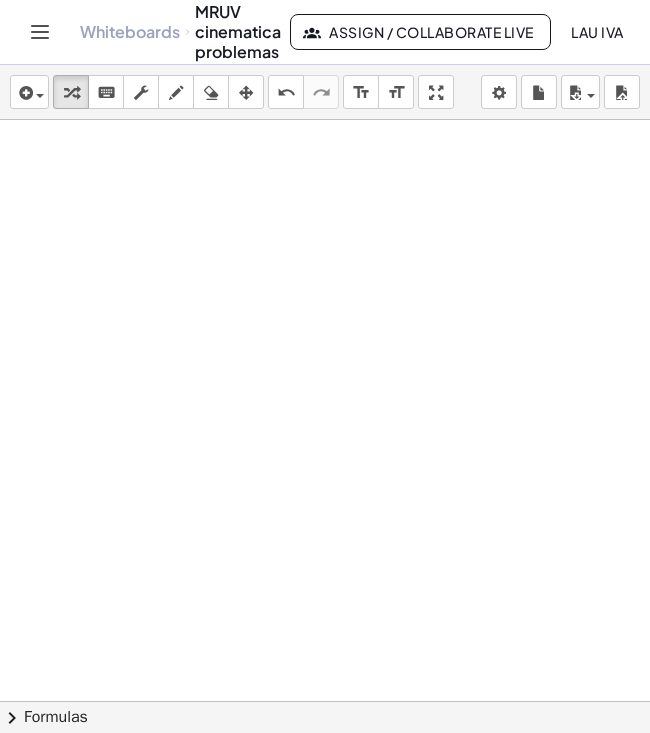 click at bounding box center [325, 701] 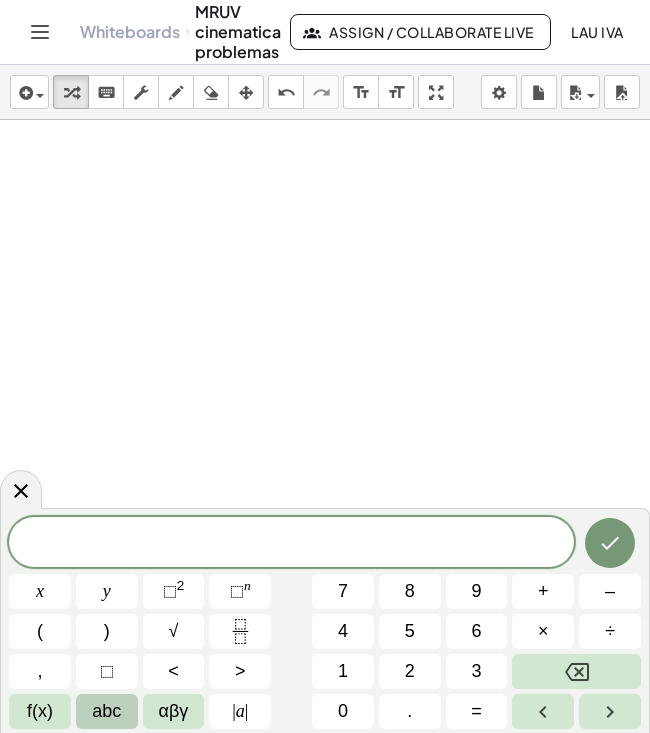 click on "abc" at bounding box center (106, 711) 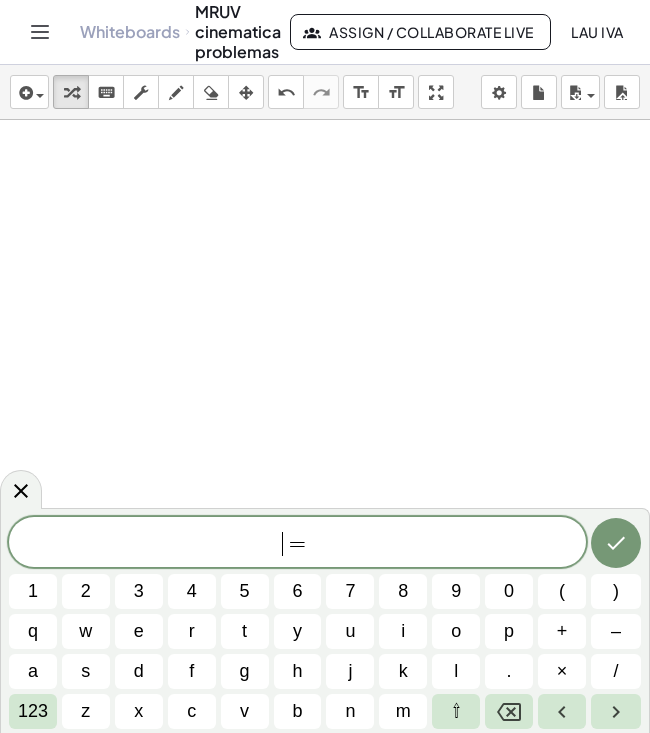click on "=" at bounding box center (297, 544) 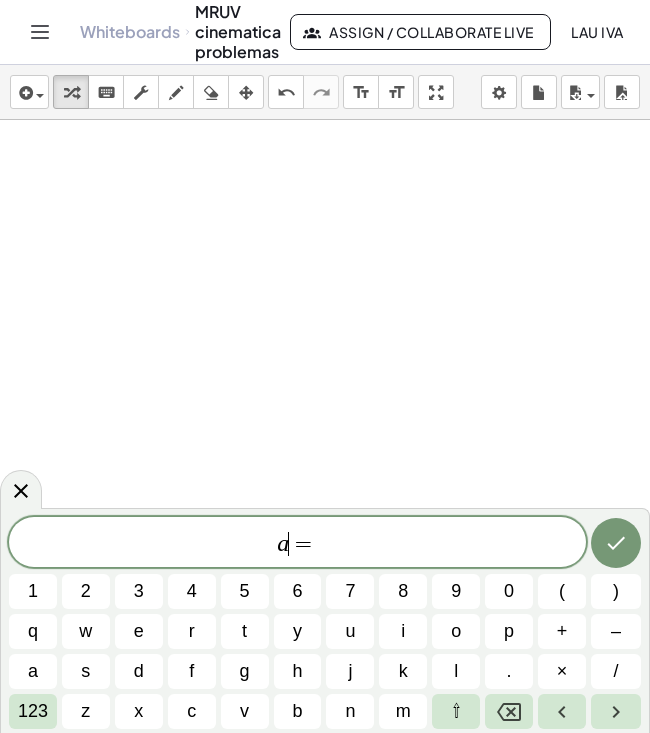 click on "a ​ =" at bounding box center [297, 544] 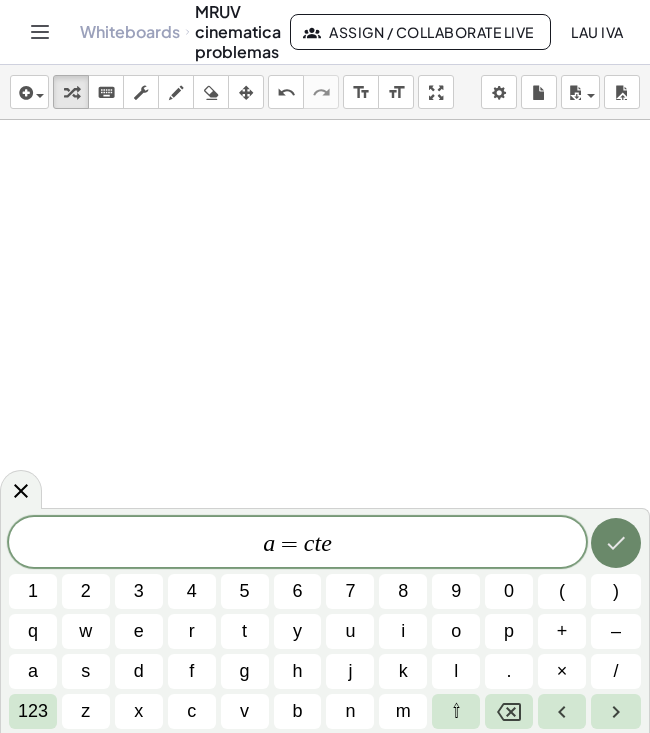 click 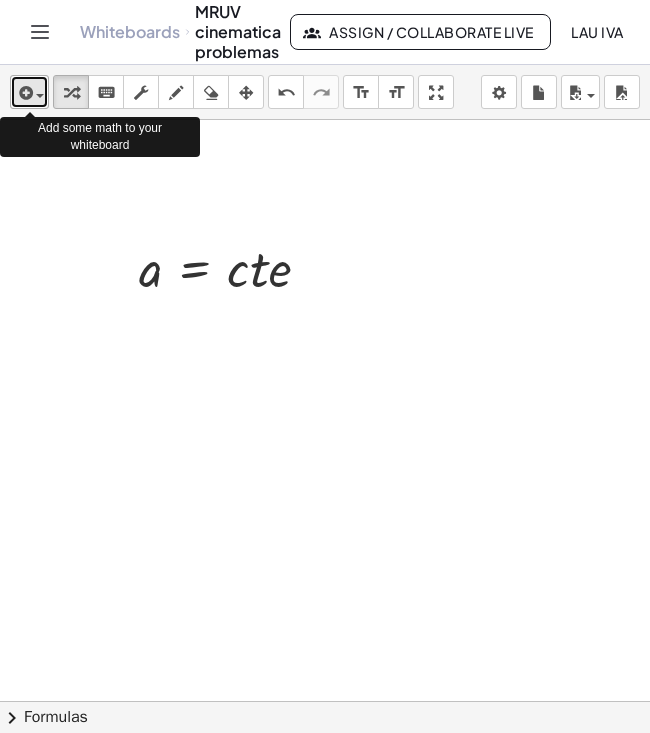 click at bounding box center (29, 92) 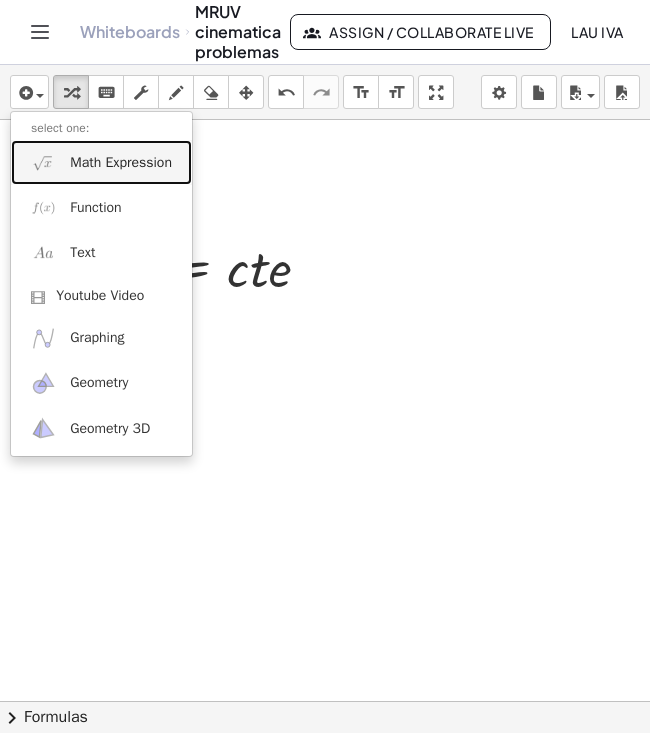 click on "Math Expression" at bounding box center [121, 163] 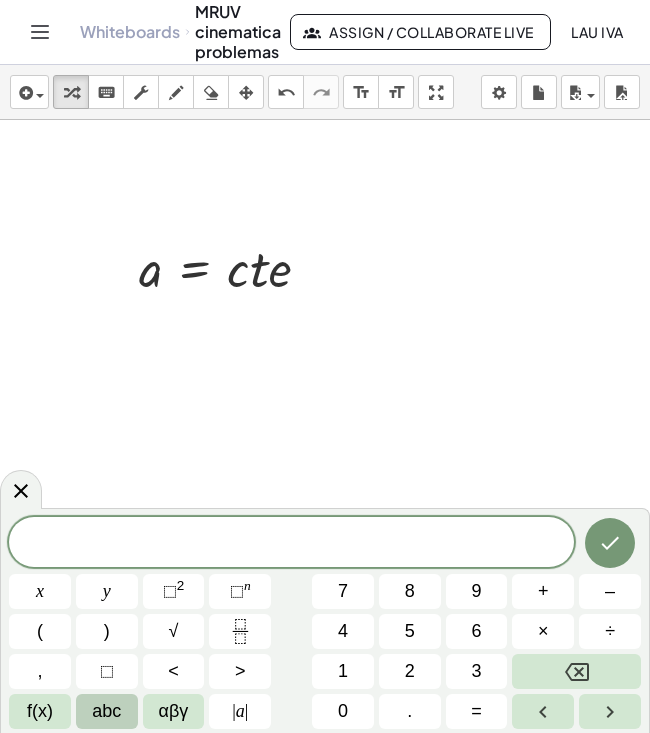click on "abc" at bounding box center [106, 711] 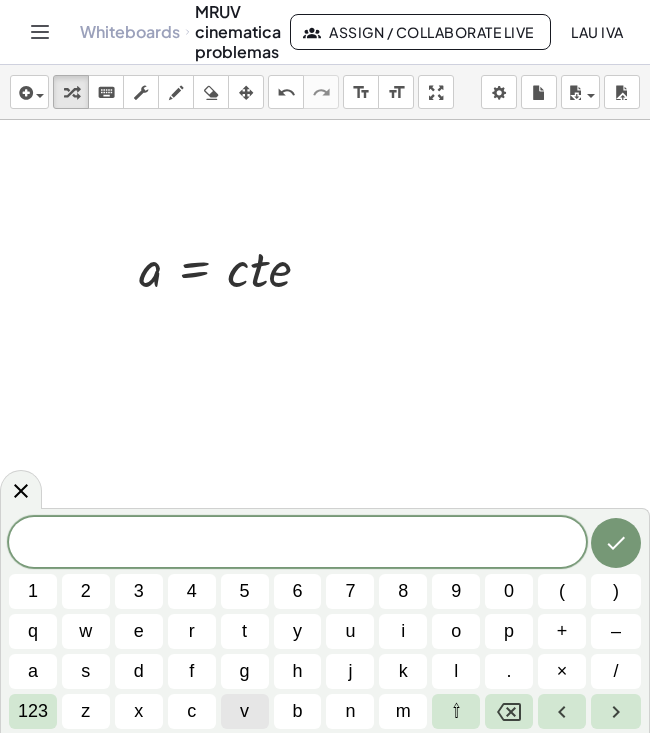 click on "v" at bounding box center [244, 711] 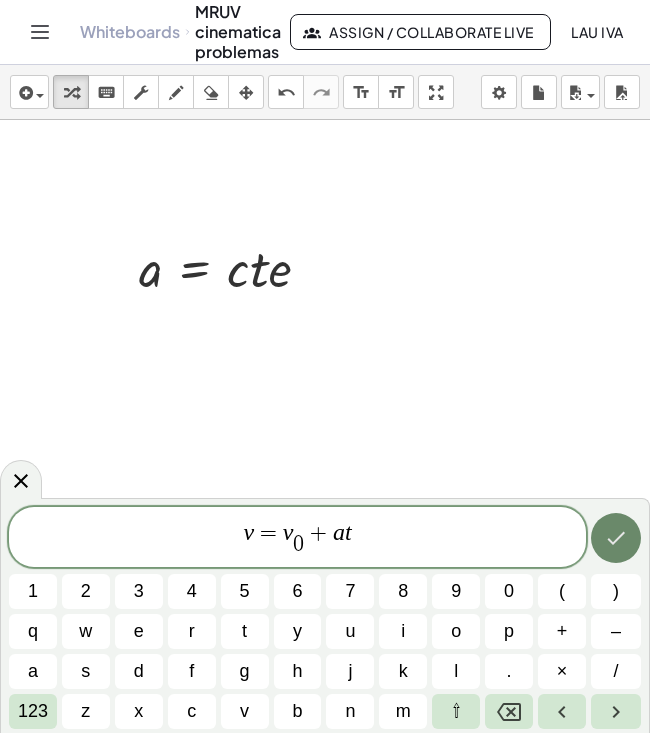 click 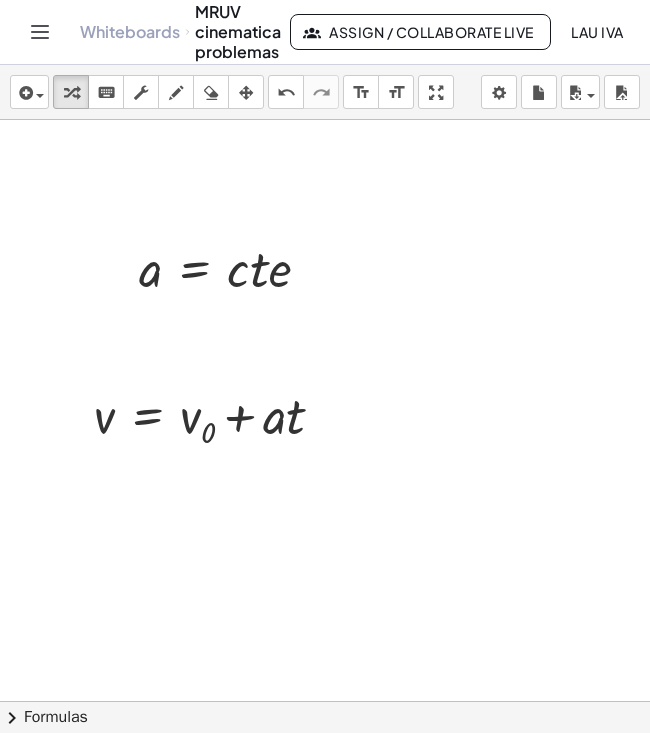 click at bounding box center (325, 701) 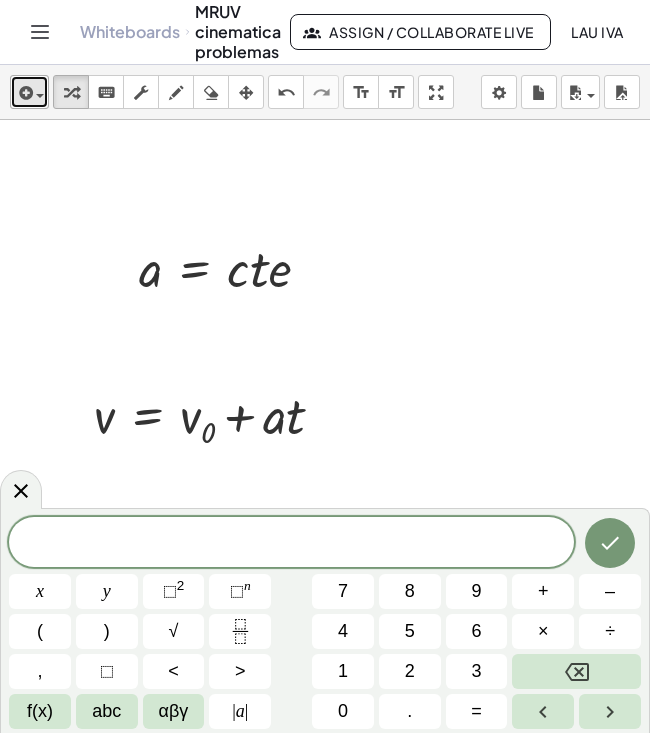 click at bounding box center [35, 95] 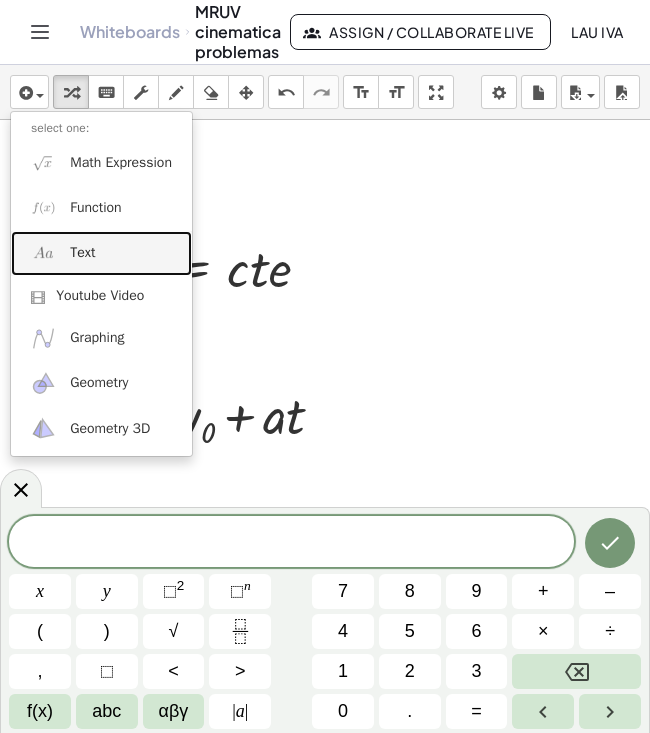 click on "Text" at bounding box center (101, 253) 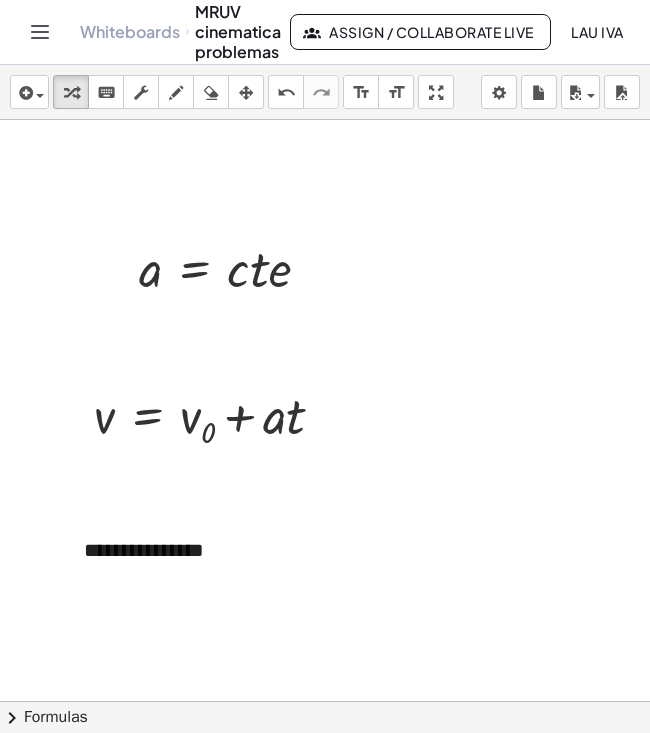 type 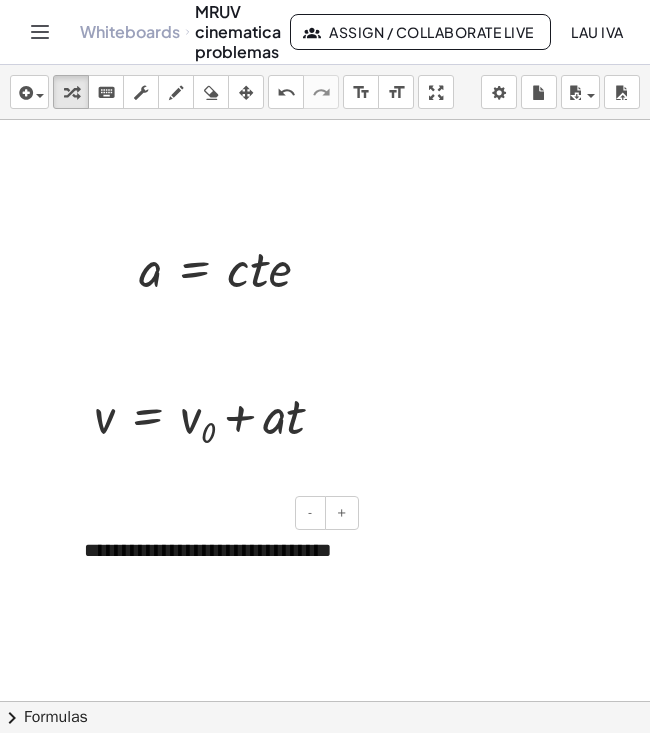 click on "**********" at bounding box center (214, 564) 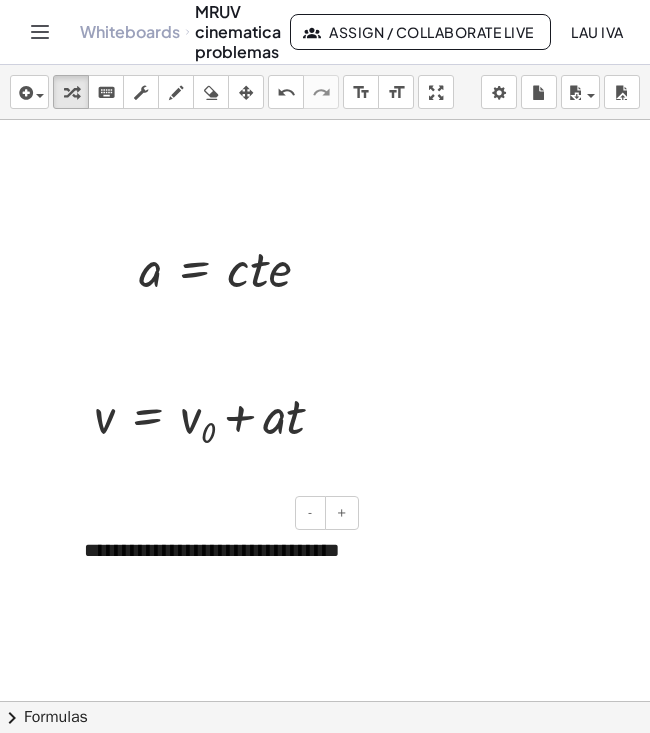 click on "**********" at bounding box center [214, 564] 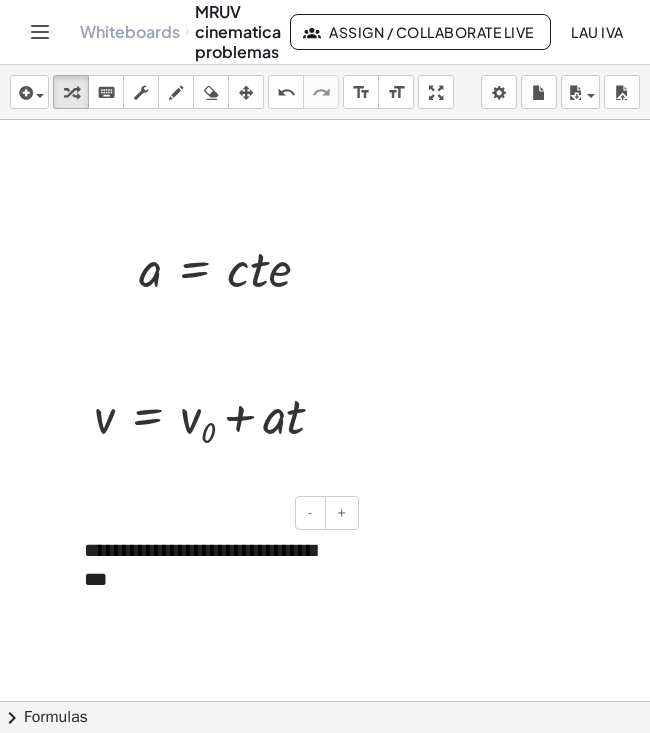 click on "**********" at bounding box center (214, 564) 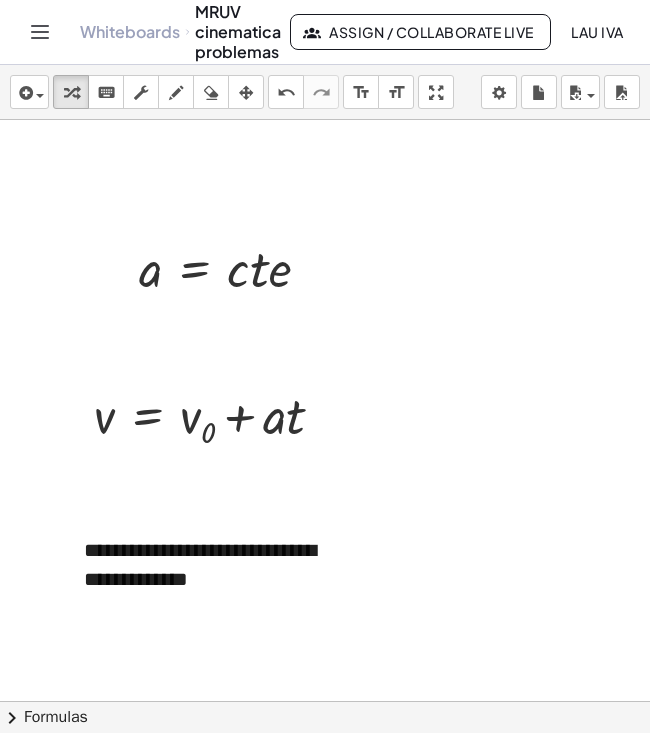 drag, startPoint x: 450, startPoint y: 564, endPoint x: 448, endPoint y: 551, distance: 13.152946 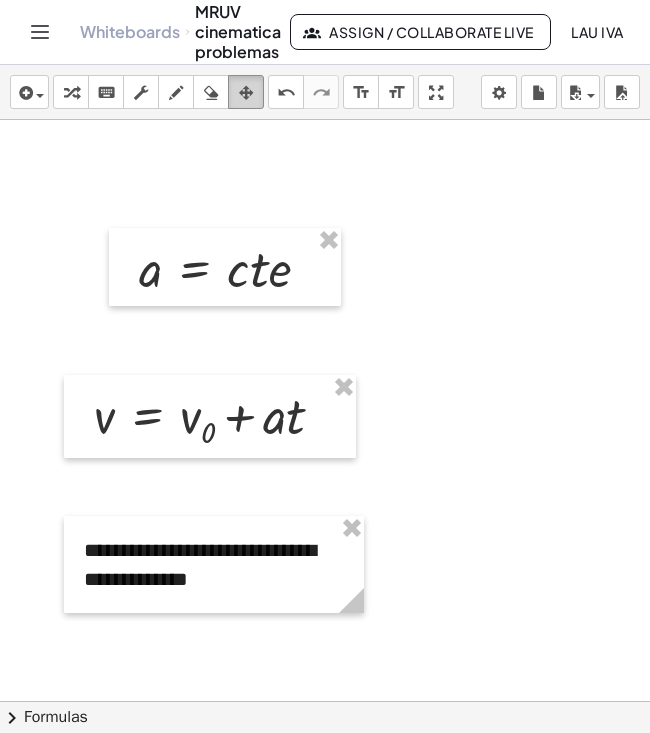click at bounding box center [246, 93] 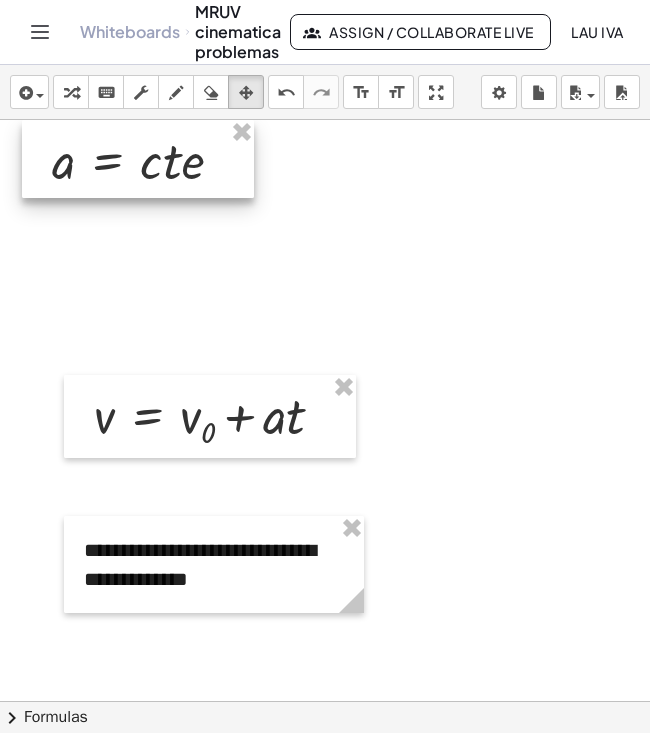 drag, startPoint x: 169, startPoint y: 276, endPoint x: 104, endPoint y: 222, distance: 84.50444 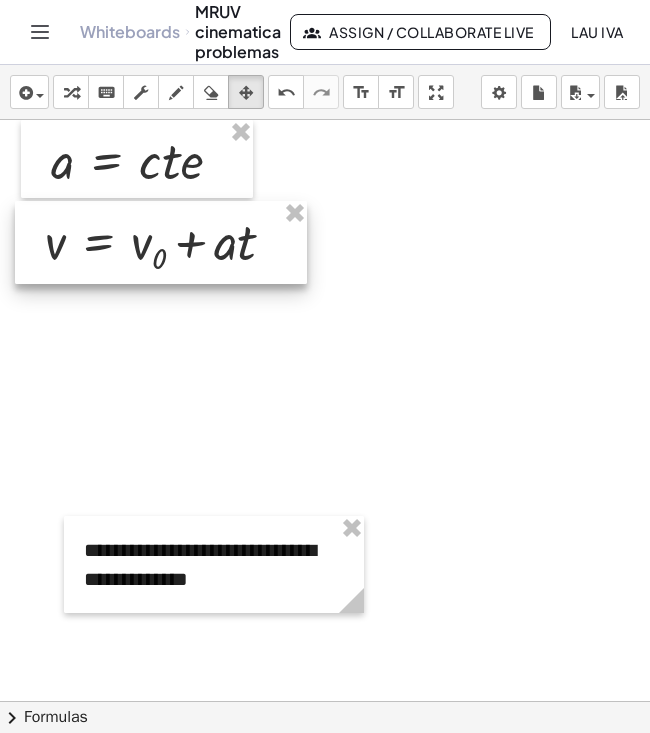 drag, startPoint x: 149, startPoint y: 425, endPoint x: 101, endPoint y: 252, distance: 179.5355 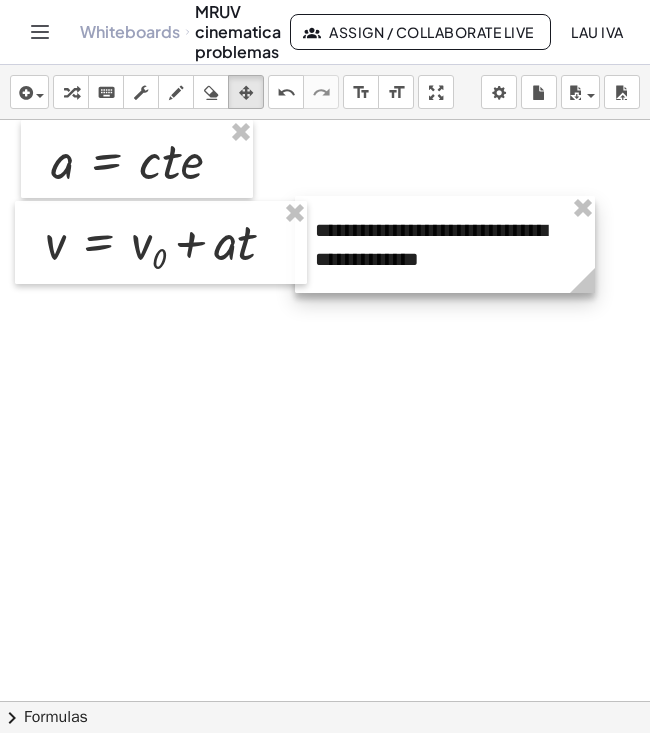 drag, startPoint x: 200, startPoint y: 551, endPoint x: 403, endPoint y: 255, distance: 358.922 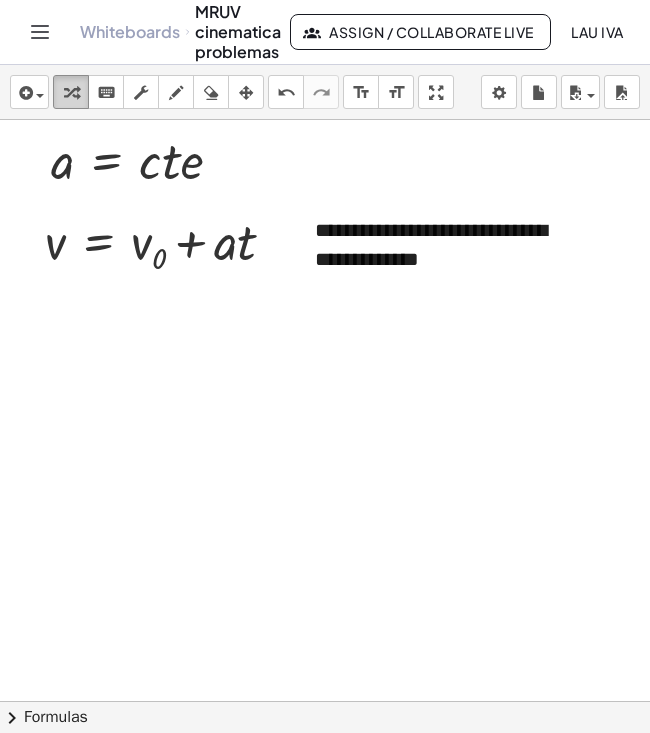 click at bounding box center [71, 93] 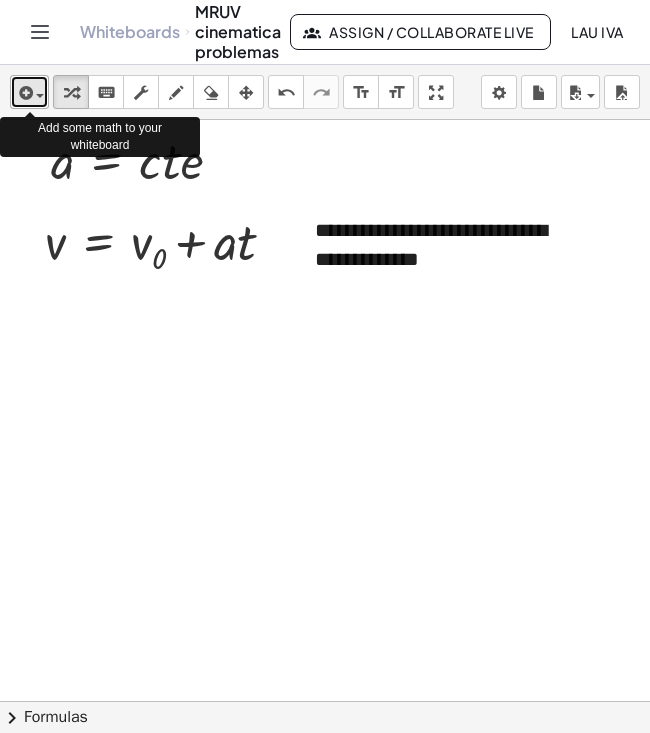 click at bounding box center [35, 95] 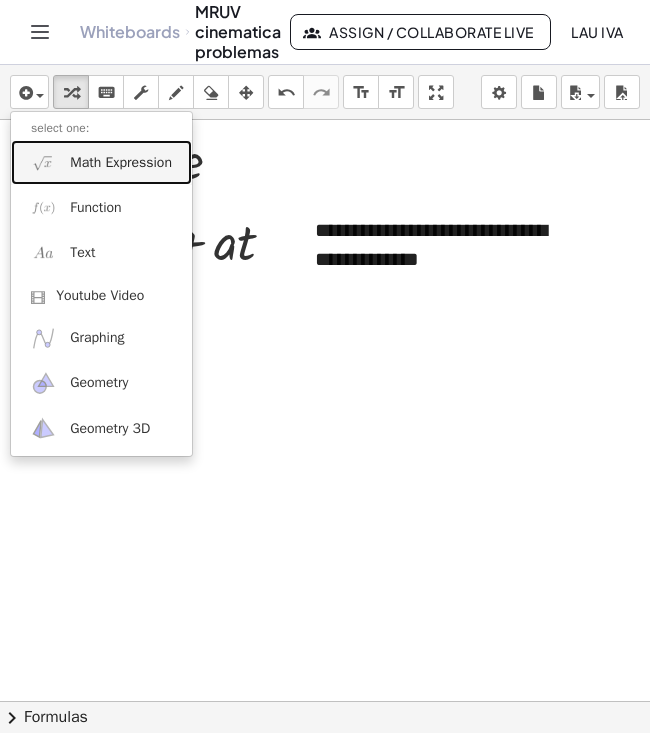 click on "Math Expression" at bounding box center (121, 163) 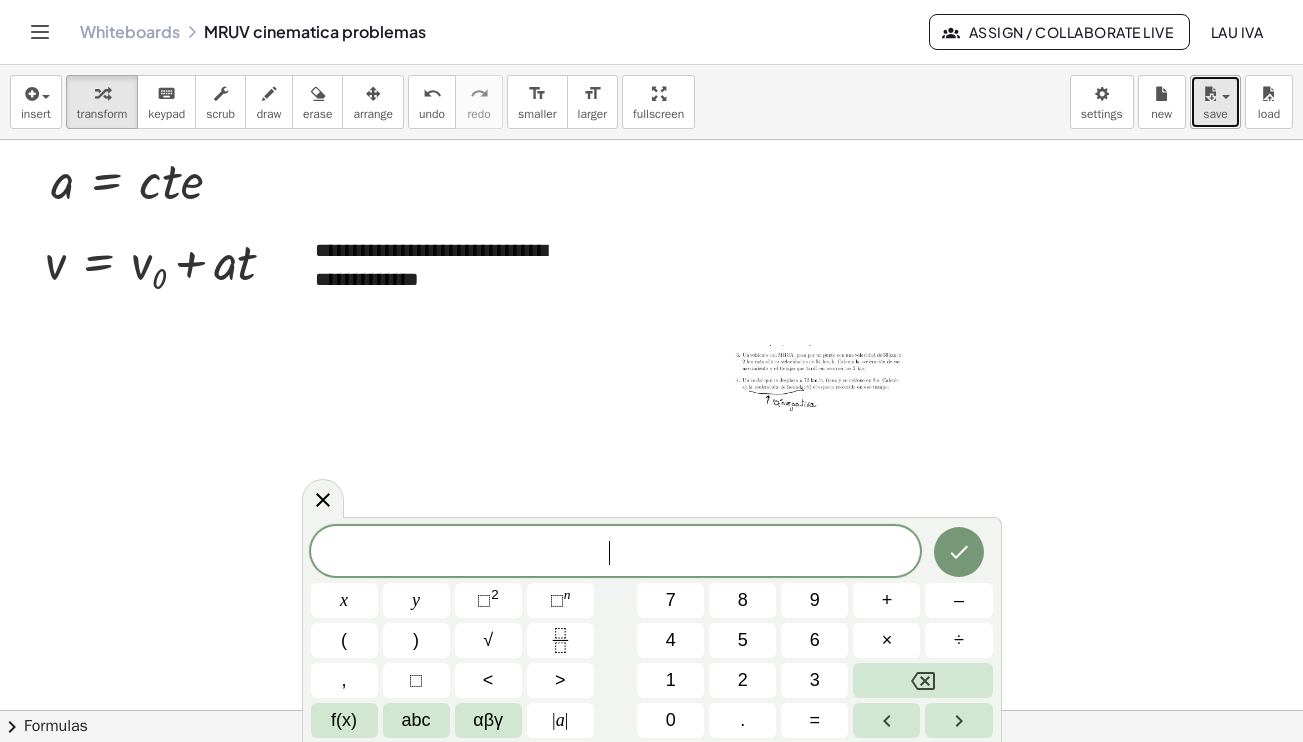 click on "save" at bounding box center (1215, 114) 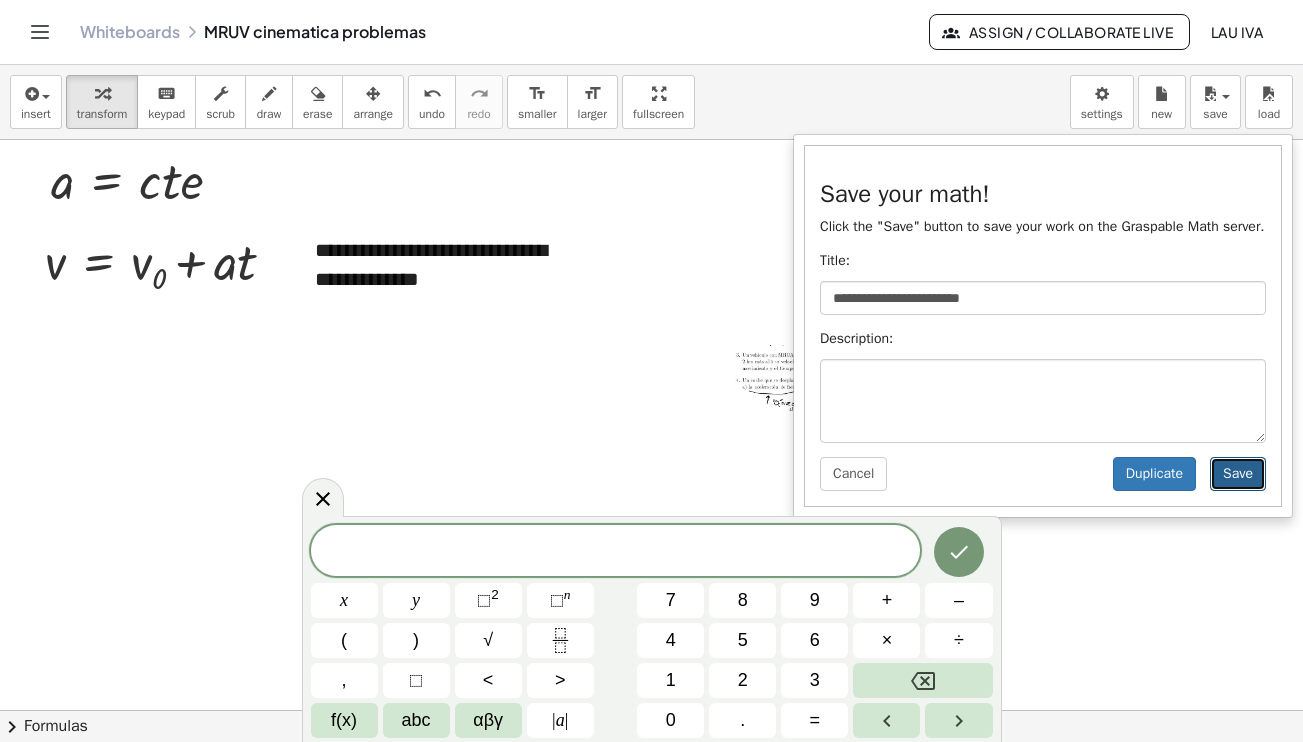 click on "Save" at bounding box center [1238, 474] 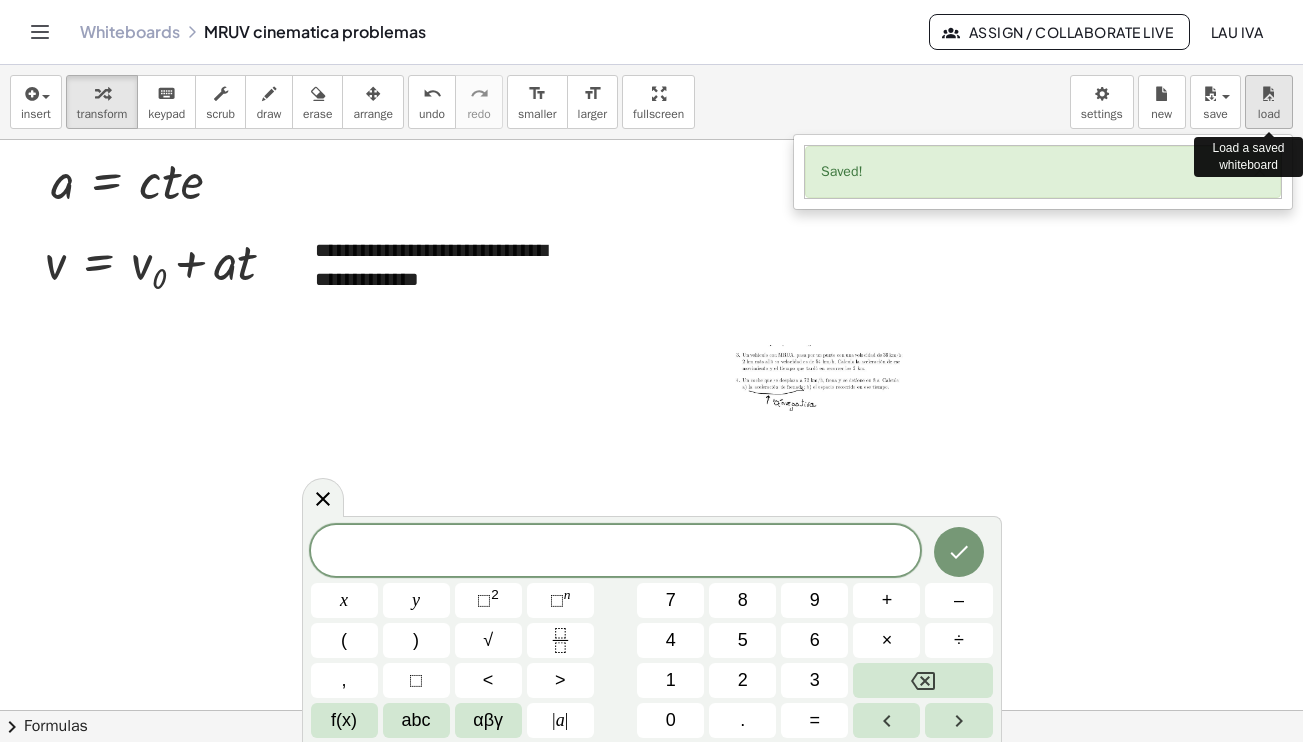 click on "load" at bounding box center (1269, 114) 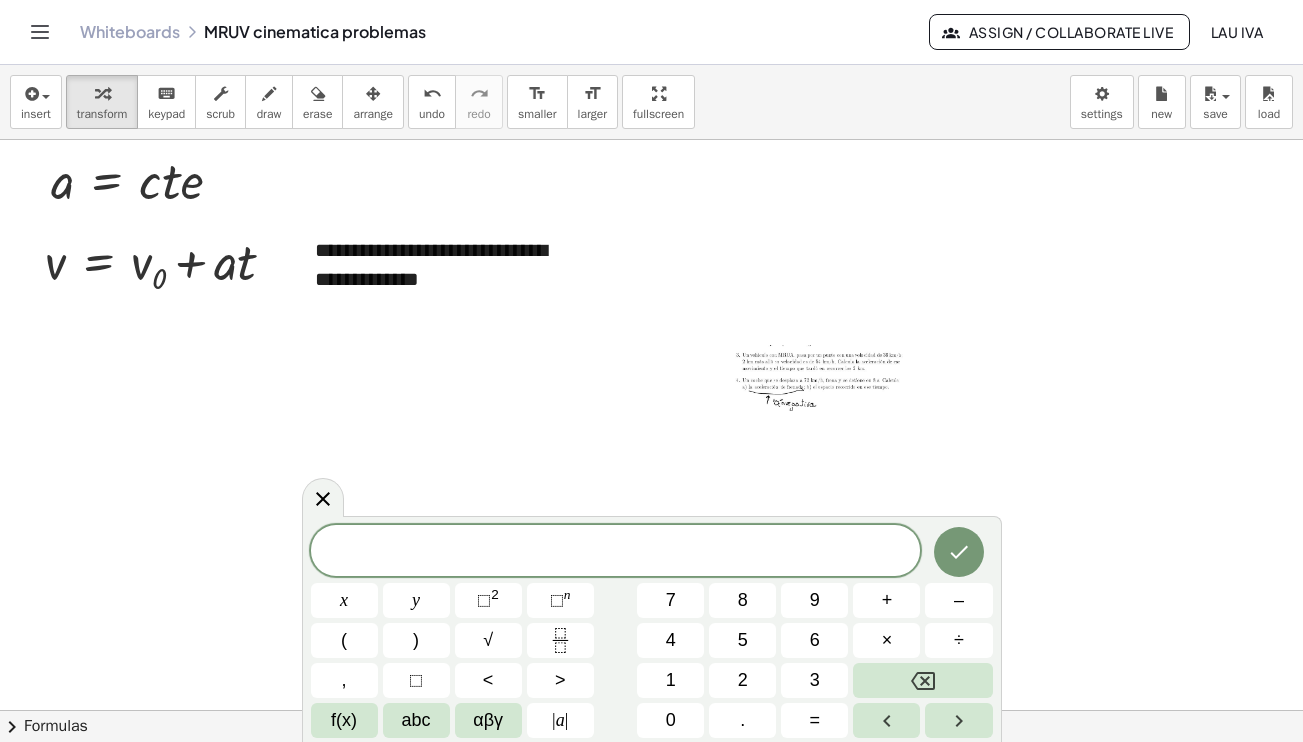 click at bounding box center (616, 552) 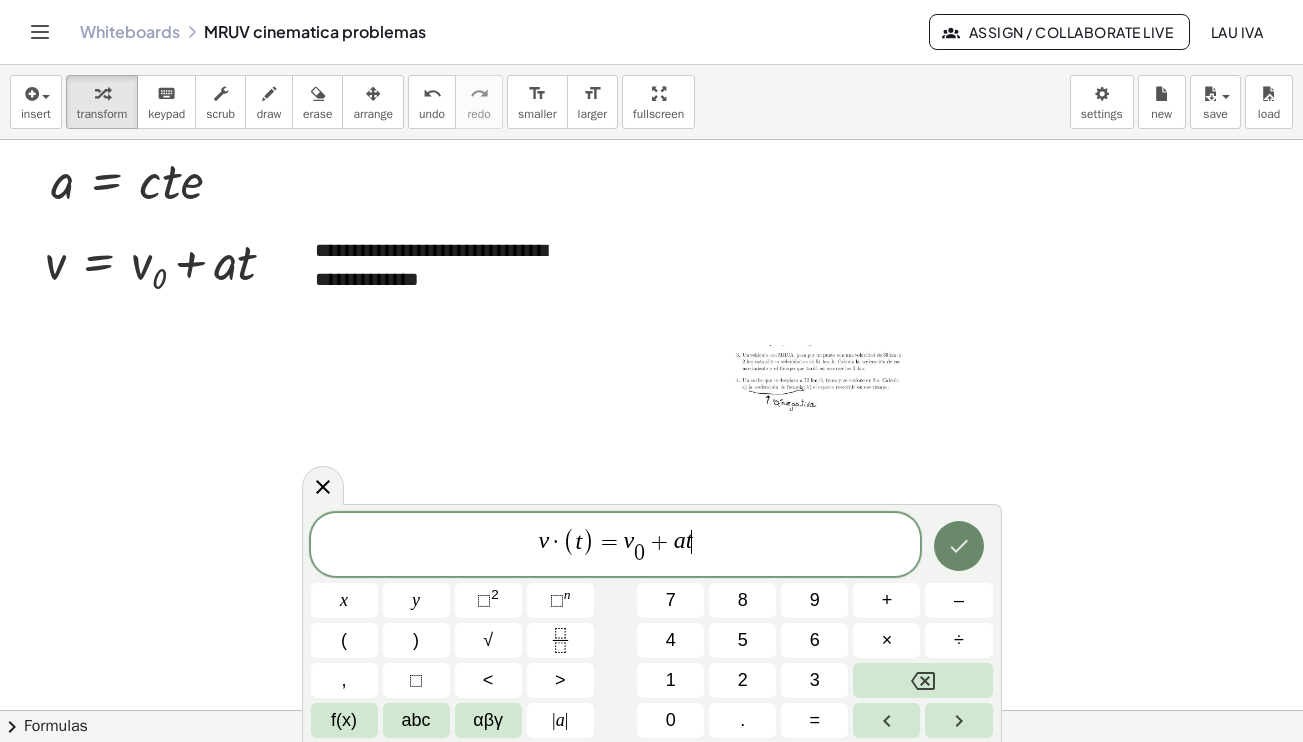 click 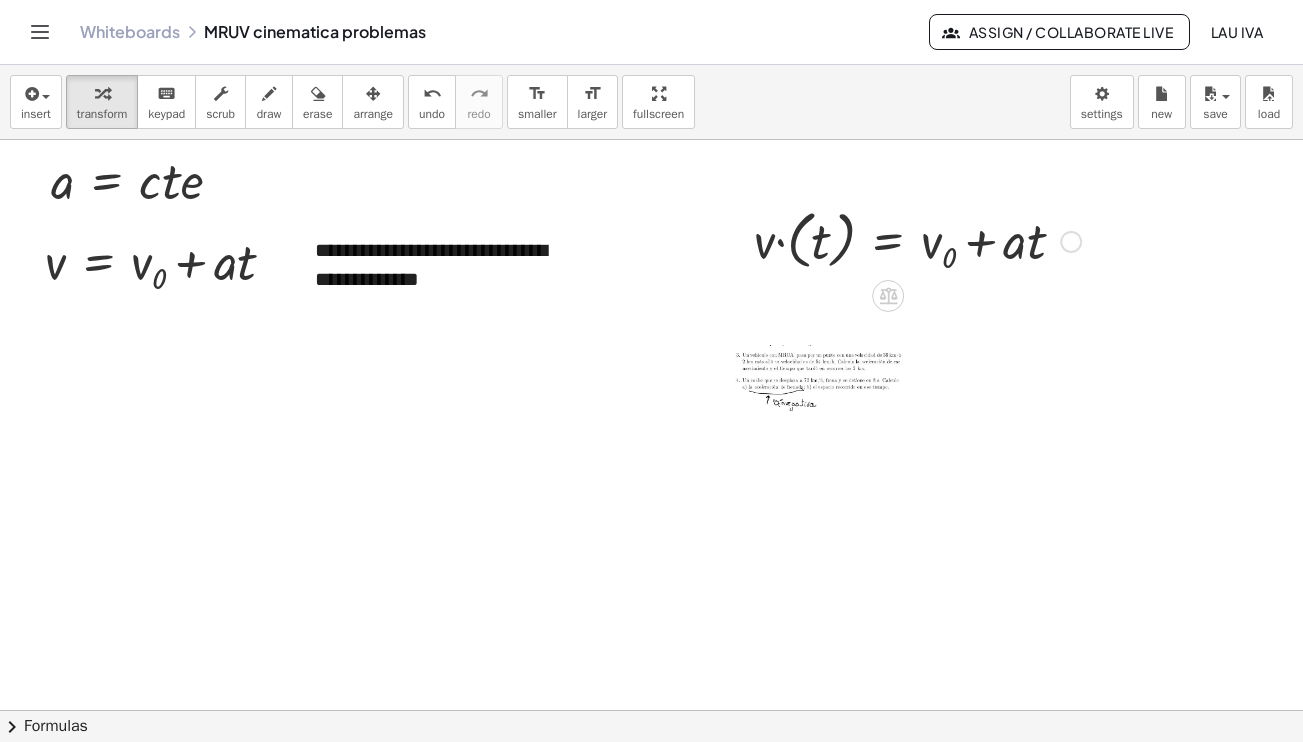 click at bounding box center [1071, 242] 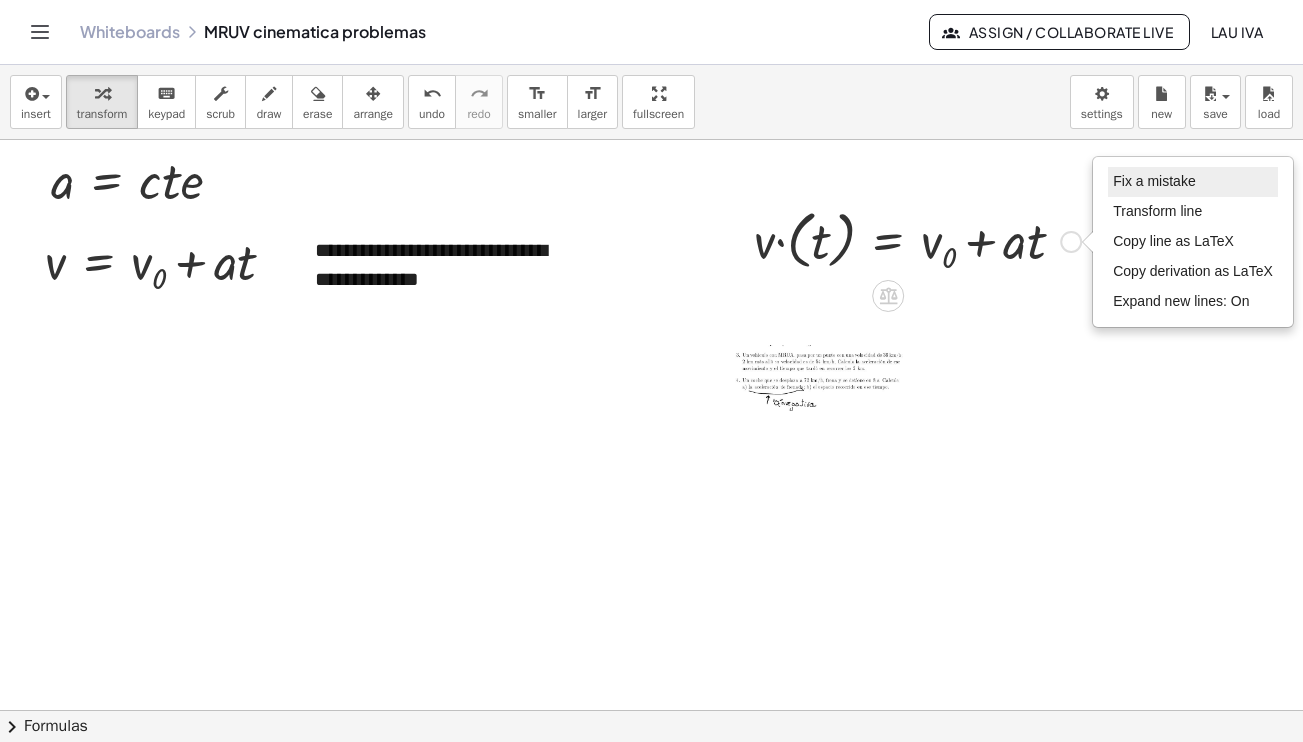 click on "Fix a mistake" at bounding box center [1154, 181] 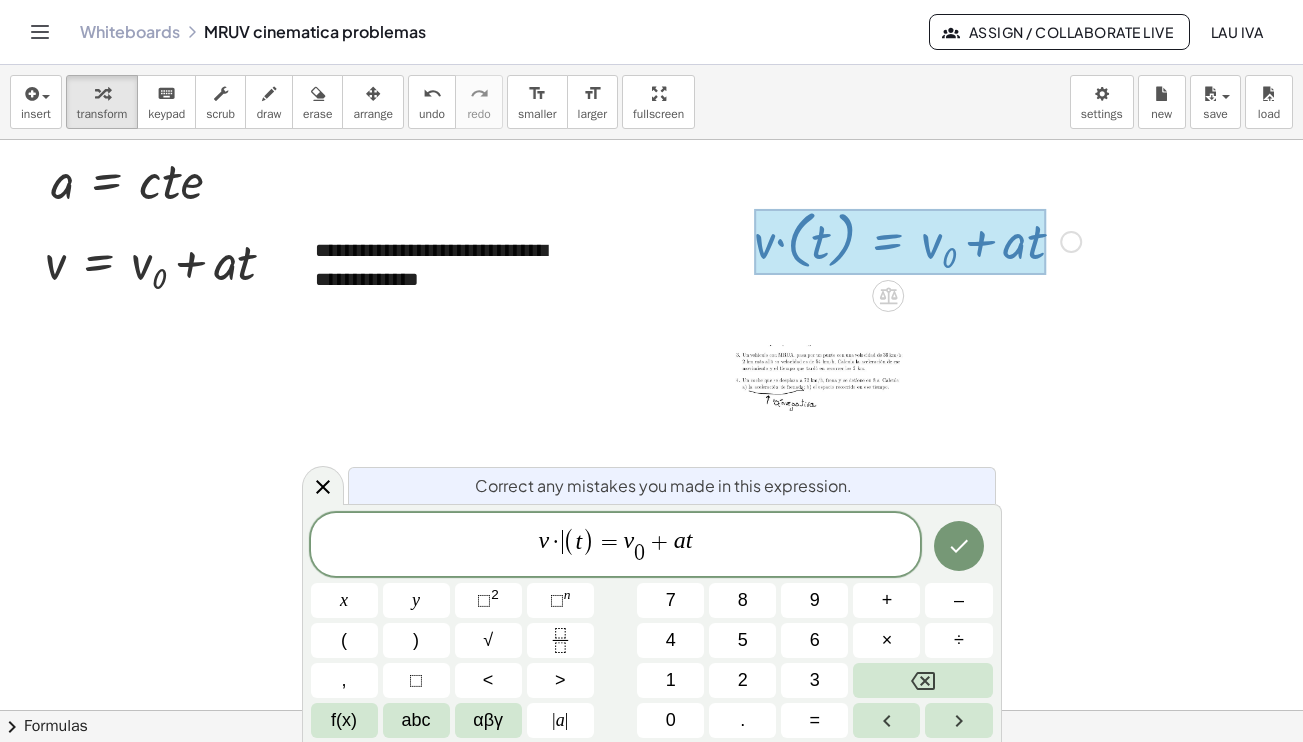 click on "(" at bounding box center (569, 541) 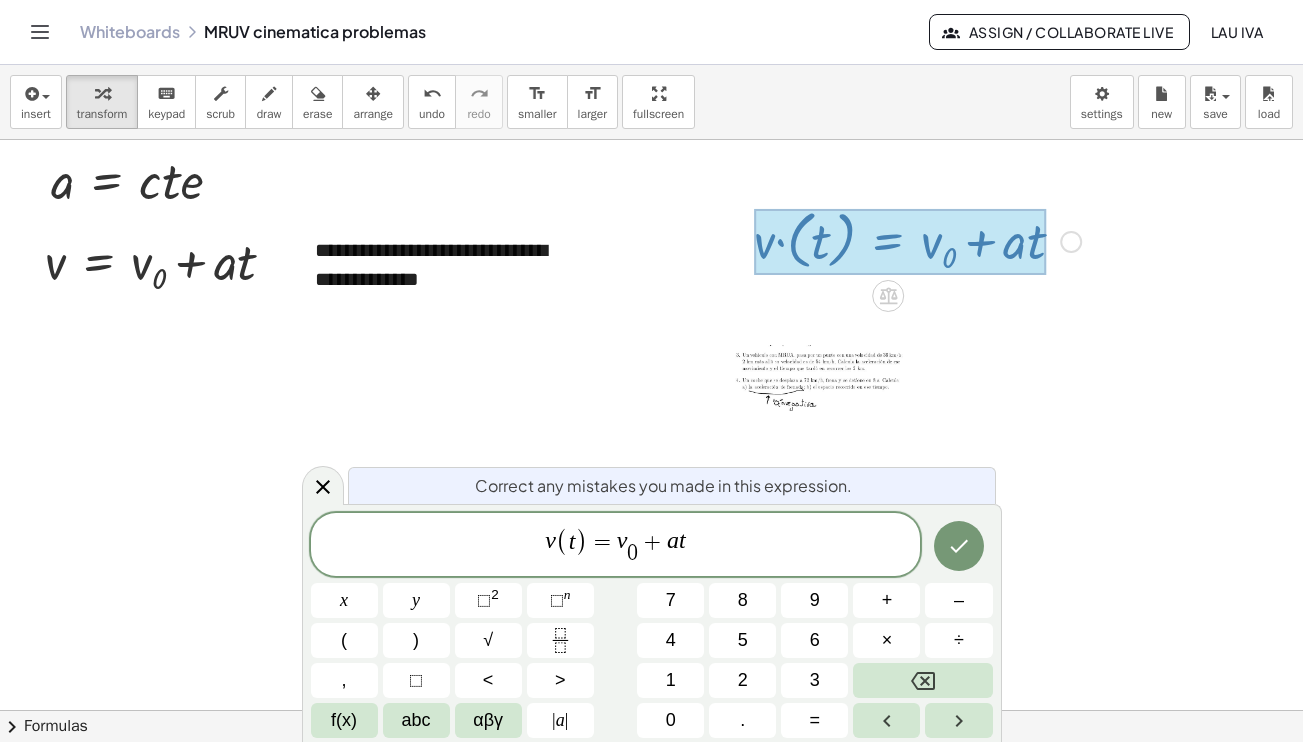 click on ")" at bounding box center (581, 541) 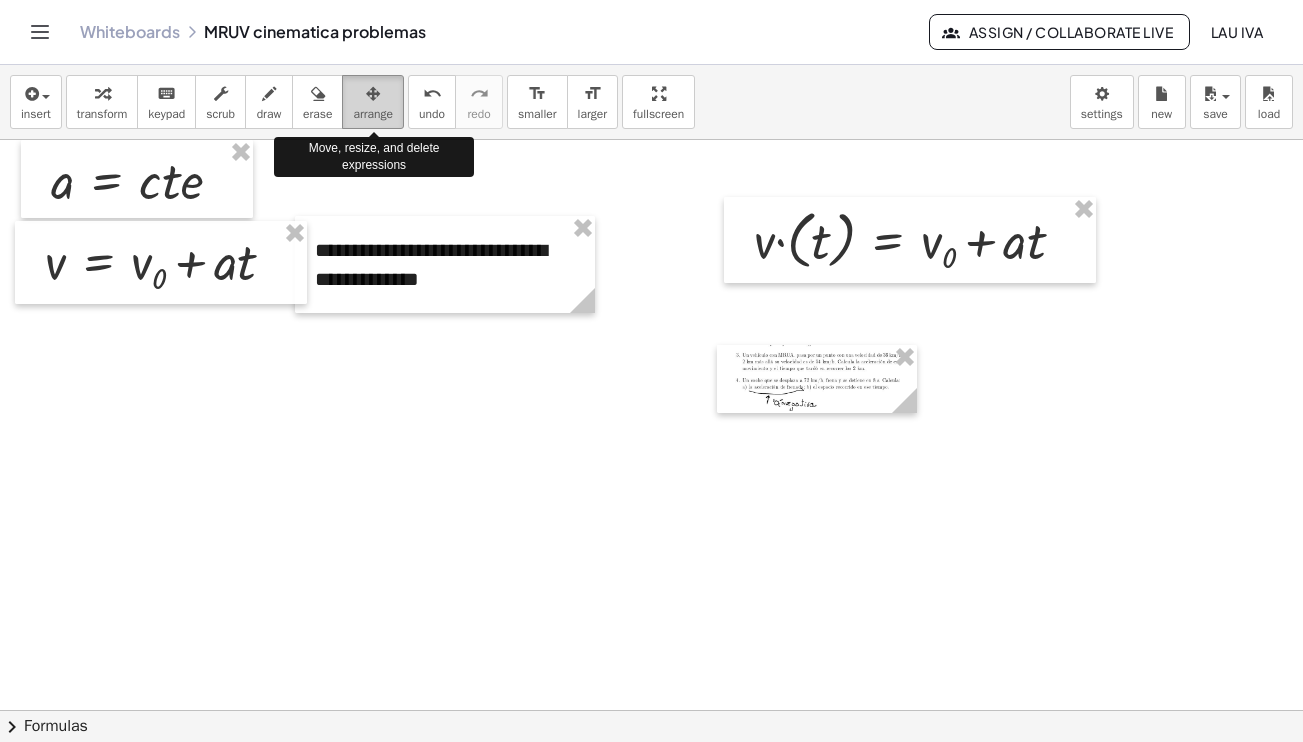 click at bounding box center [373, 94] 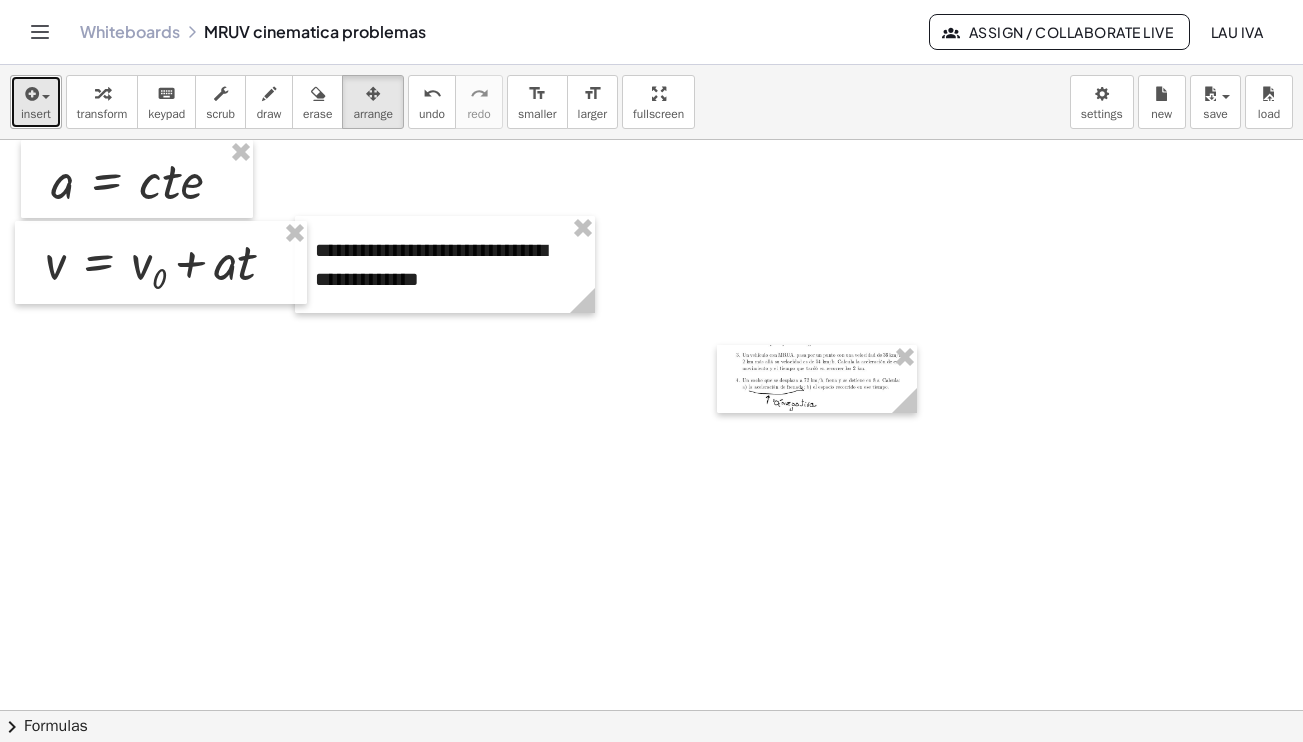 click at bounding box center (30, 94) 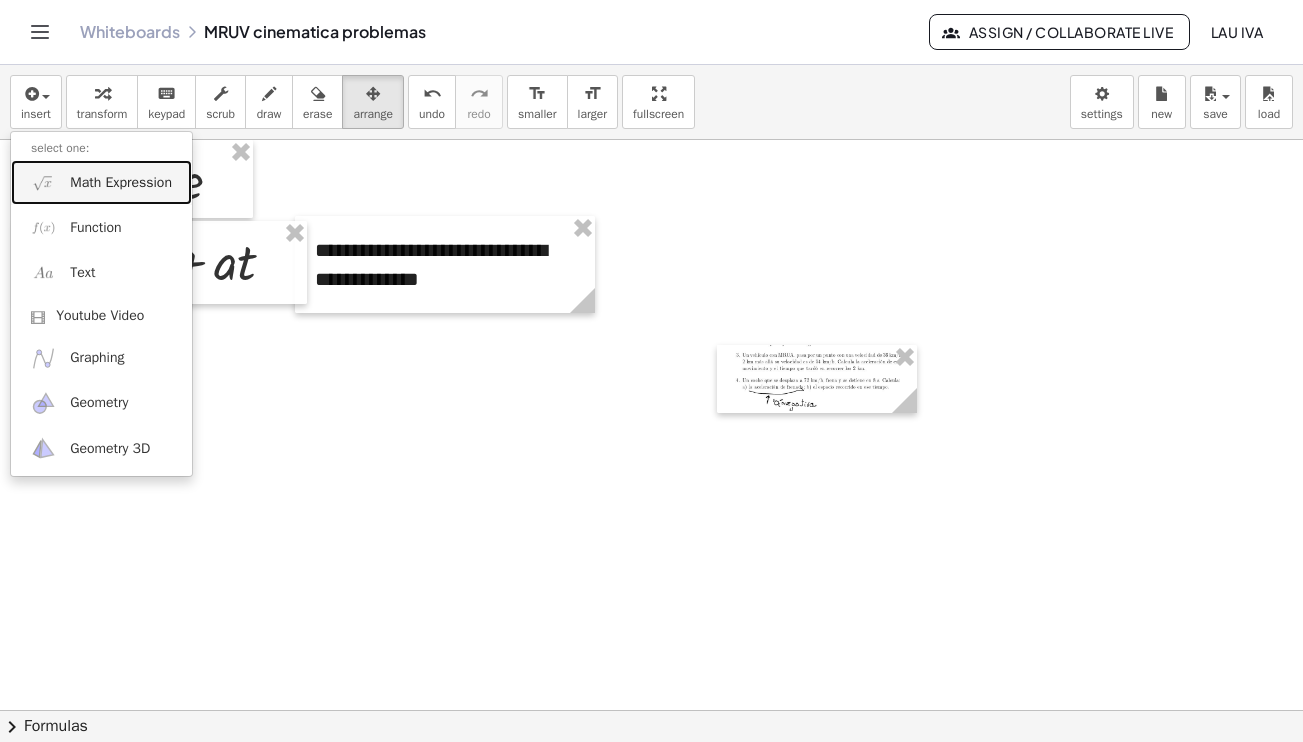 click on "Math Expression" at bounding box center [121, 183] 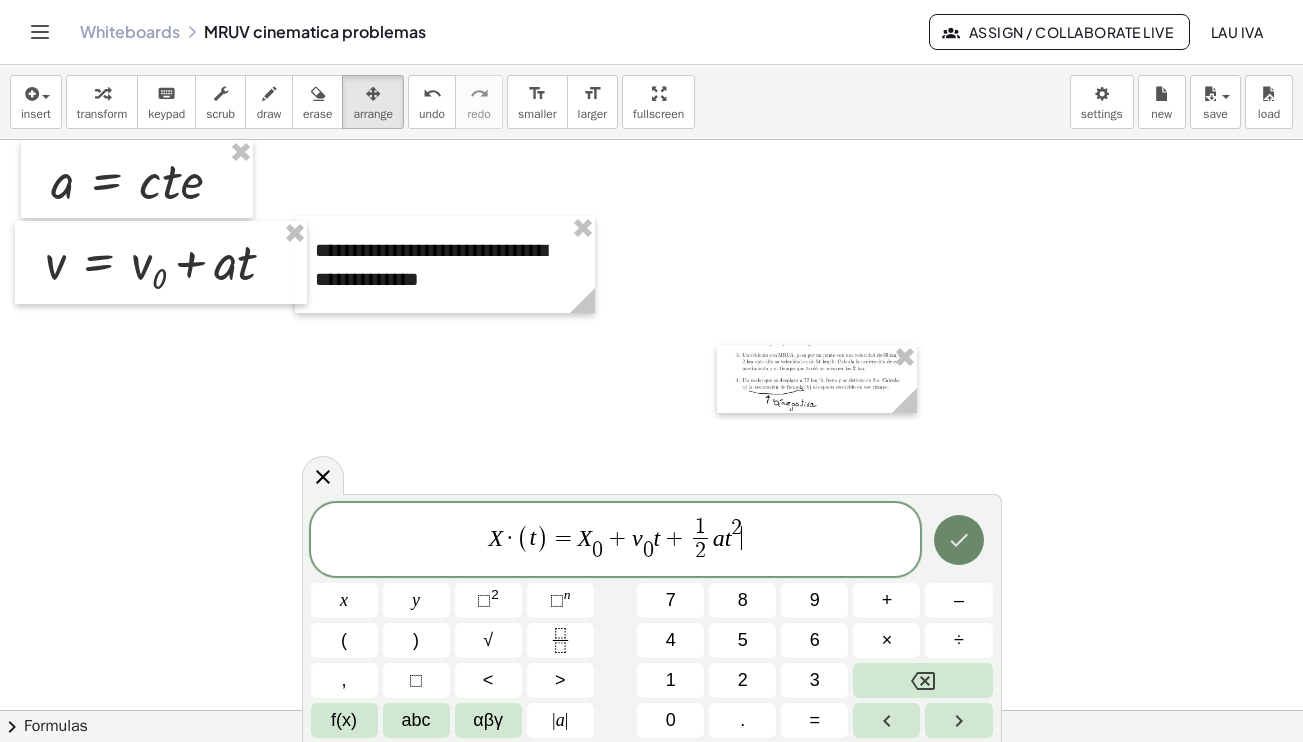 click 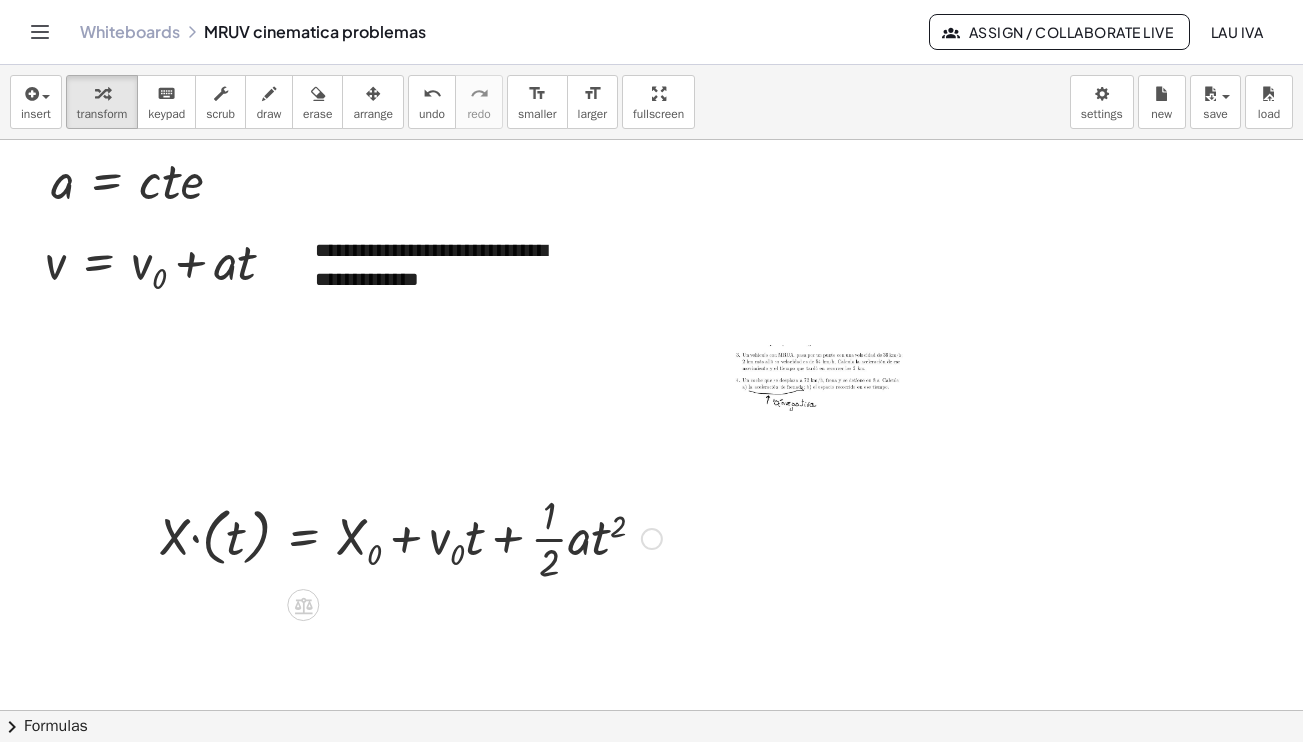 click at bounding box center (652, 539) 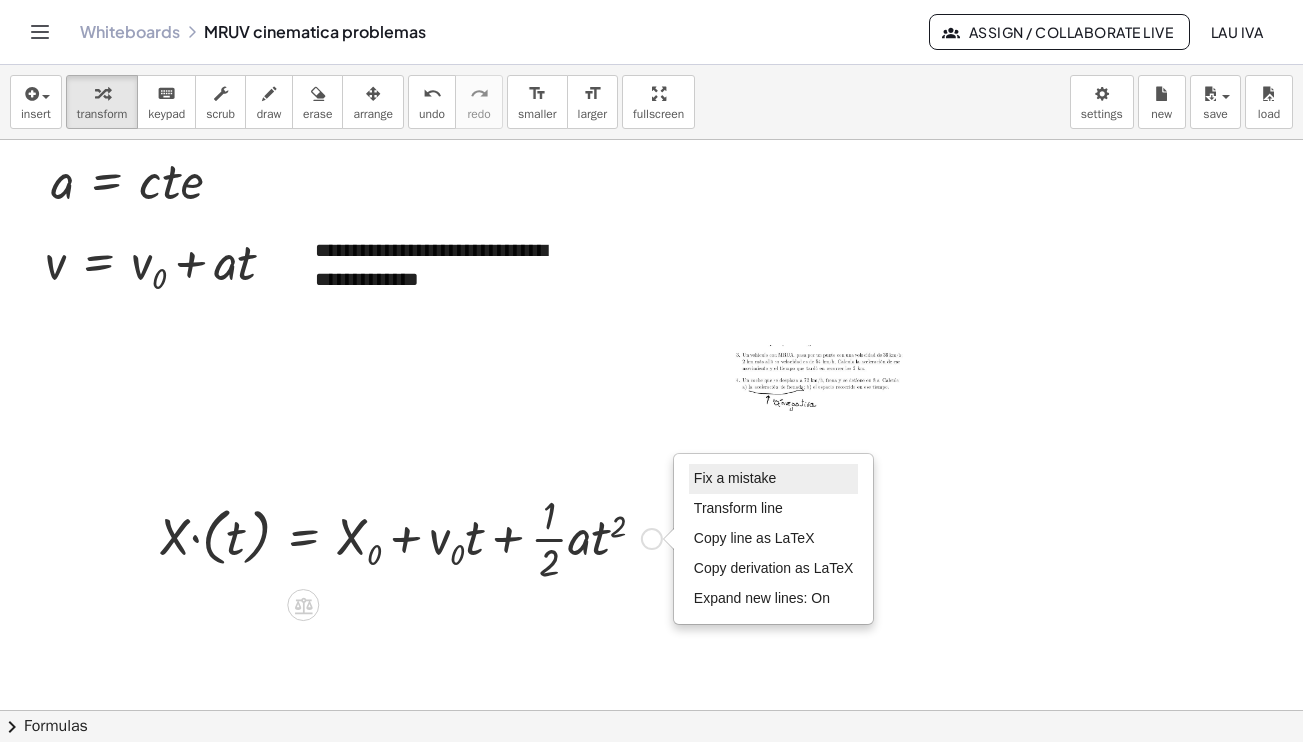click on "Fix a mistake" at bounding box center [735, 478] 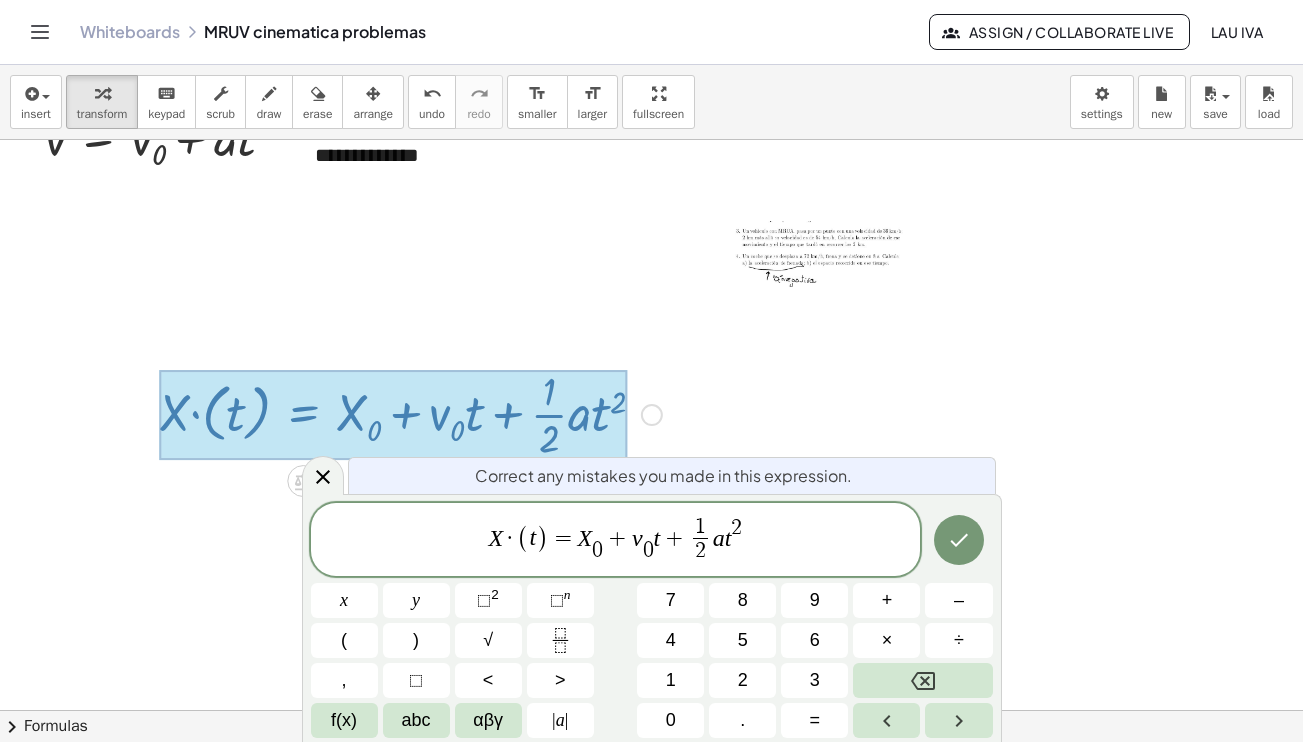 scroll, scrollTop: 125, scrollLeft: 0, axis: vertical 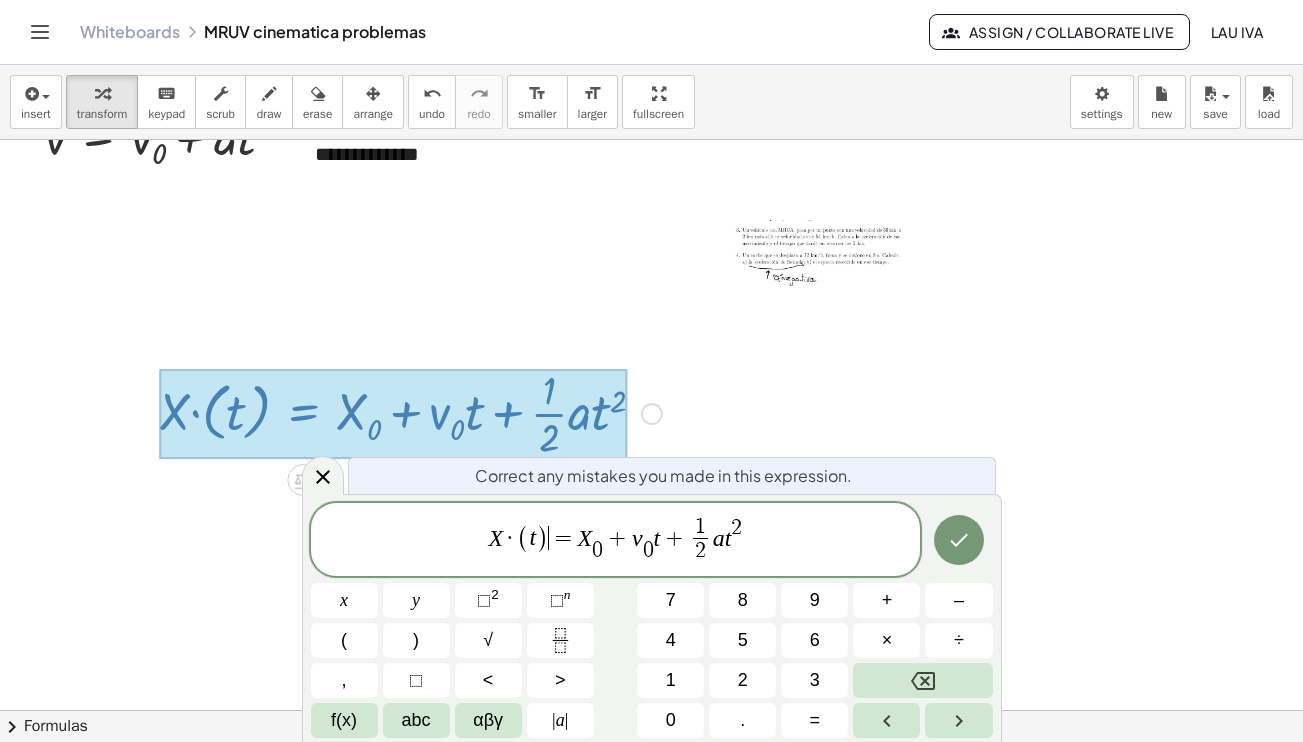 click on ")" at bounding box center [542, 538] 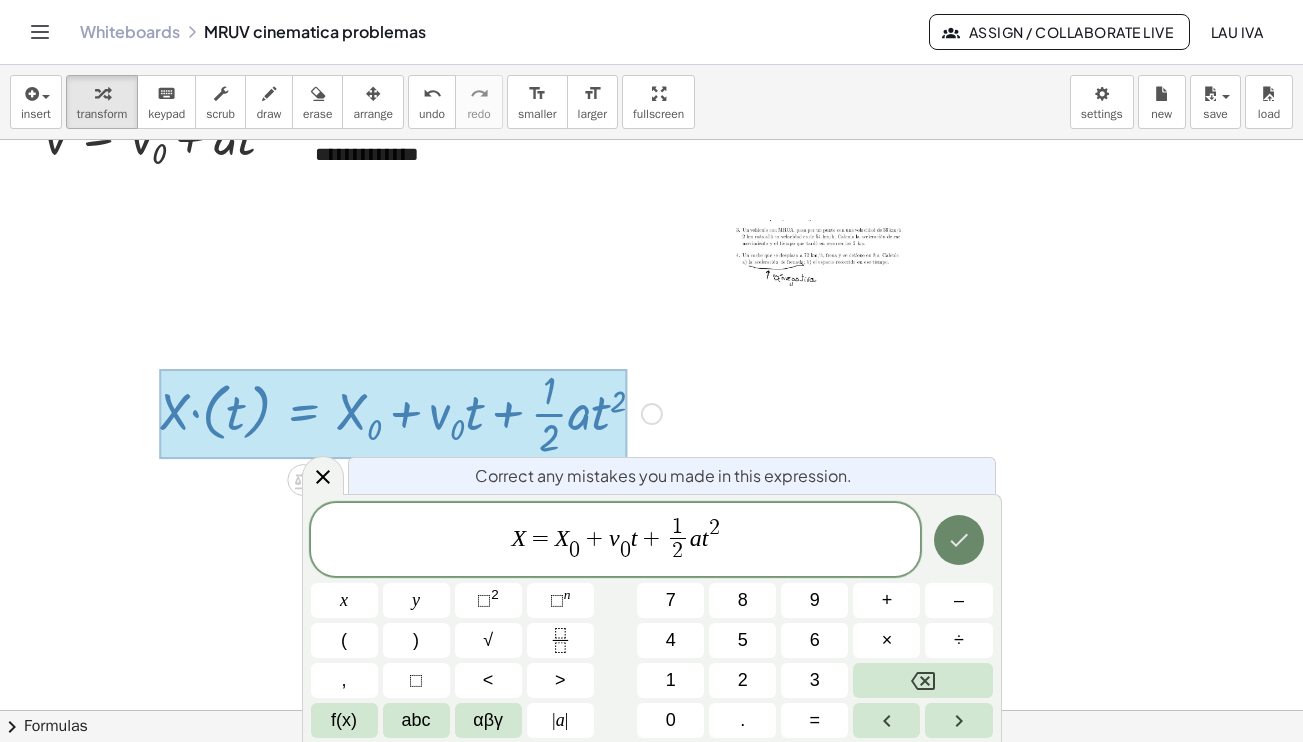 click 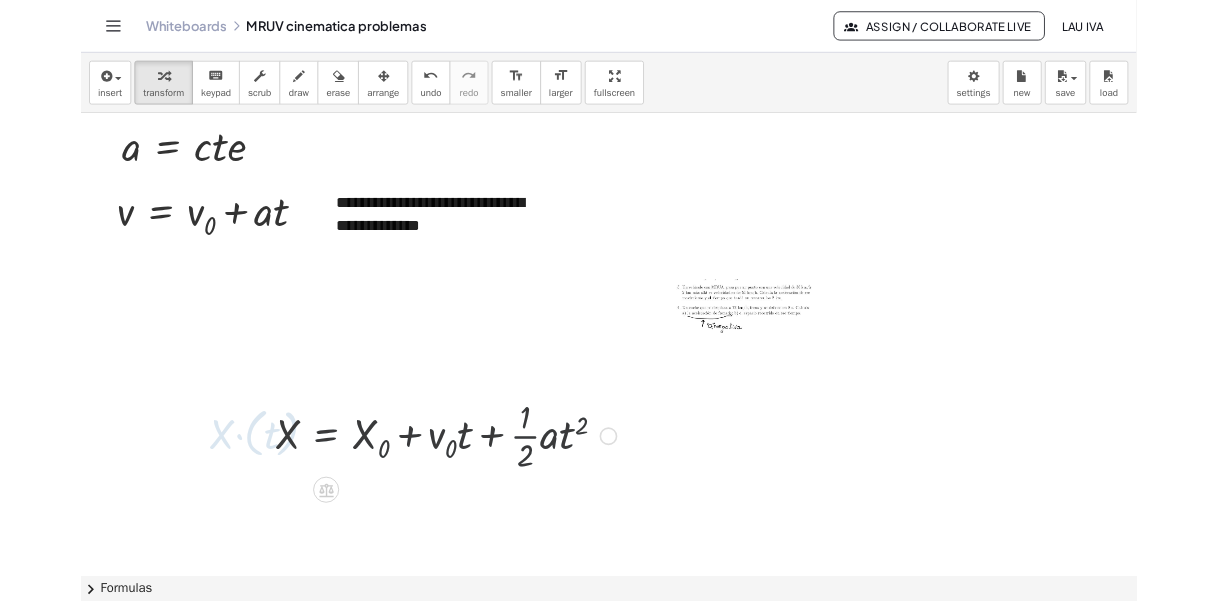 scroll, scrollTop: 0, scrollLeft: 0, axis: both 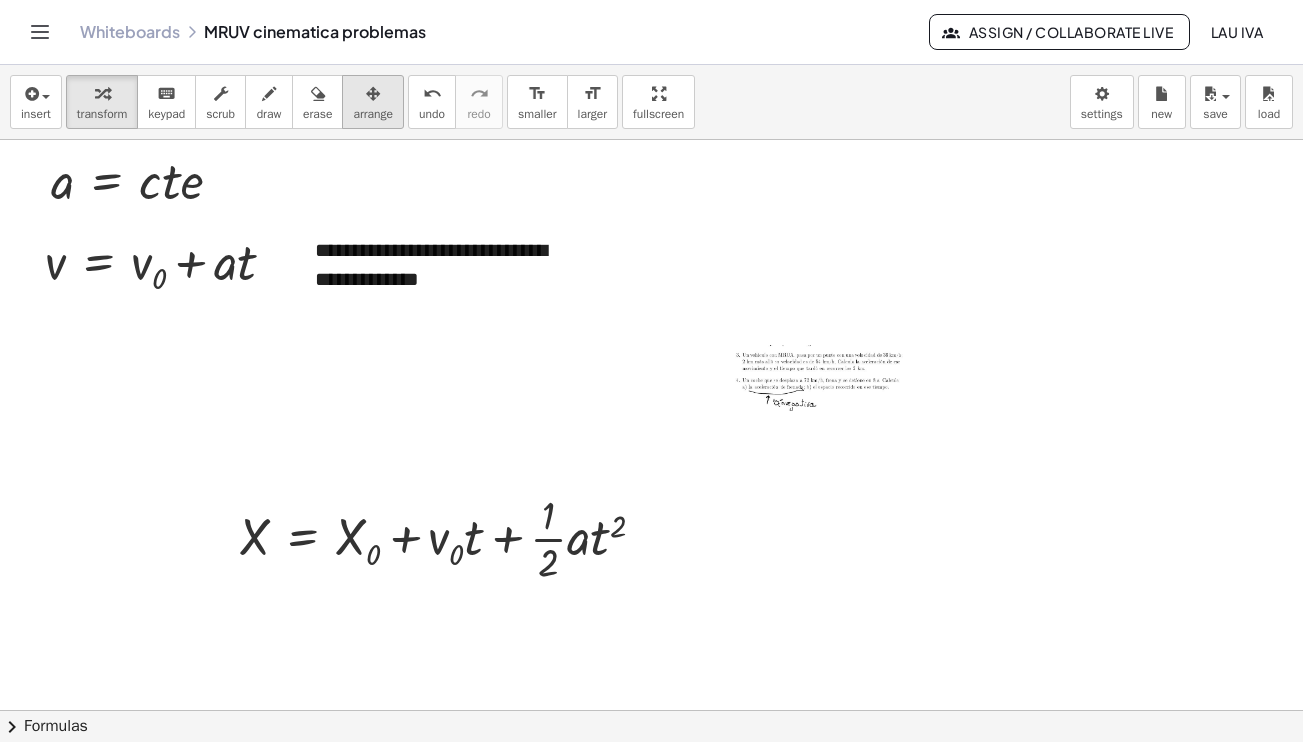 click at bounding box center (373, 94) 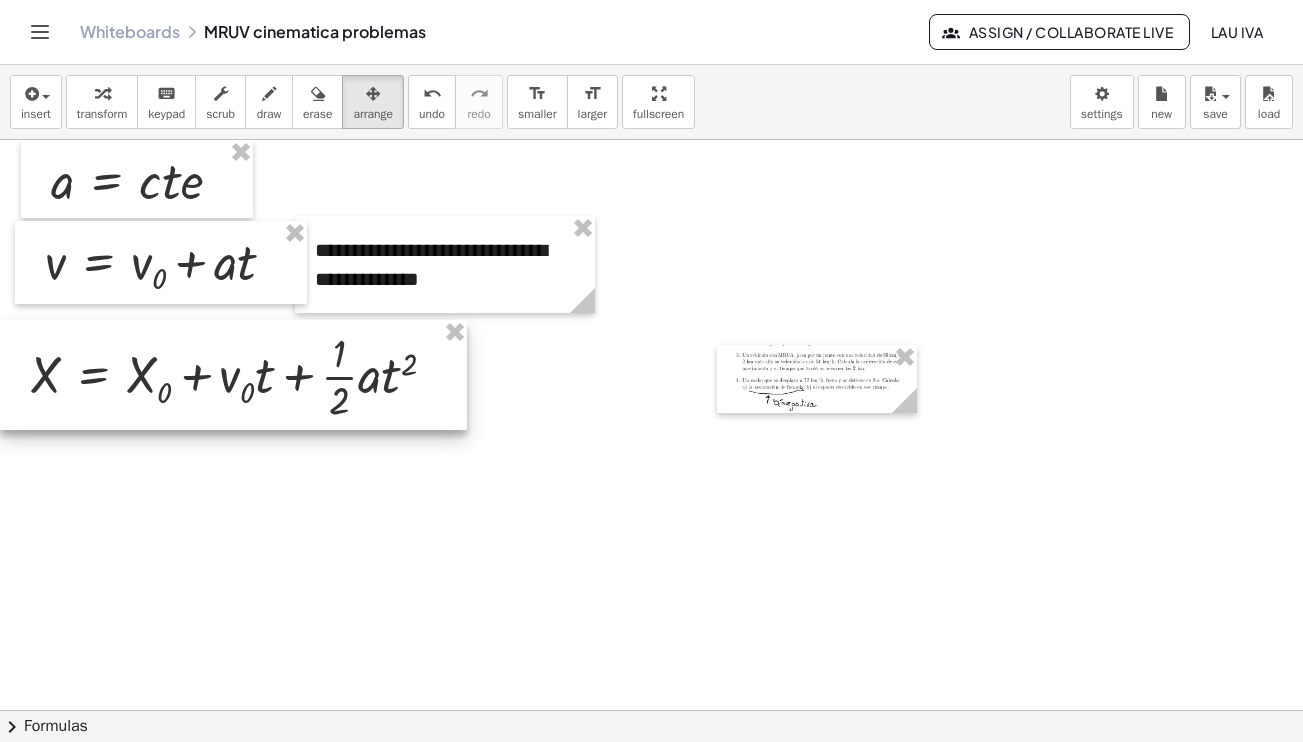drag, startPoint x: 375, startPoint y: 557, endPoint x: 155, endPoint y: 395, distance: 273.21054 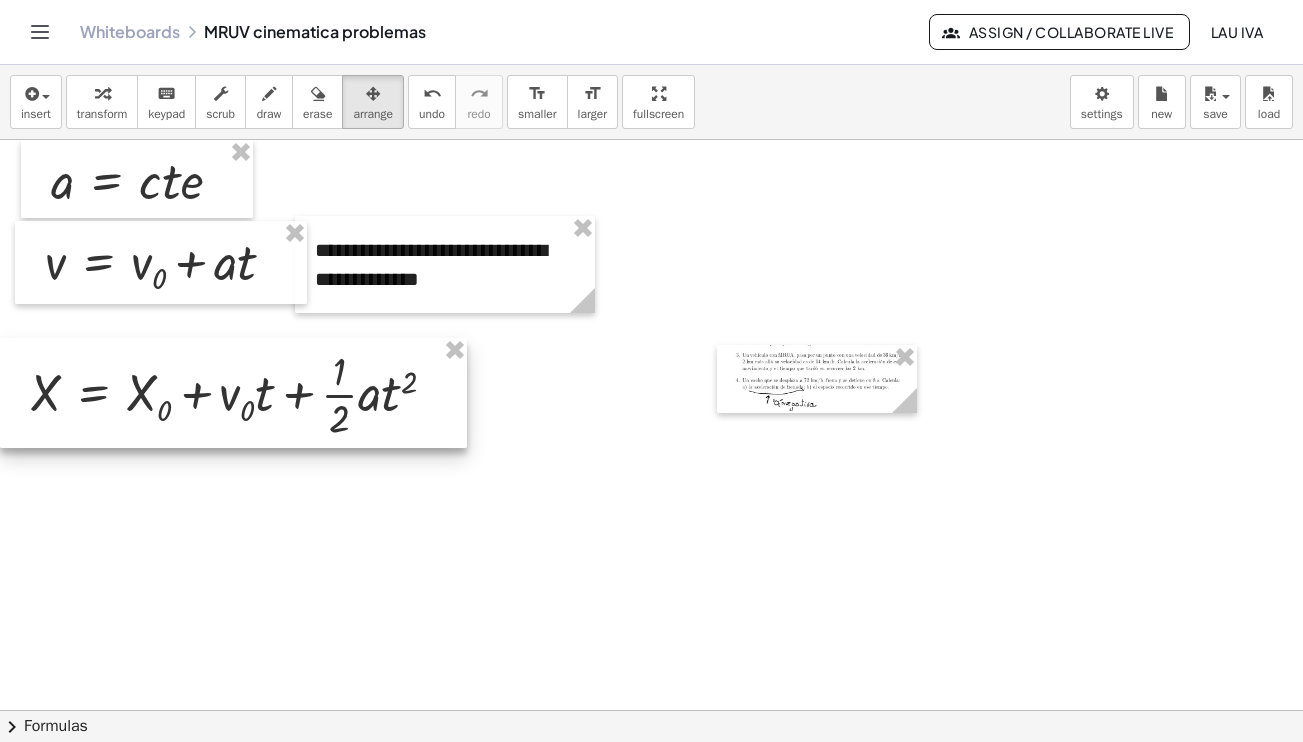 drag, startPoint x: 246, startPoint y: 362, endPoint x: 230, endPoint y: 380, distance: 24.083189 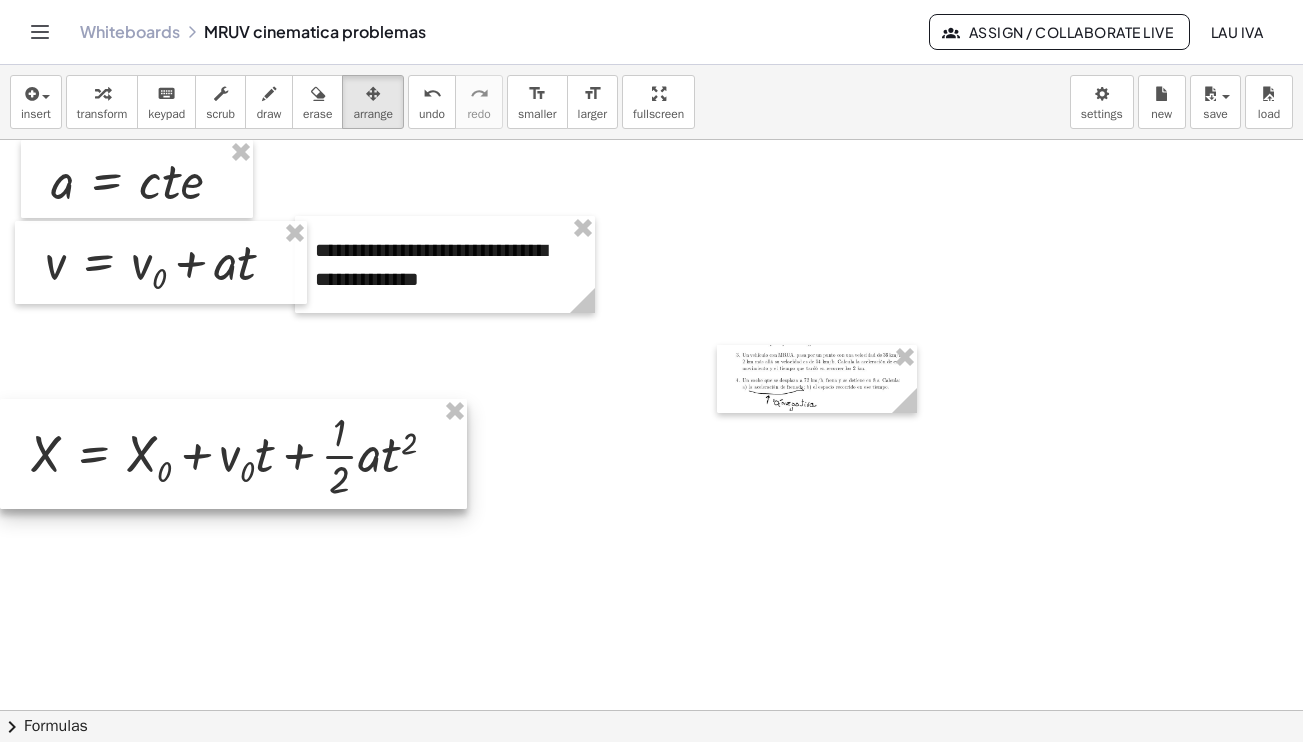 drag, startPoint x: 200, startPoint y: 371, endPoint x: 196, endPoint y: 433, distance: 62.1289 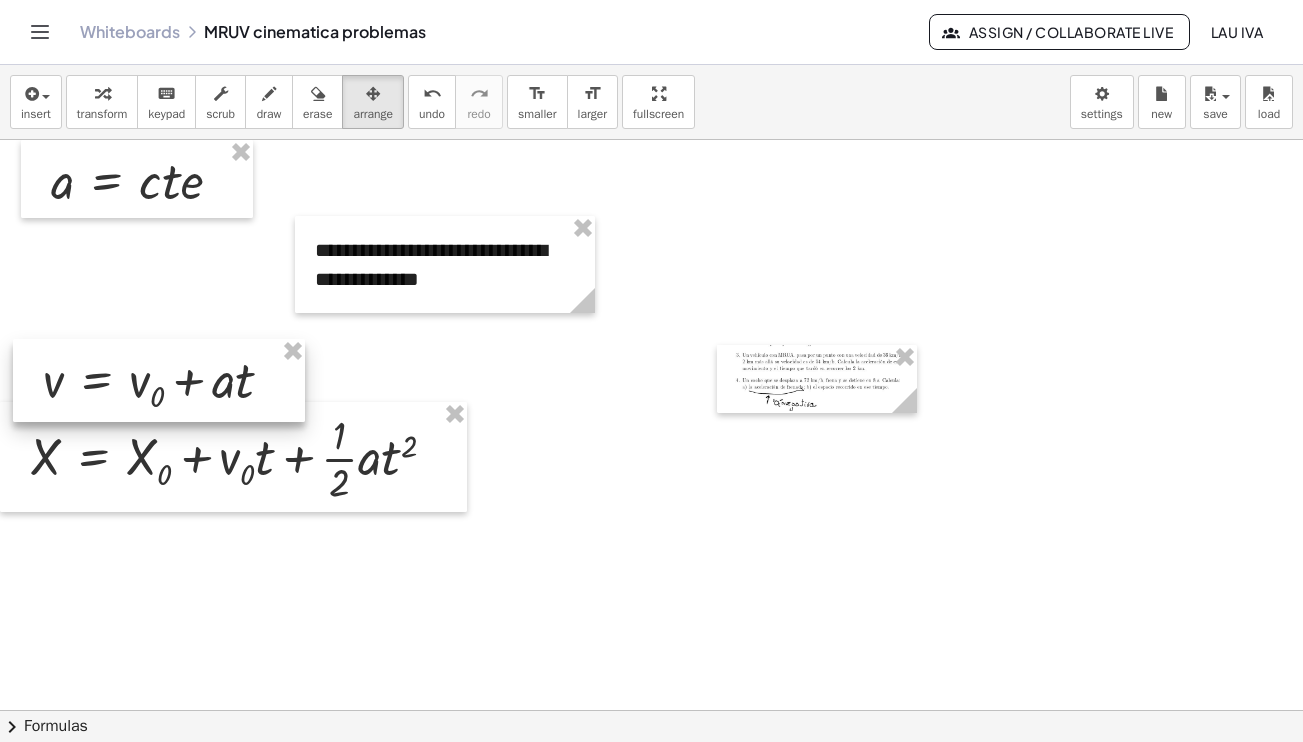 drag, startPoint x: 175, startPoint y: 269, endPoint x: 307, endPoint y: 332, distance: 146.26346 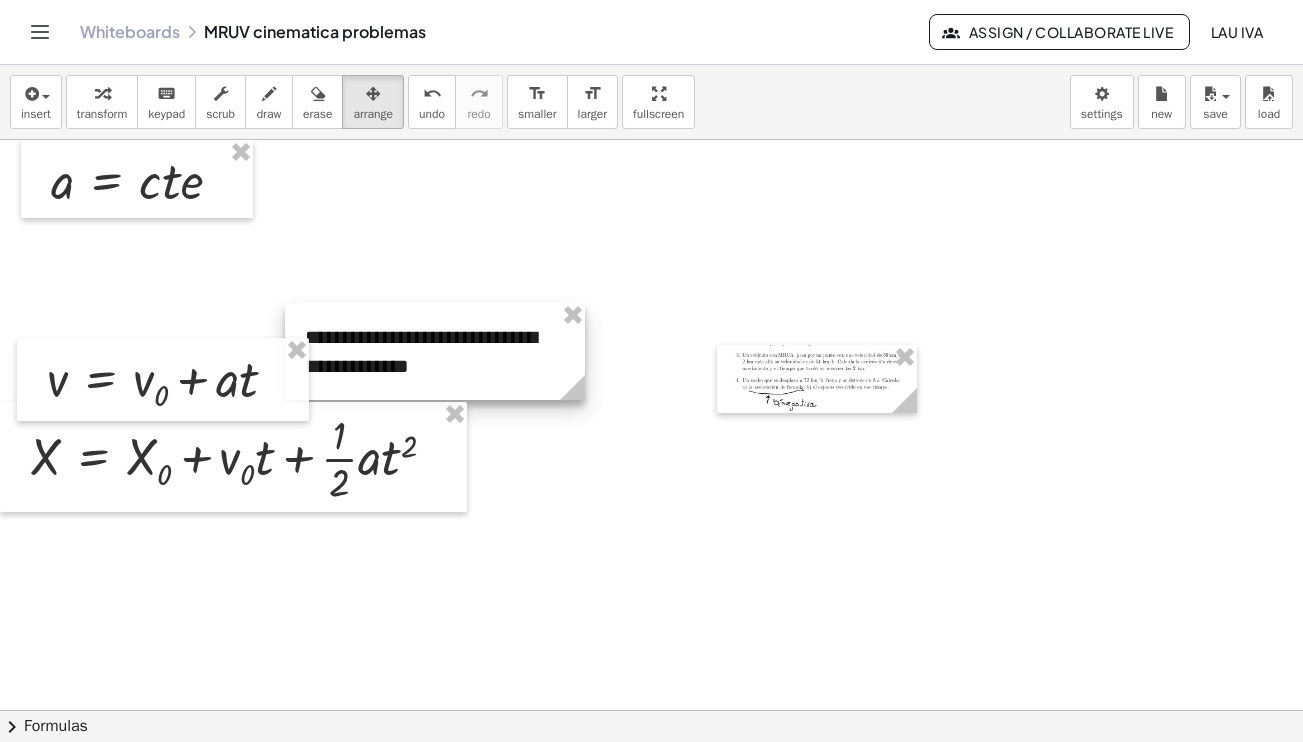 drag, startPoint x: 381, startPoint y: 266, endPoint x: 350, endPoint y: 353, distance: 92.358 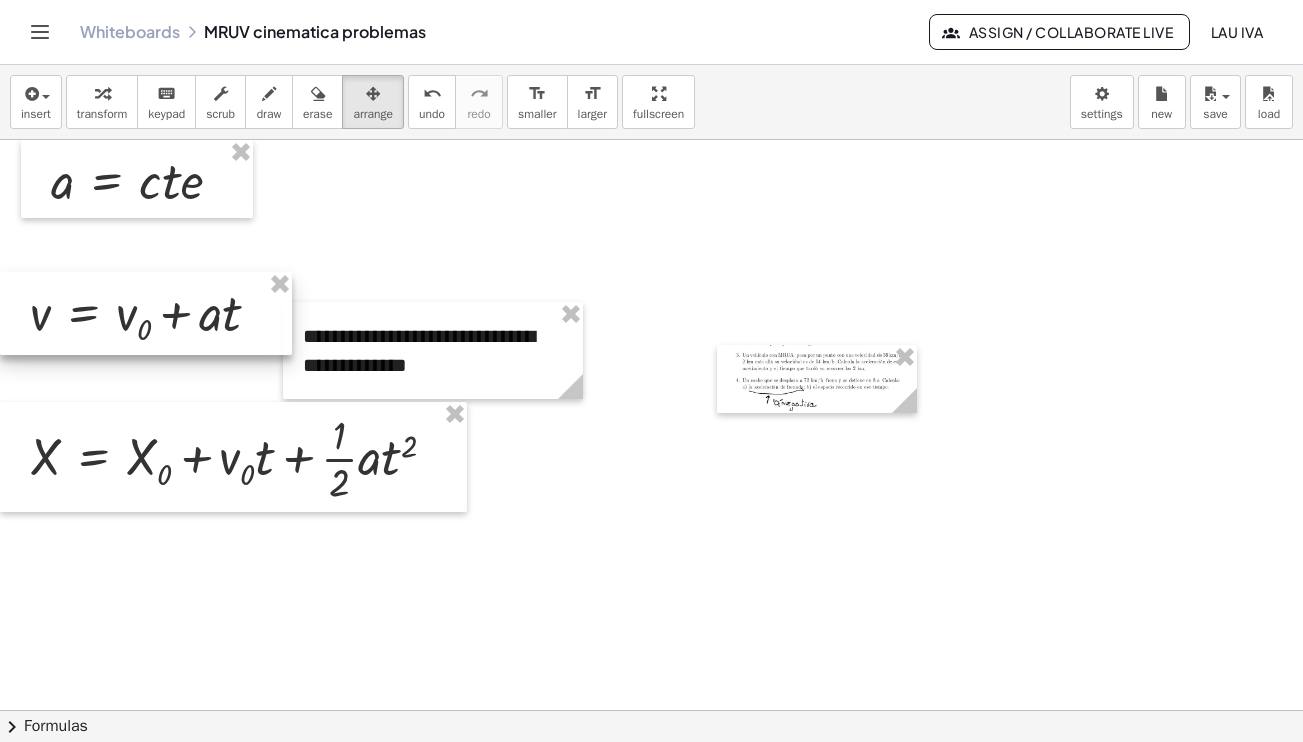 drag, startPoint x: 219, startPoint y: 367, endPoint x: 210, endPoint y: 309, distance: 58.694122 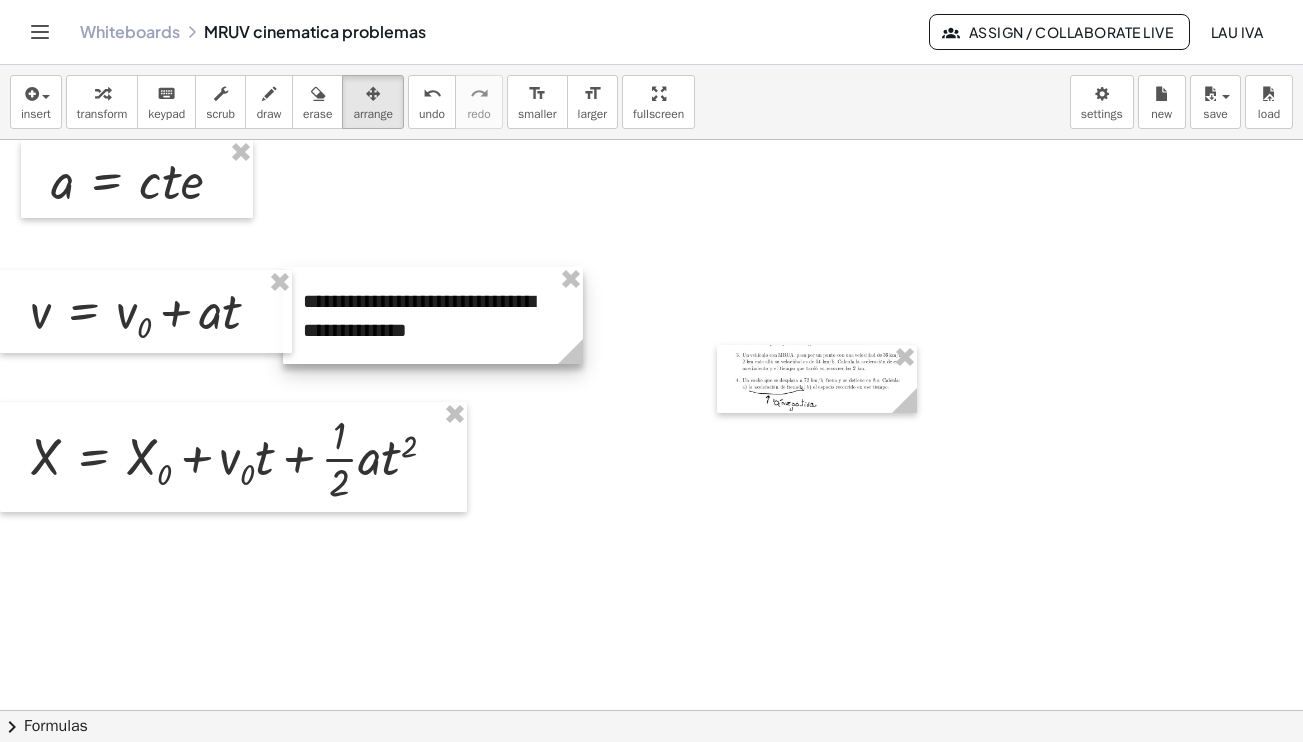 drag, startPoint x: 358, startPoint y: 362, endPoint x: 364, endPoint y: 334, distance: 28.635643 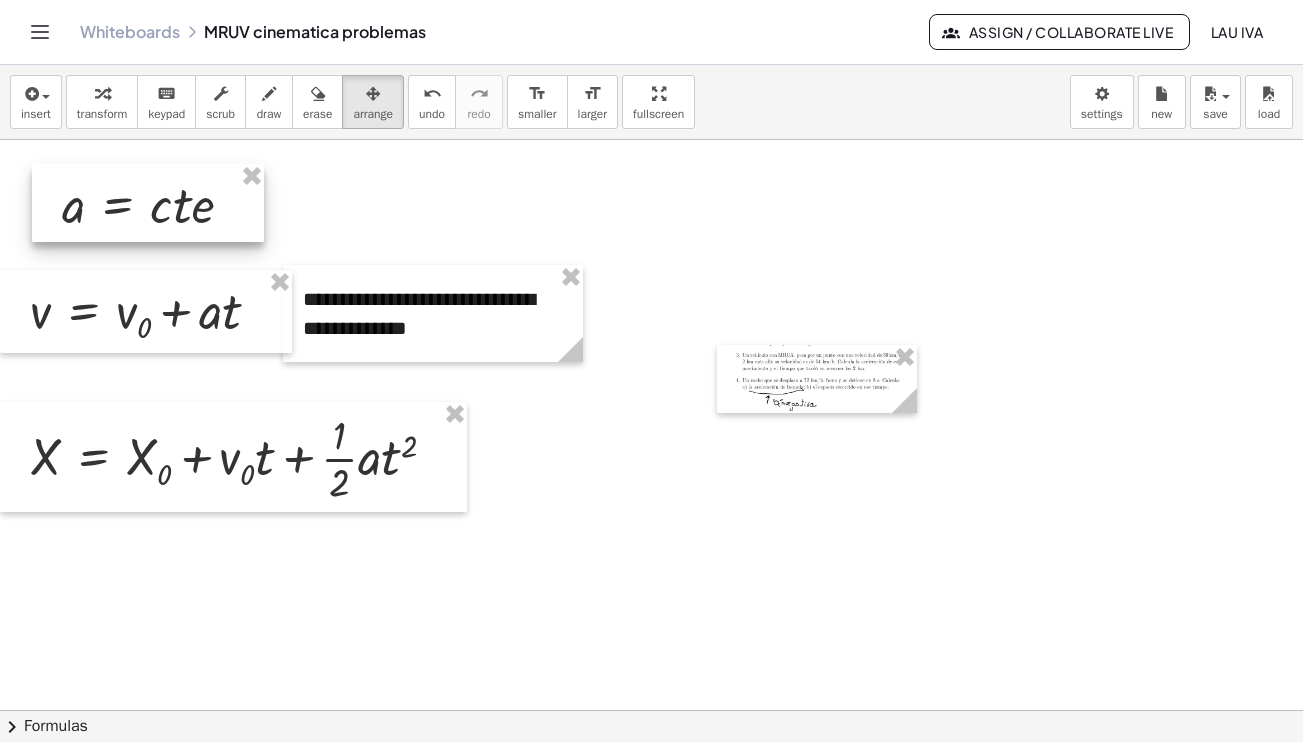 drag, startPoint x: 186, startPoint y: 190, endPoint x: 198, endPoint y: 210, distance: 23.323807 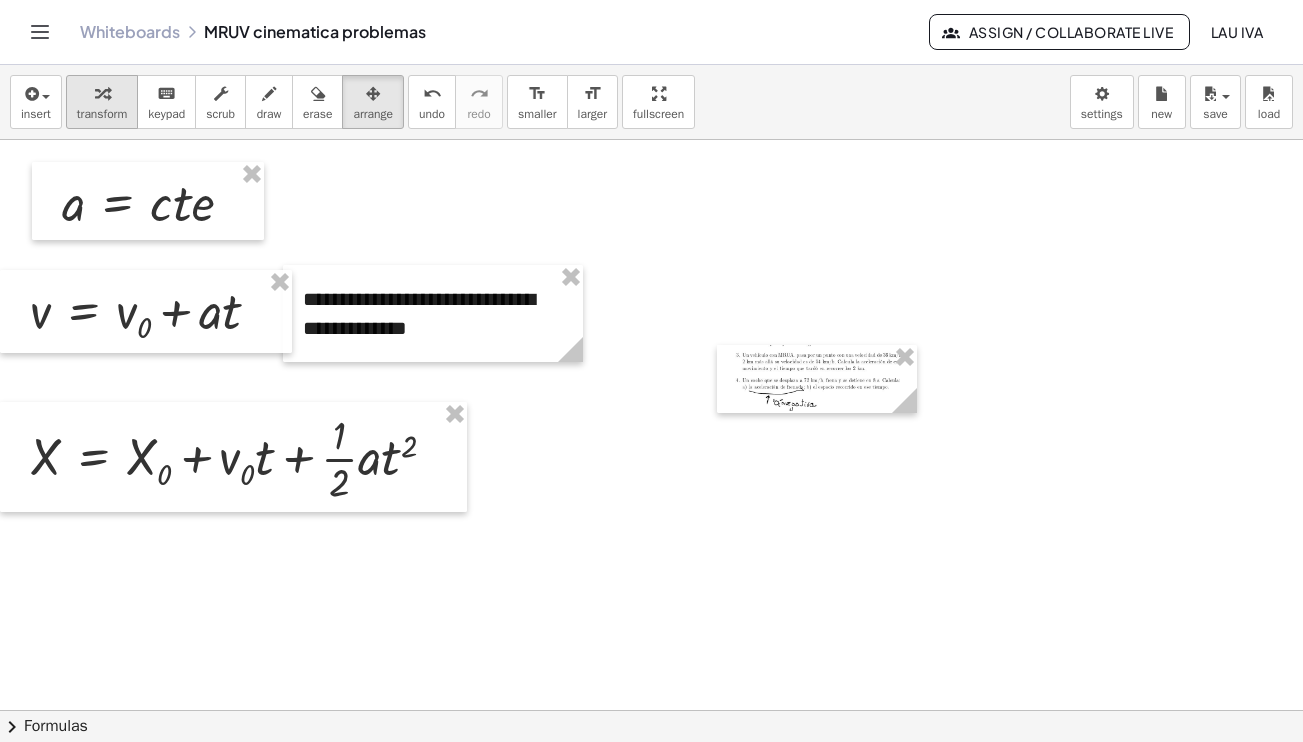 click on "transform" at bounding box center (102, 114) 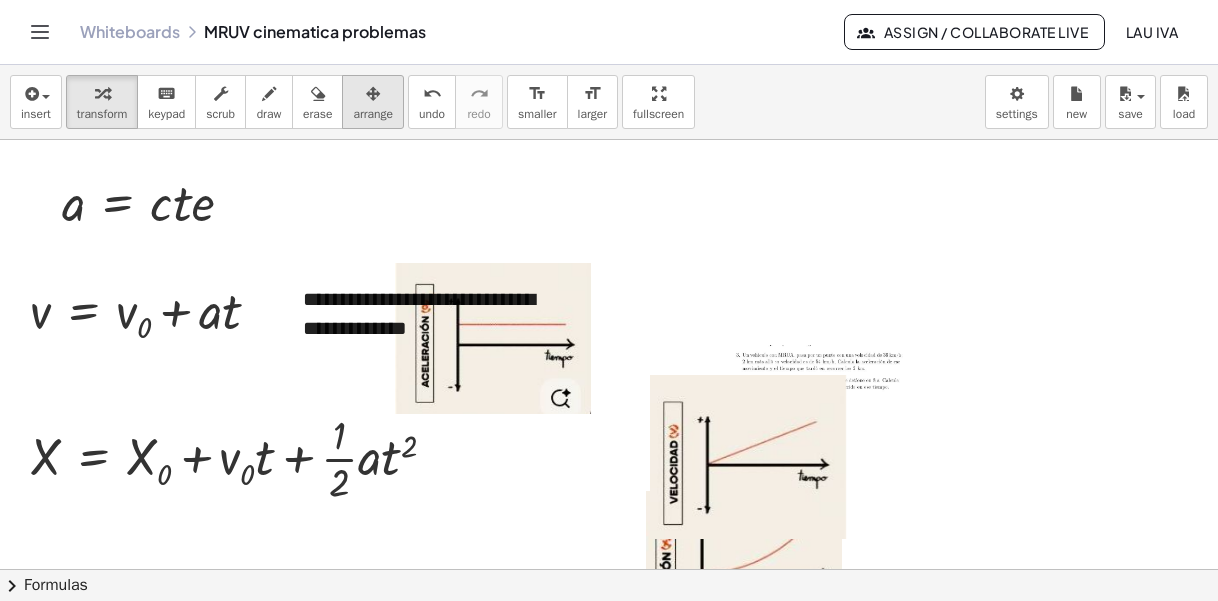 click on "arrange" at bounding box center [373, 114] 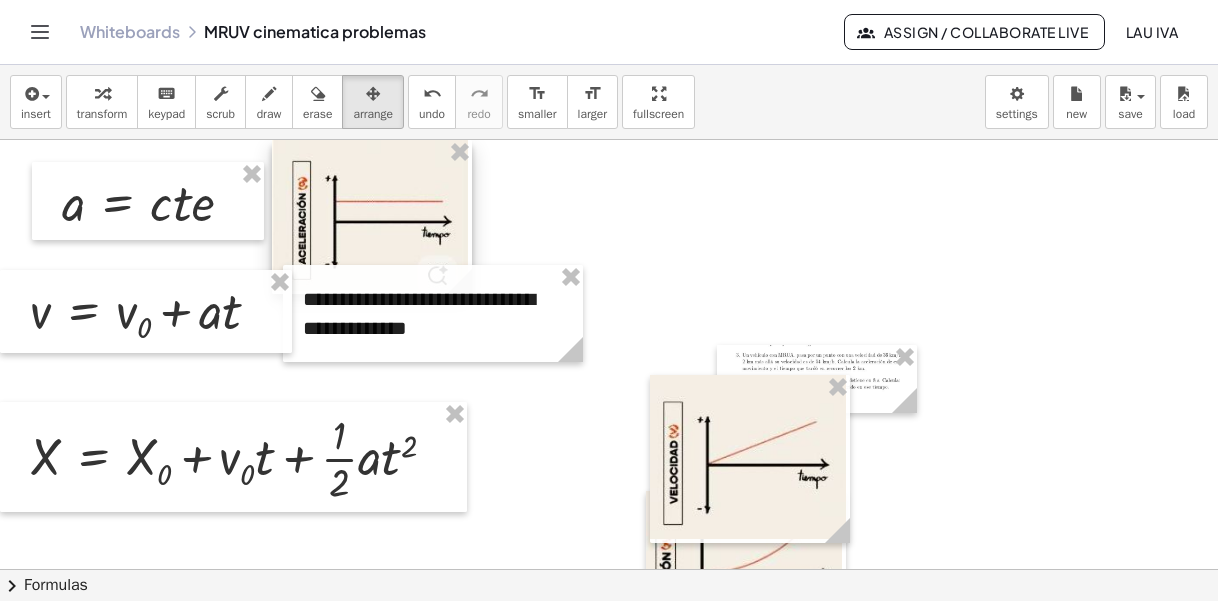 drag, startPoint x: 501, startPoint y: 385, endPoint x: 378, endPoint y: 244, distance: 187.10959 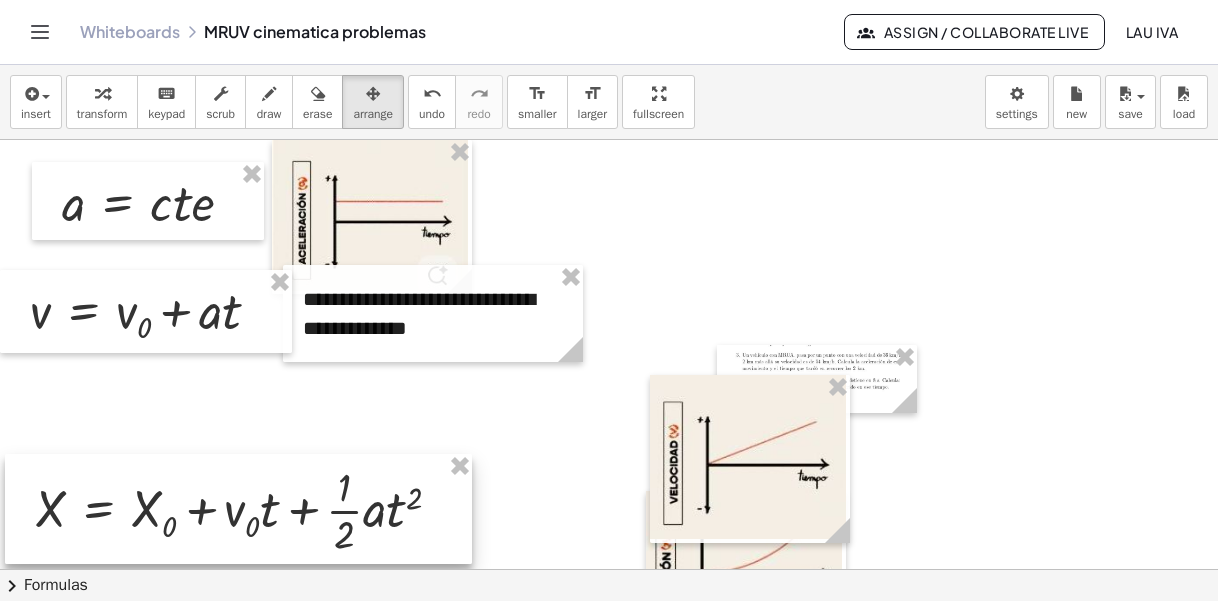 drag, startPoint x: 188, startPoint y: 459, endPoint x: 208, endPoint y: 407, distance: 55.713554 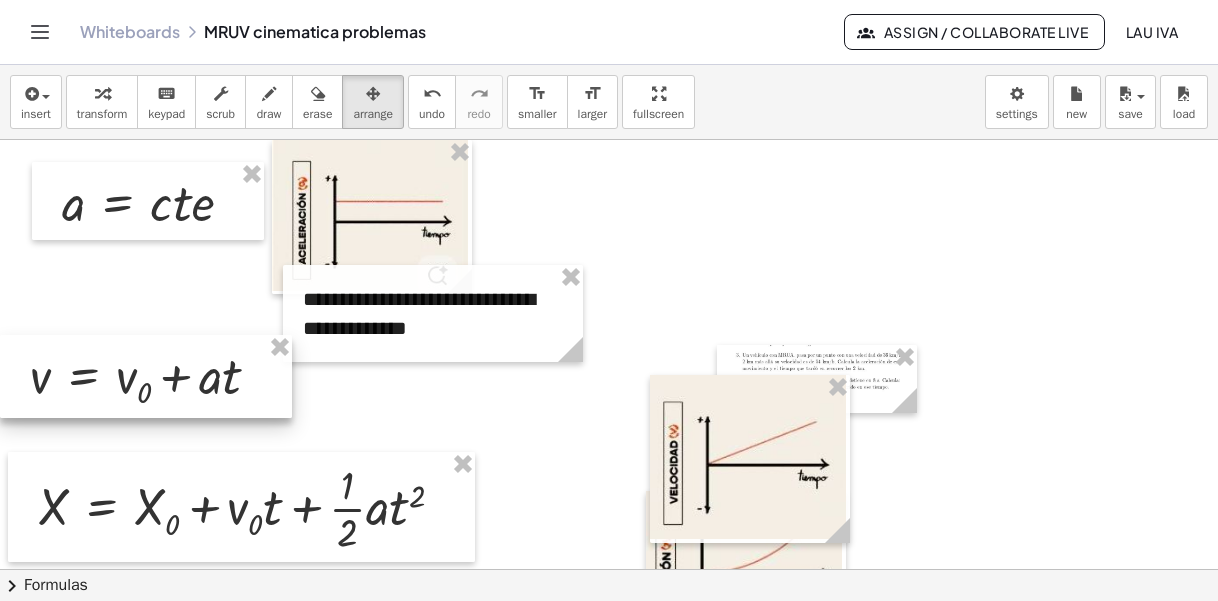 drag, startPoint x: 188, startPoint y: 315, endPoint x: 183, endPoint y: 372, distance: 57.21888 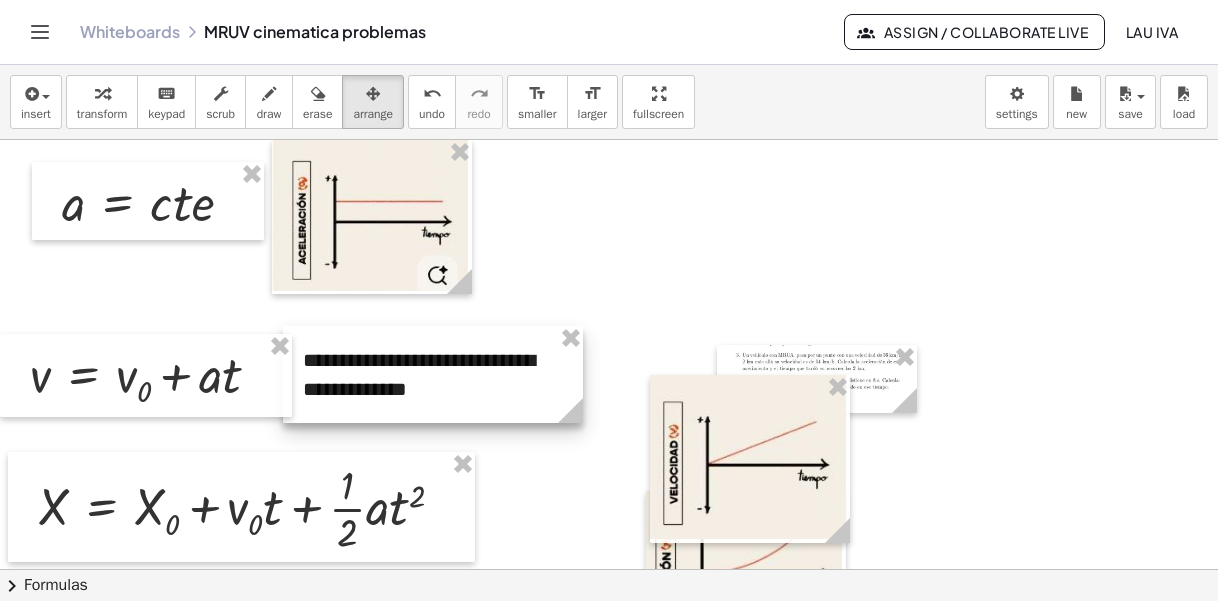 drag, startPoint x: 384, startPoint y: 335, endPoint x: 382, endPoint y: 393, distance: 58.034473 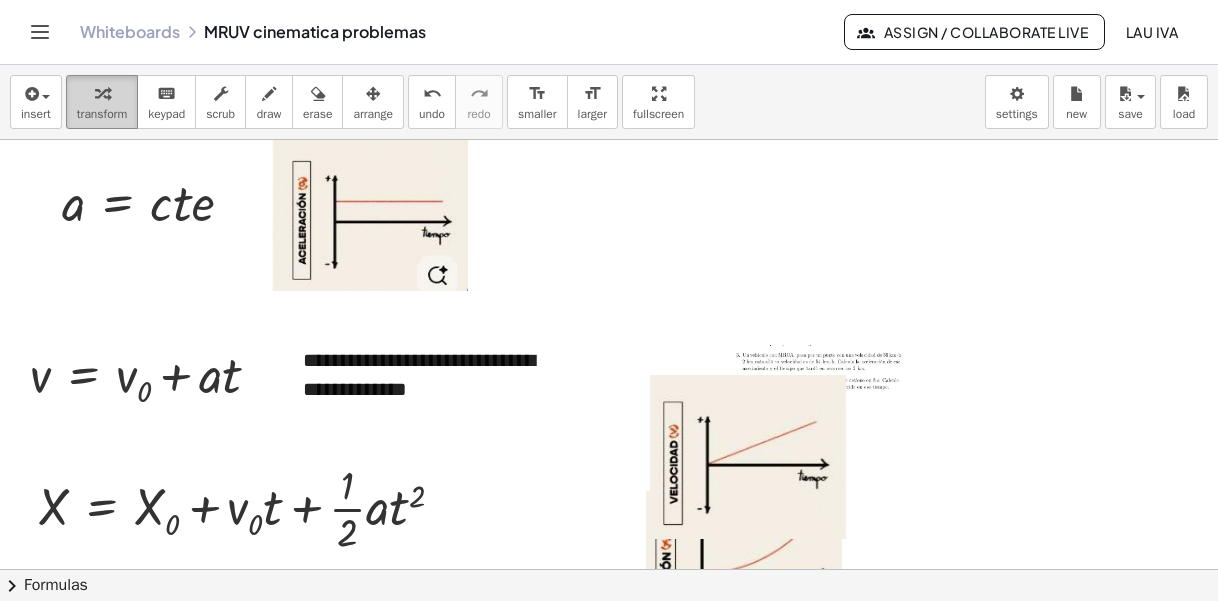 click on "transform" at bounding box center (102, 114) 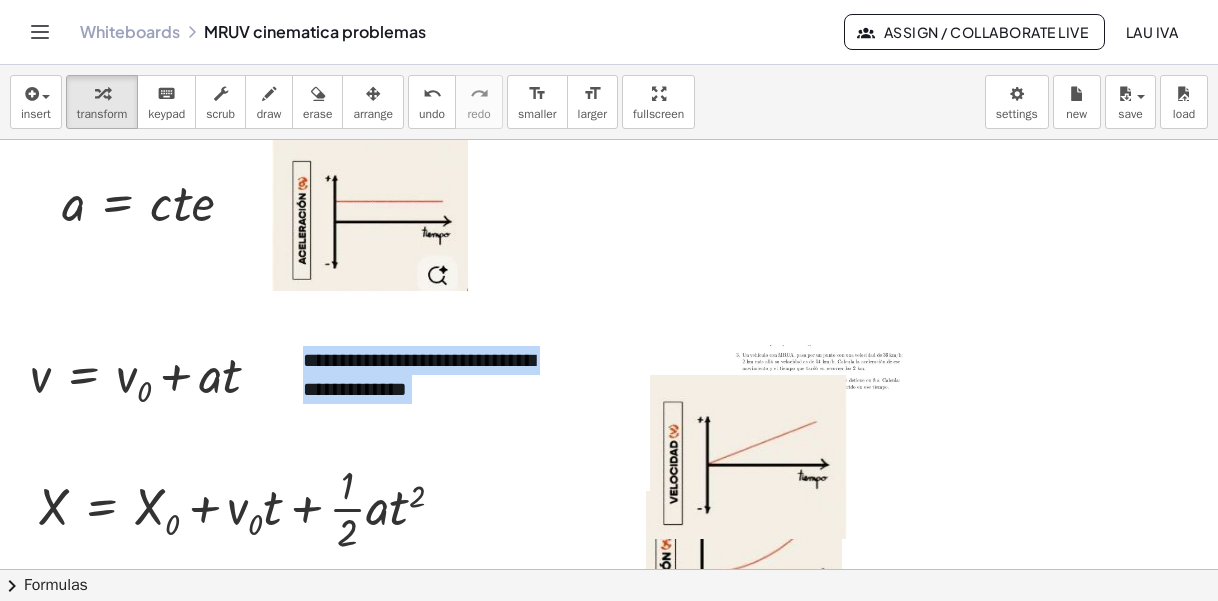 drag, startPoint x: 720, startPoint y: 473, endPoint x: 699, endPoint y: 367, distance: 108.060165 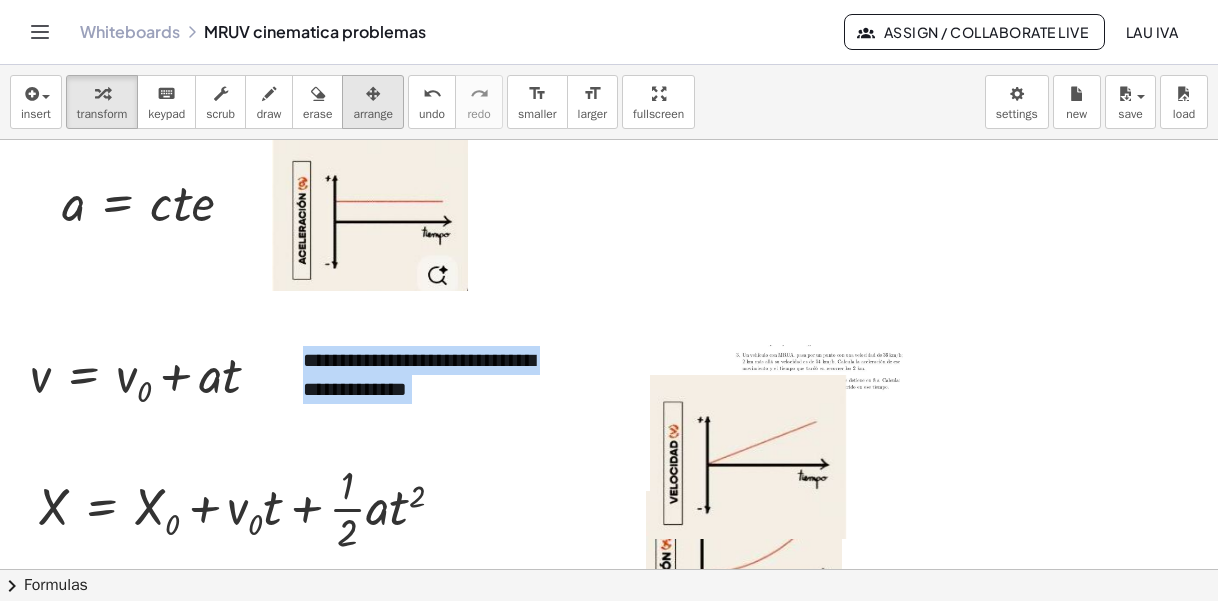 click on "arrange" at bounding box center (373, 114) 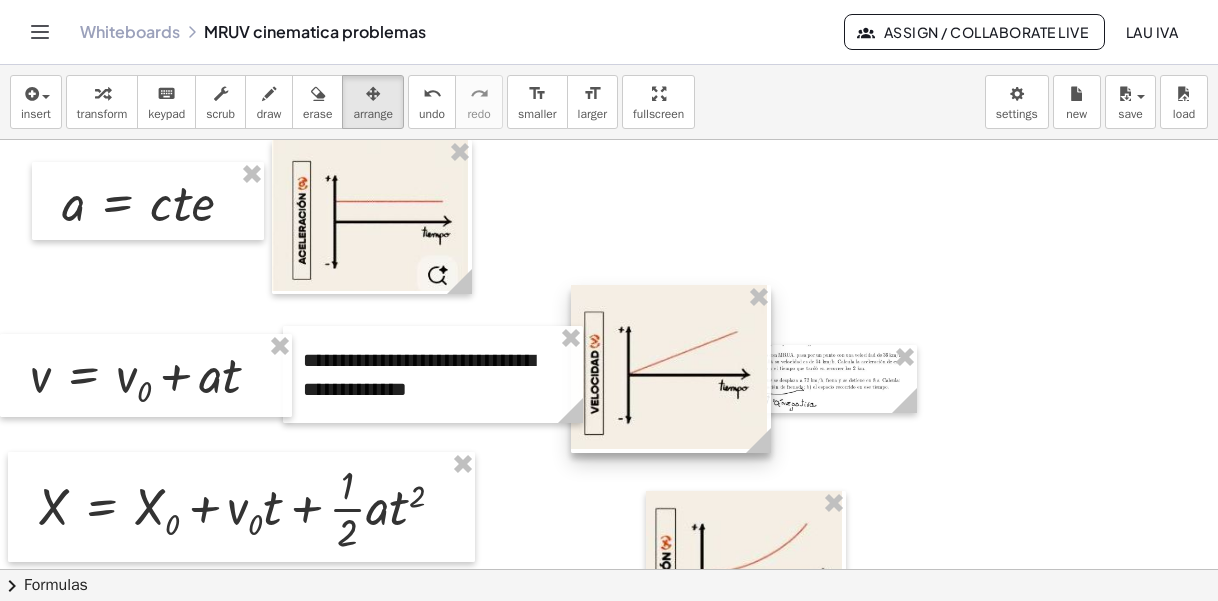 drag, startPoint x: 678, startPoint y: 448, endPoint x: 609, endPoint y: 373, distance: 101.91173 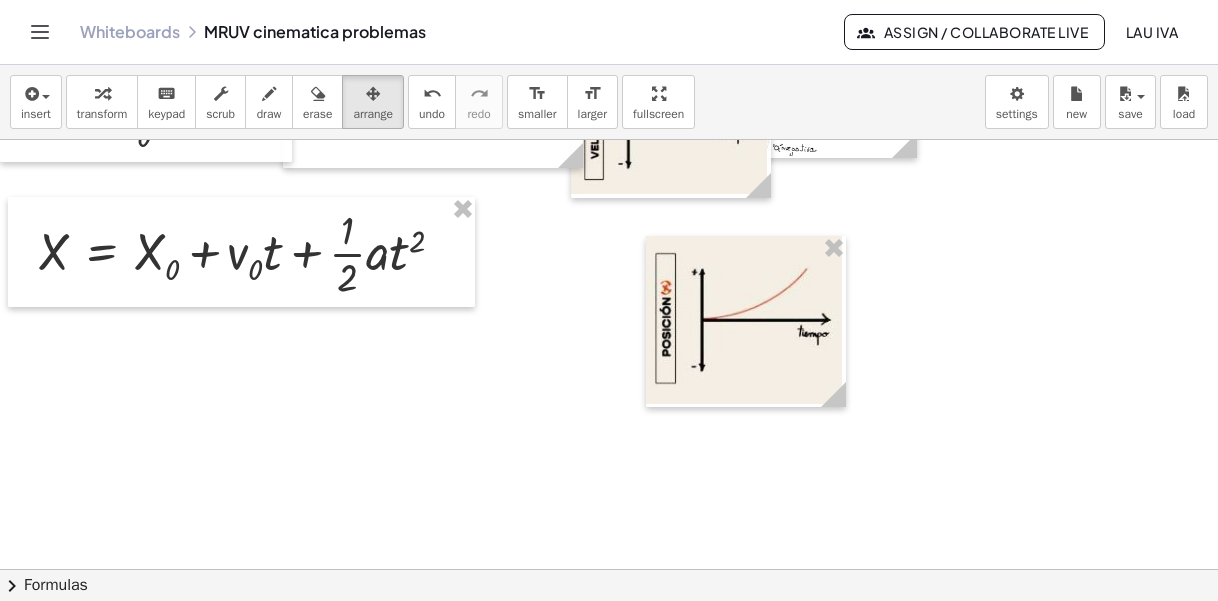 scroll, scrollTop: 300, scrollLeft: 0, axis: vertical 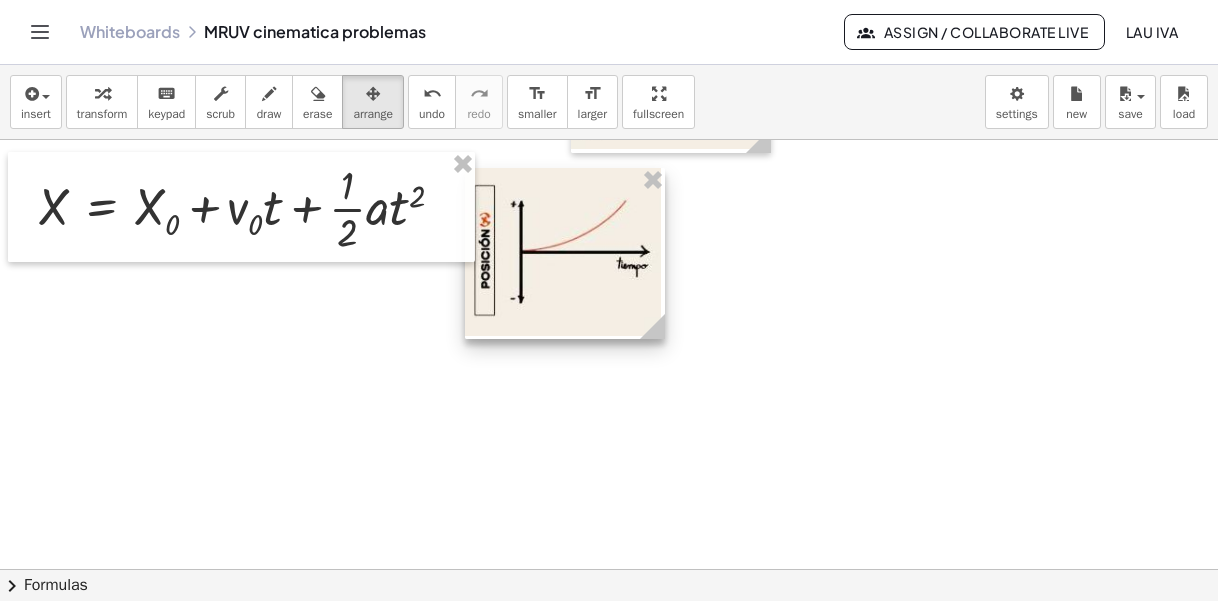 drag, startPoint x: 727, startPoint y: 315, endPoint x: 558, endPoint y: 292, distance: 170.5579 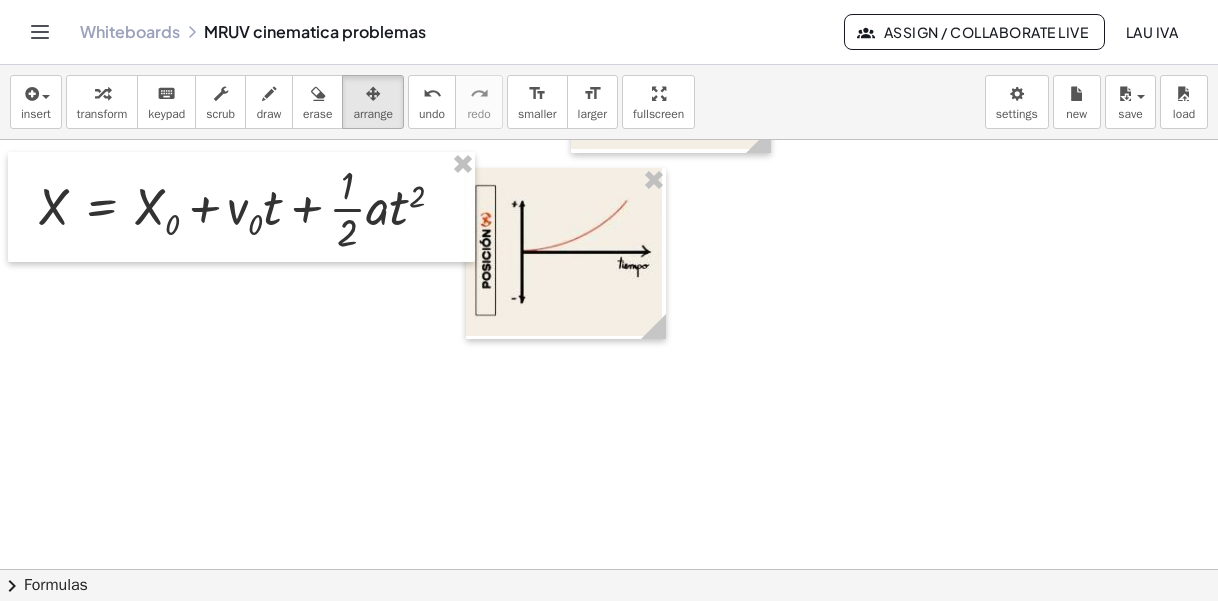 click at bounding box center [609, 269] 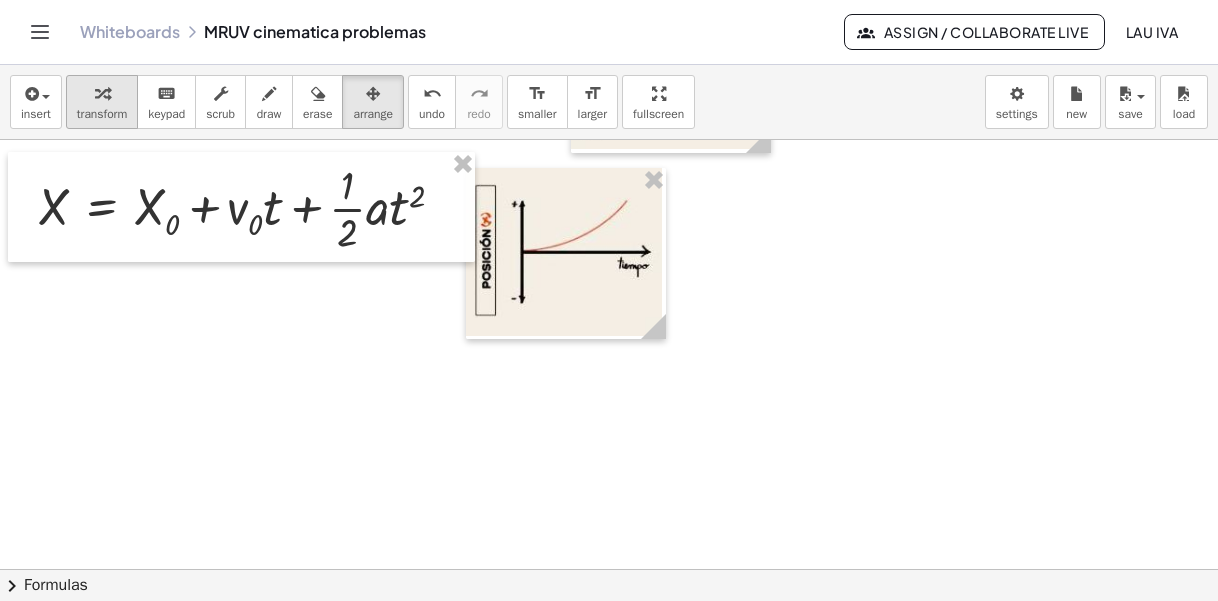 click on "transform" at bounding box center (102, 114) 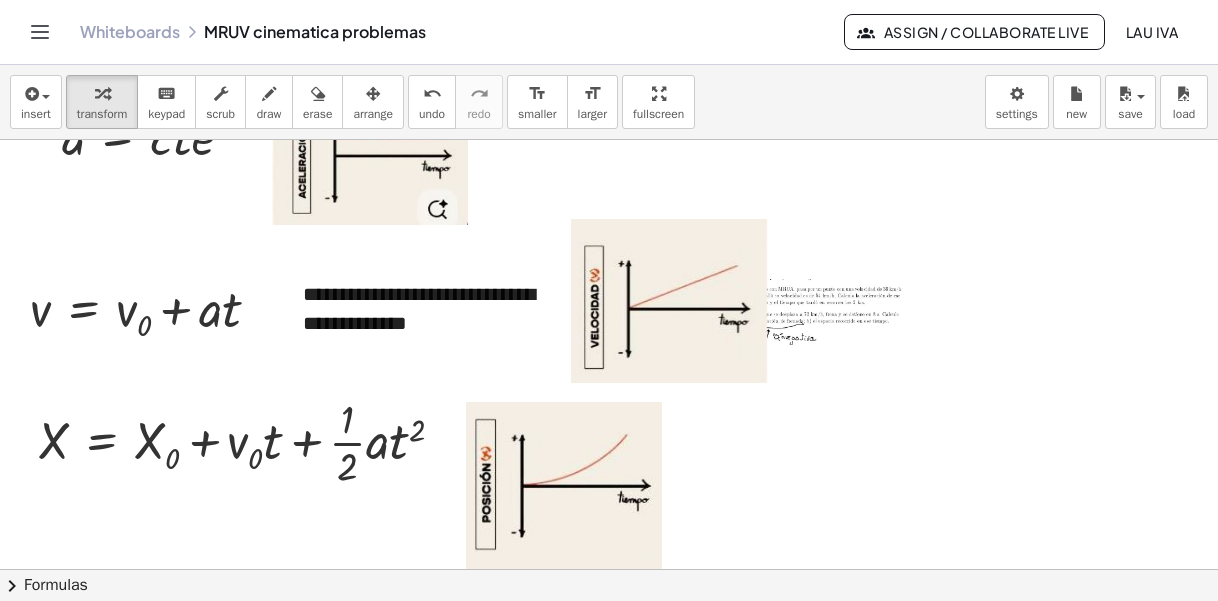 scroll, scrollTop: 100, scrollLeft: 0, axis: vertical 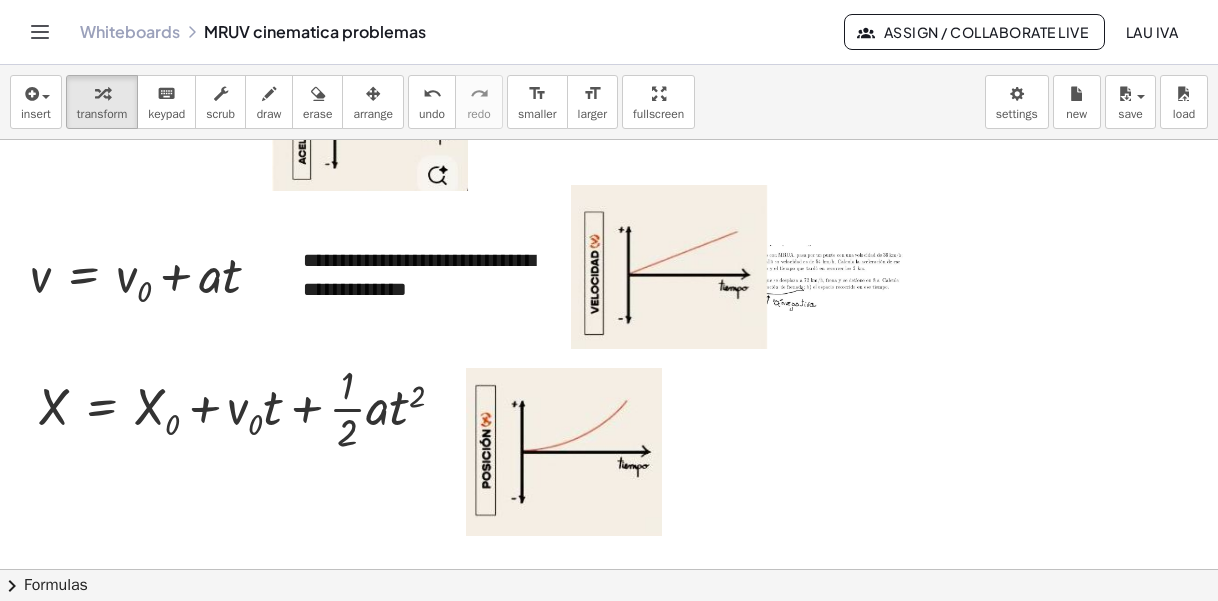 click at bounding box center [609, 469] 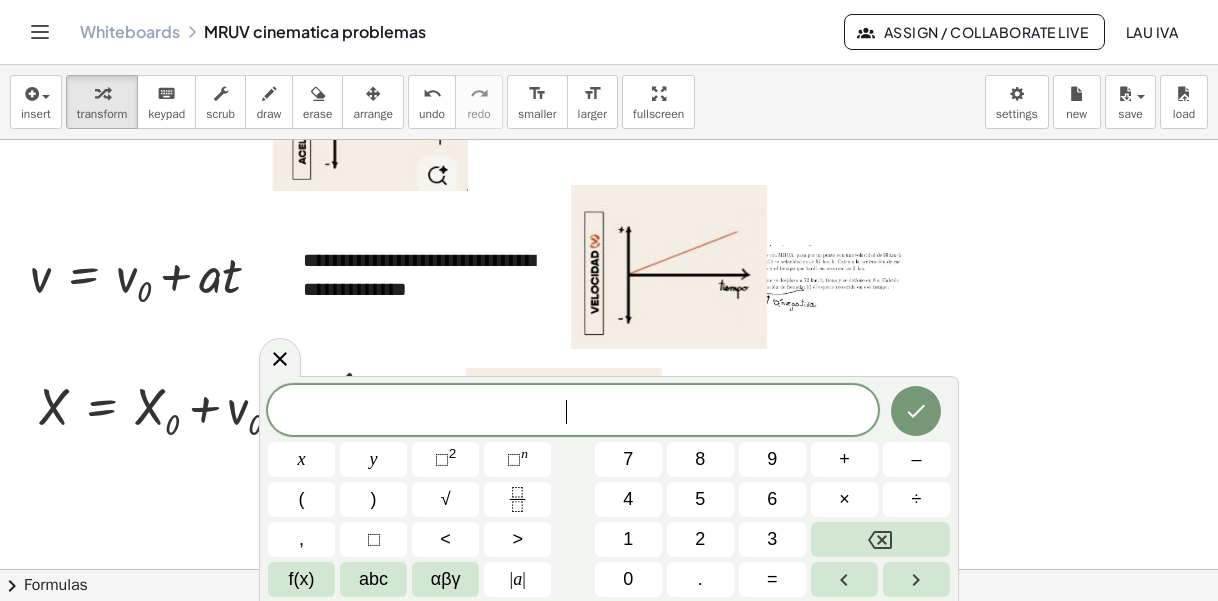click 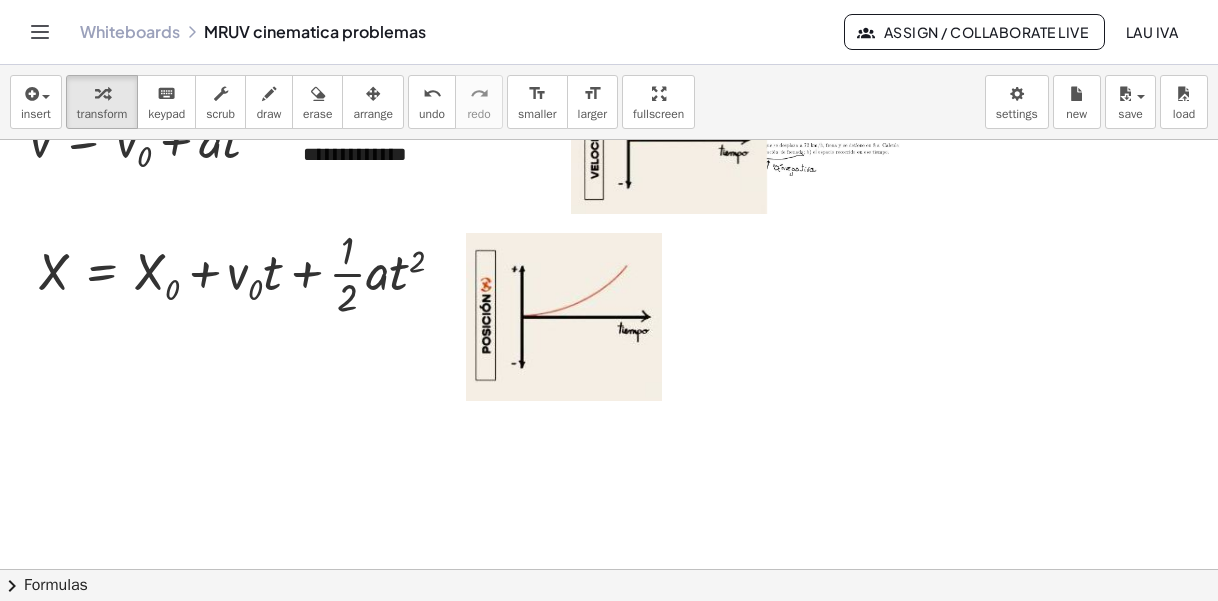 scroll, scrollTop: 200, scrollLeft: 0, axis: vertical 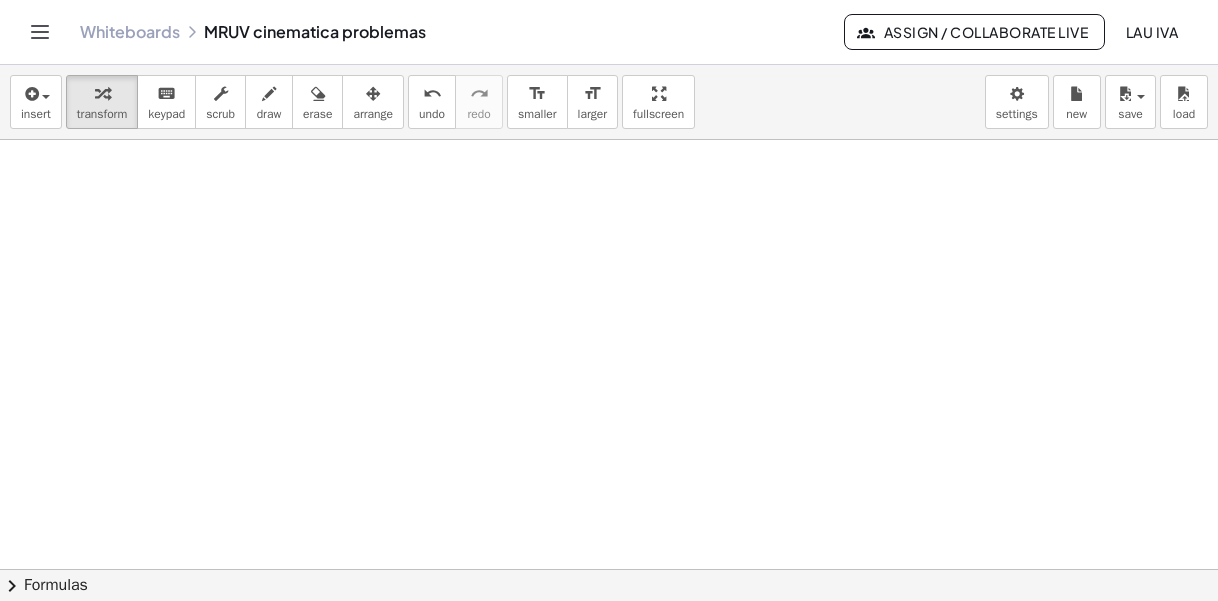 drag, startPoint x: 827, startPoint y: 182, endPoint x: 459, endPoint y: 438, distance: 448.2856 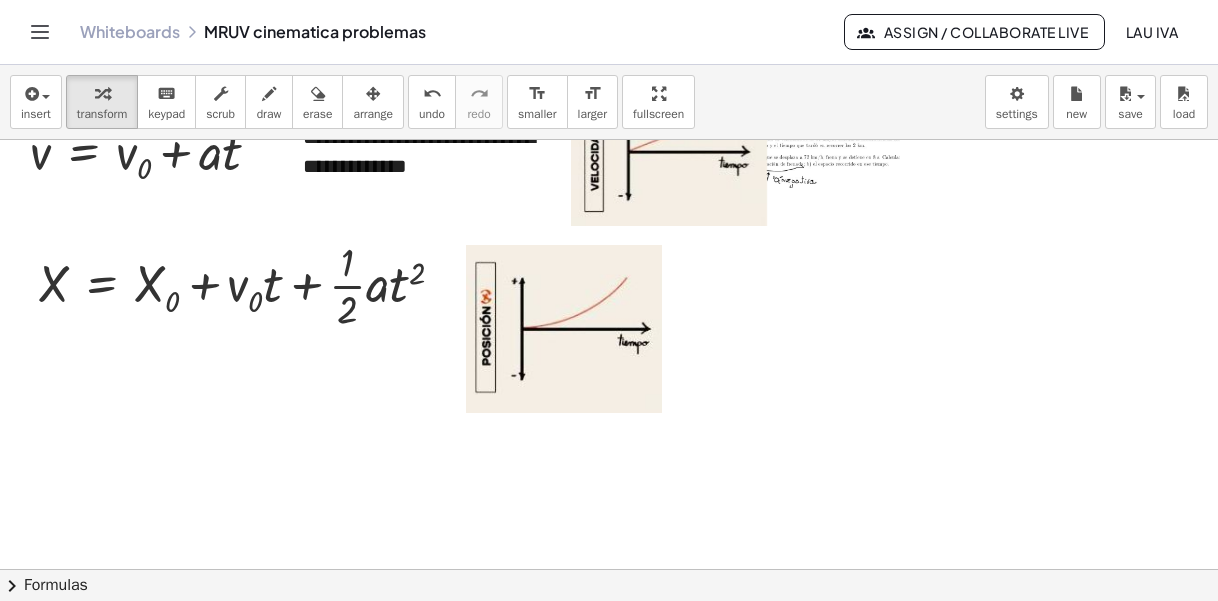 scroll, scrollTop: 23, scrollLeft: 0, axis: vertical 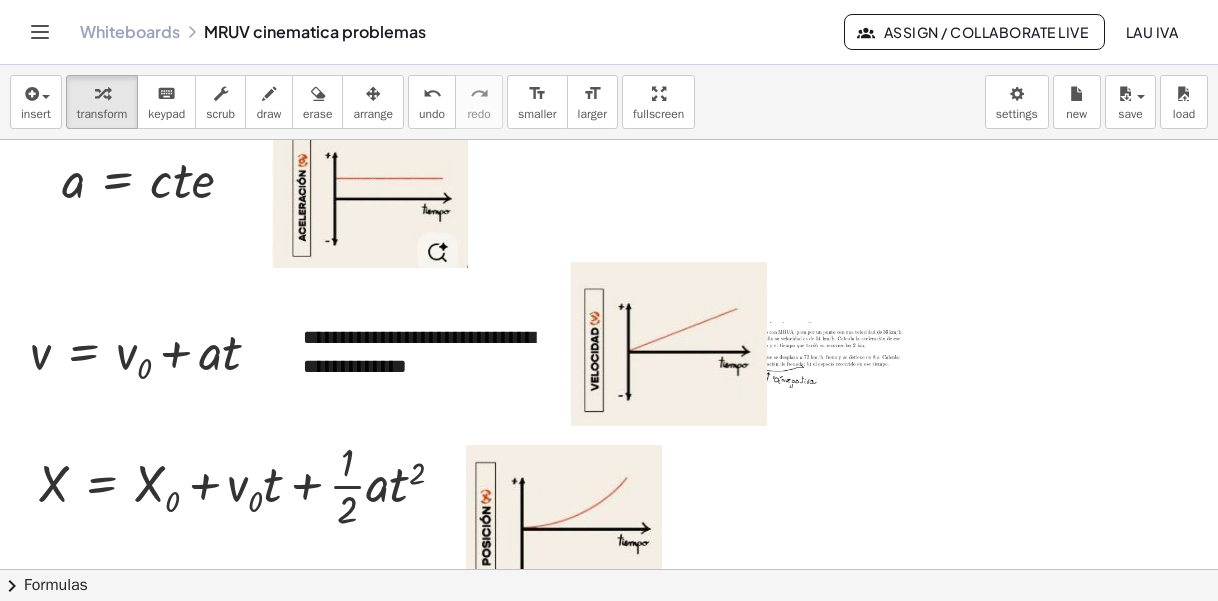 click at bounding box center [817, 356] 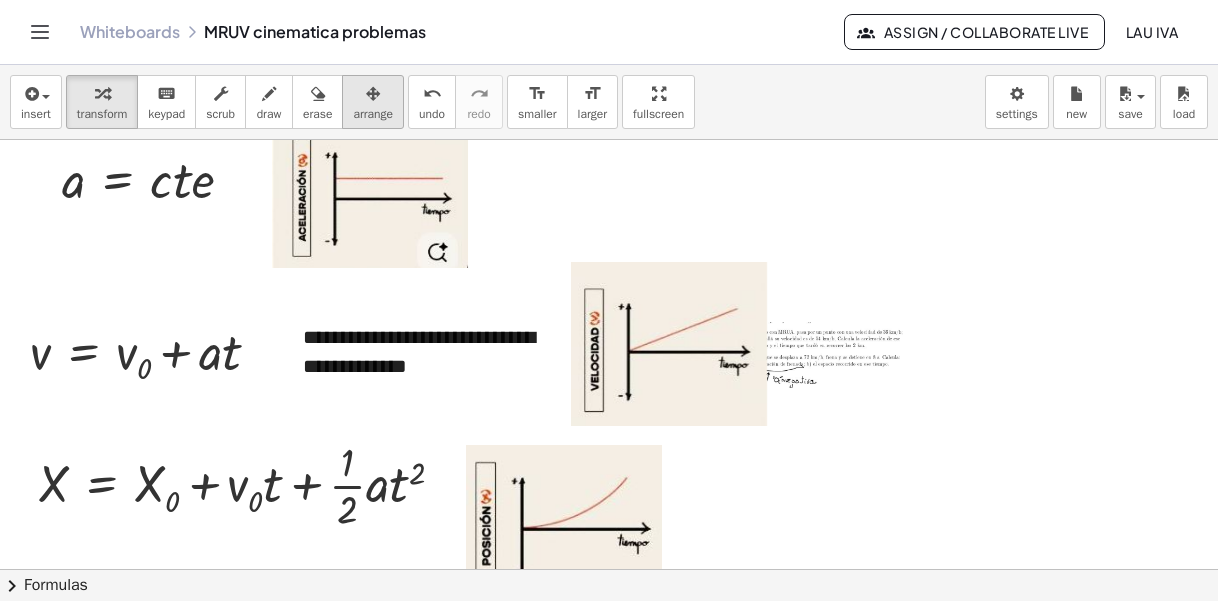 click on "arrange" at bounding box center (373, 114) 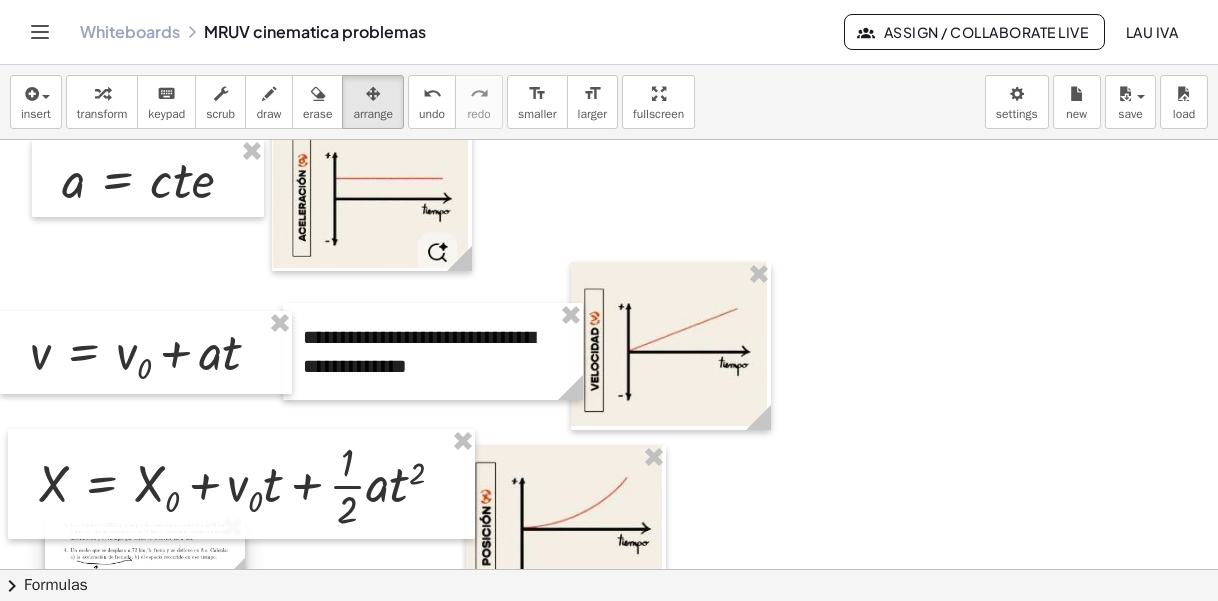 drag, startPoint x: 876, startPoint y: 360, endPoint x: 203, endPoint y: 549, distance: 699.03503 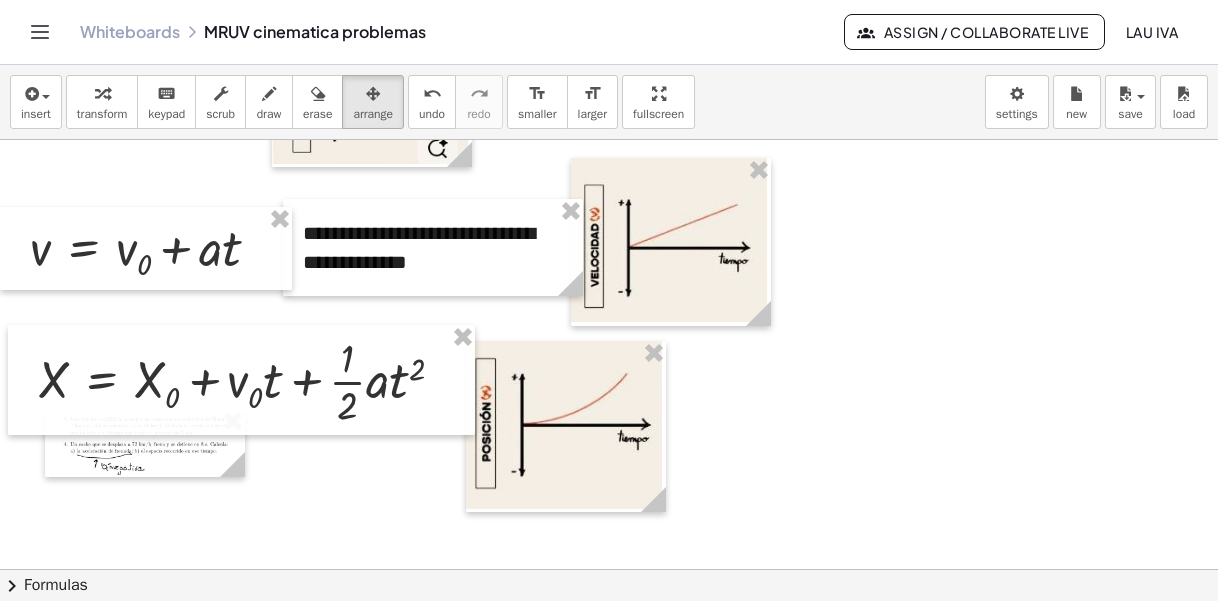 scroll, scrollTop: 223, scrollLeft: 0, axis: vertical 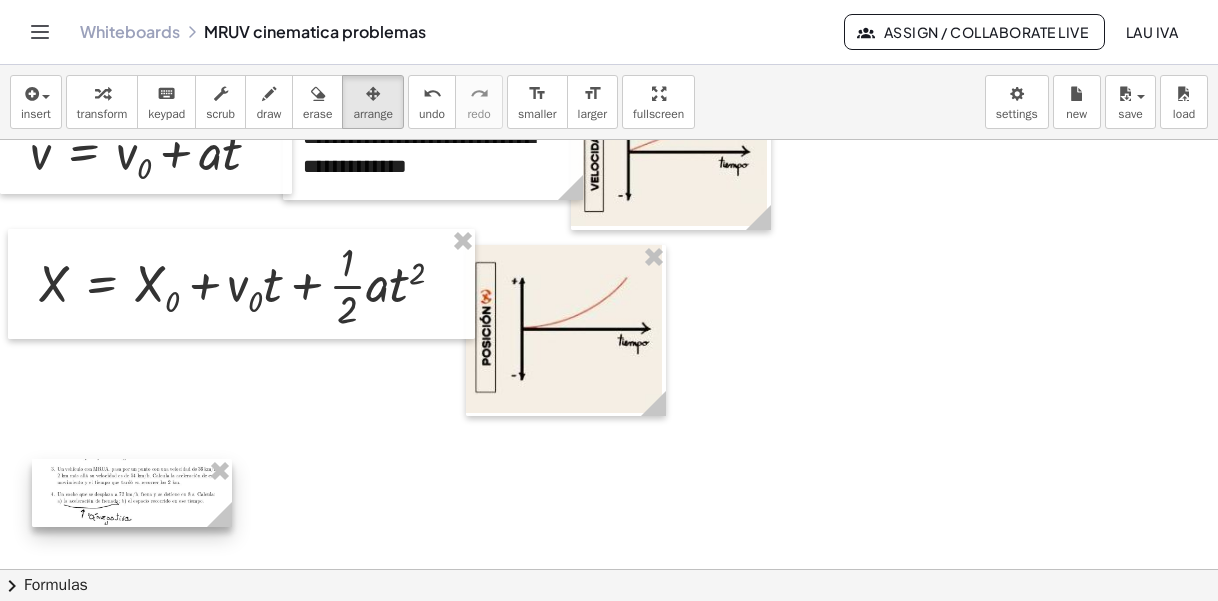 drag, startPoint x: 170, startPoint y: 361, endPoint x: 157, endPoint y: 505, distance: 144.58562 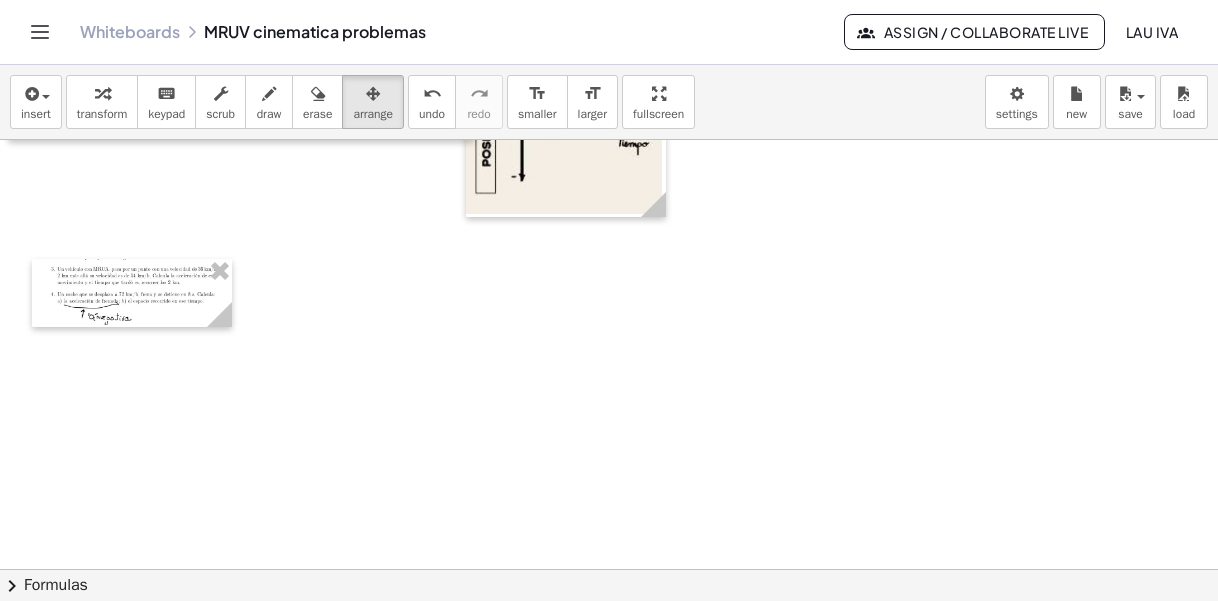 scroll, scrollTop: 429, scrollLeft: 0, axis: vertical 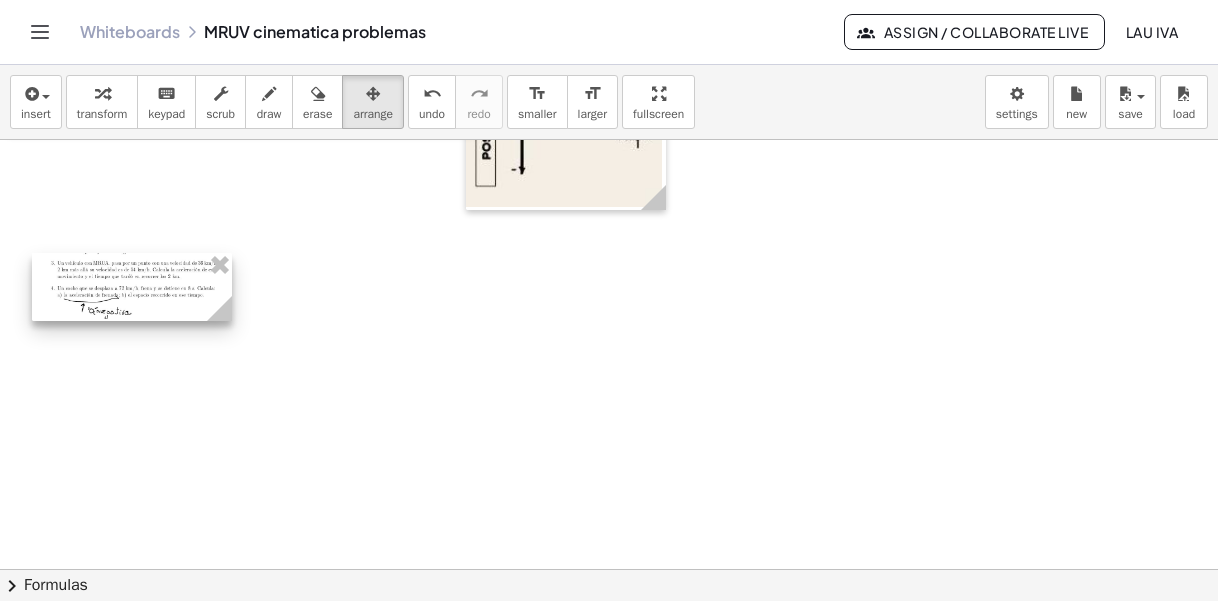 click at bounding box center [132, 287] 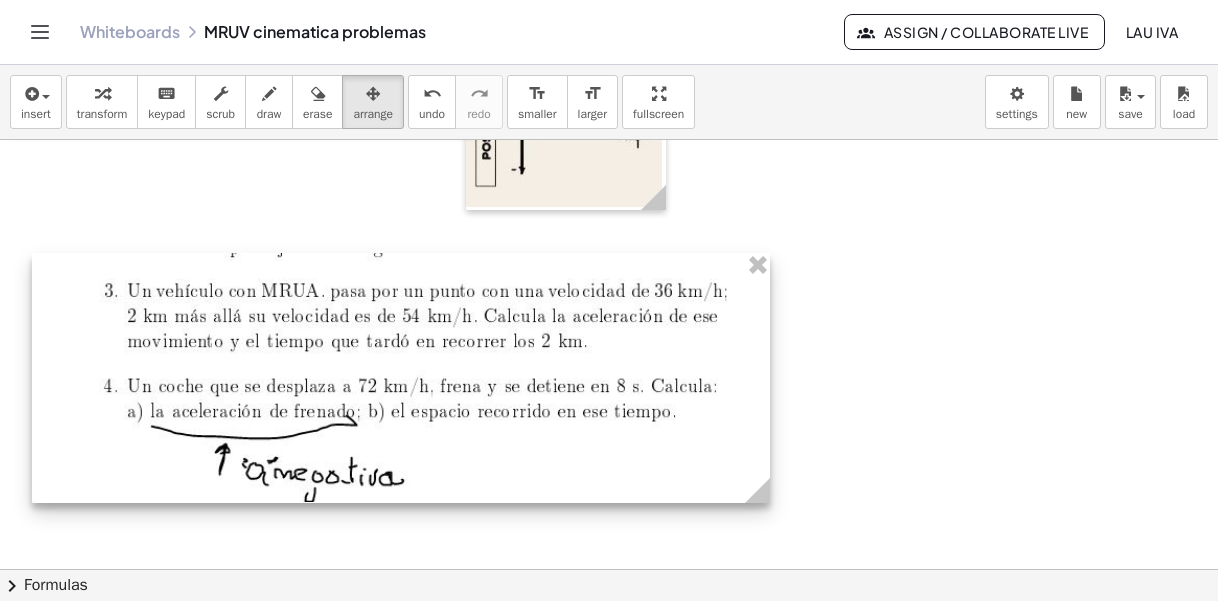 drag, startPoint x: 227, startPoint y: 320, endPoint x: 766, endPoint y: 420, distance: 548.19794 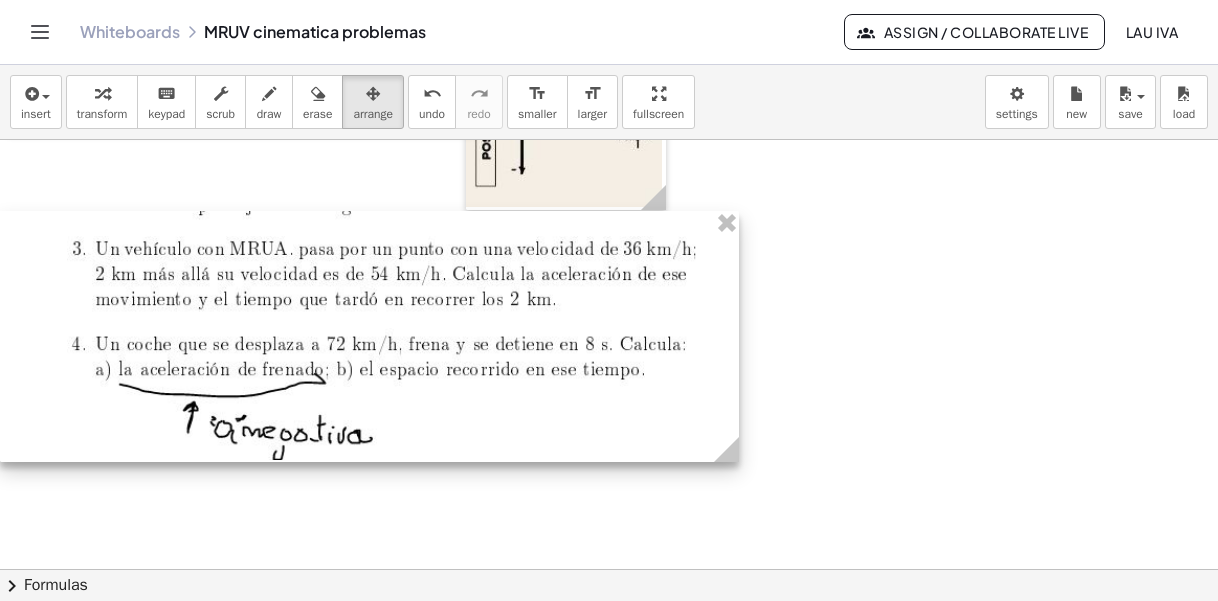 drag, startPoint x: 390, startPoint y: 391, endPoint x: 568, endPoint y: 406, distance: 178.6309 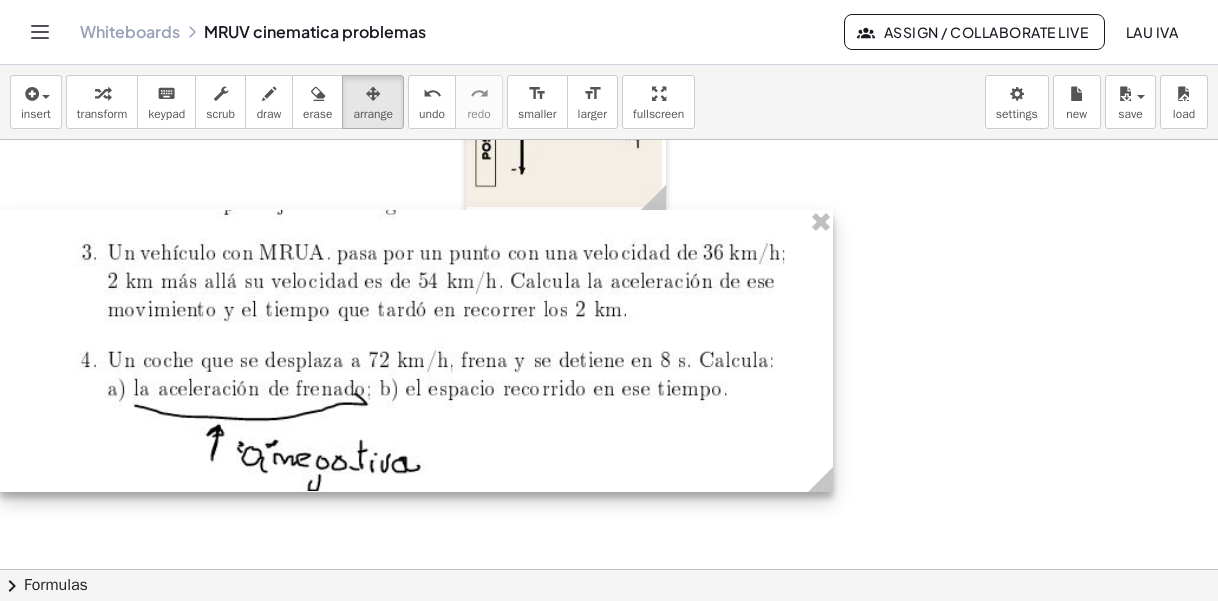 drag, startPoint x: 735, startPoint y: 459, endPoint x: 829, endPoint y: 476, distance: 95.524864 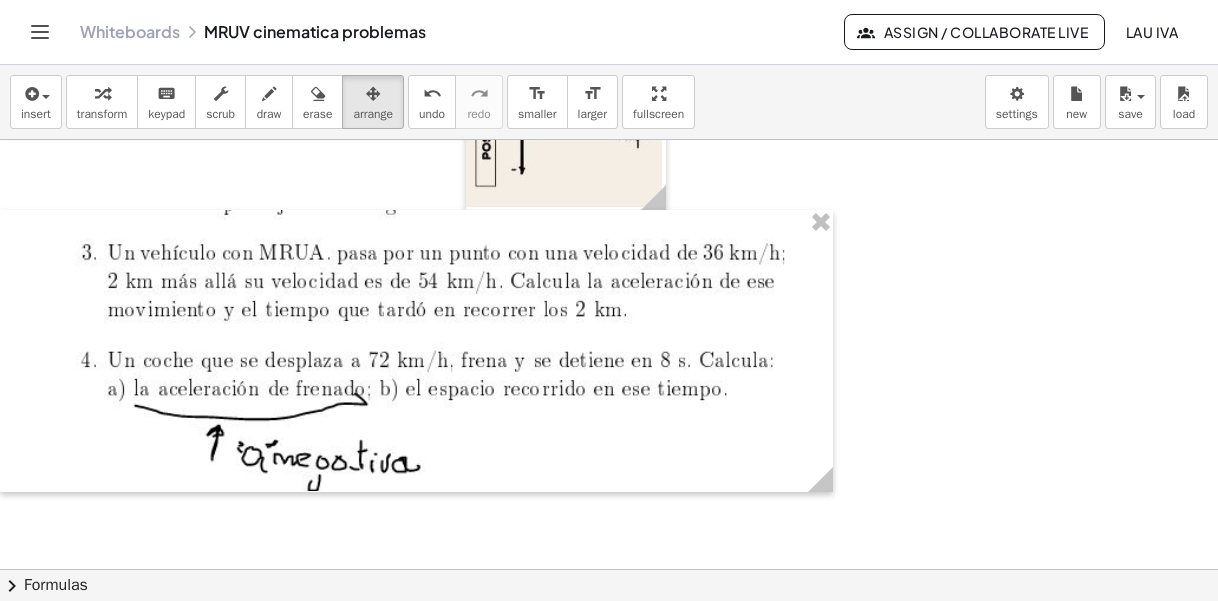 click at bounding box center [609, 354] 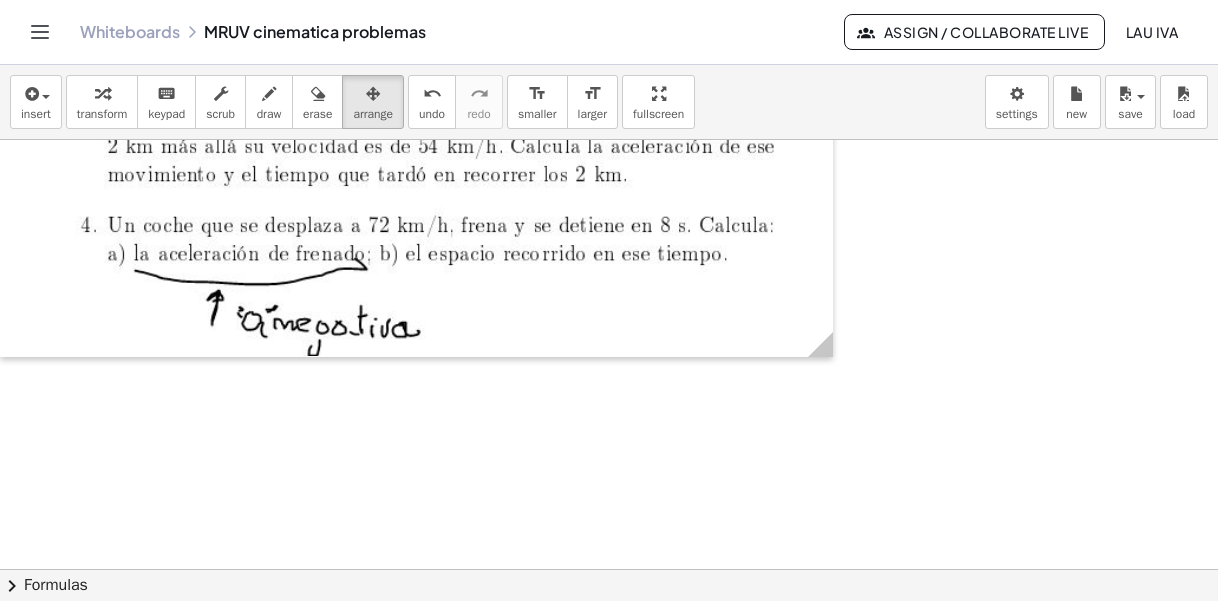 scroll, scrollTop: 529, scrollLeft: 0, axis: vertical 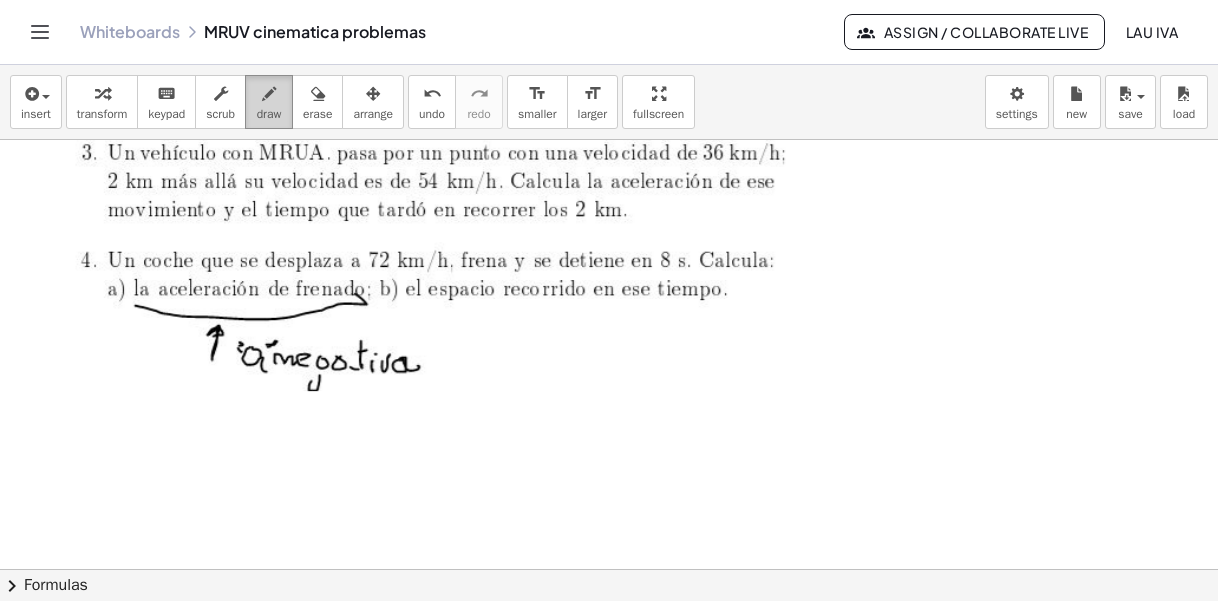 click on "draw" at bounding box center [269, 114] 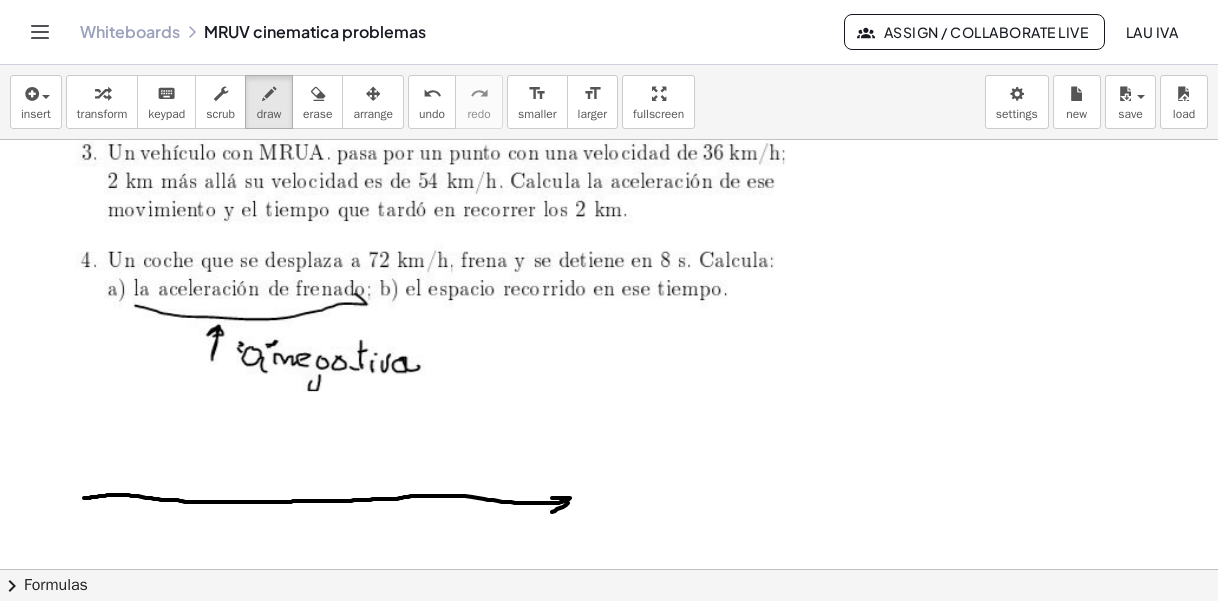 drag, startPoint x: 85, startPoint y: 498, endPoint x: 552, endPoint y: 512, distance: 467.2098 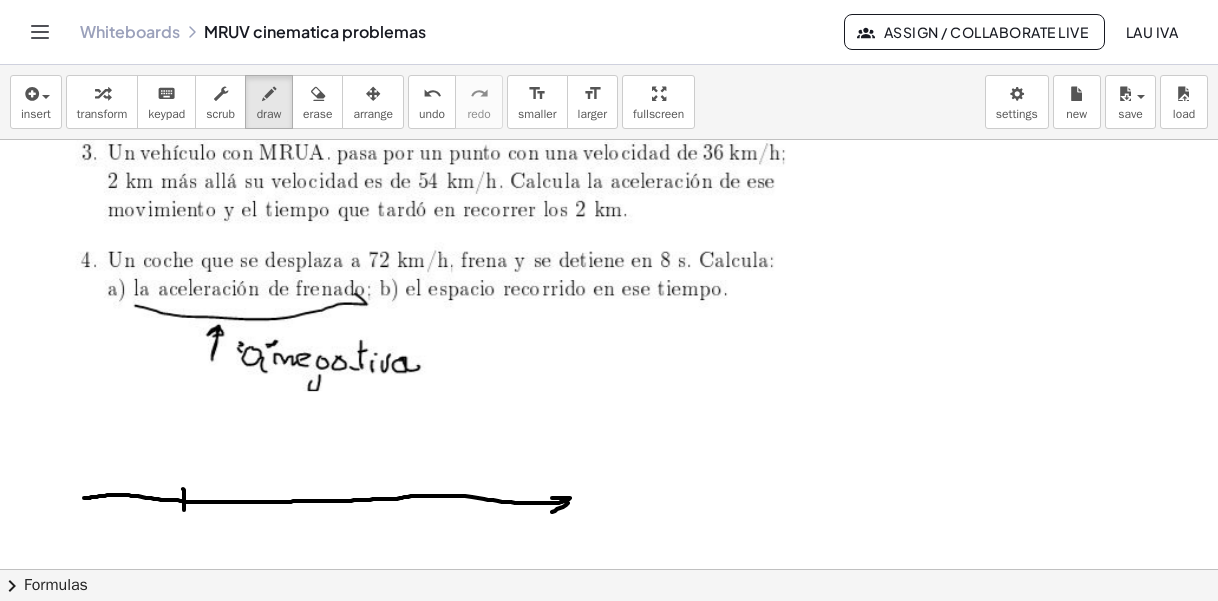 drag, startPoint x: 183, startPoint y: 489, endPoint x: 184, endPoint y: 510, distance: 21.023796 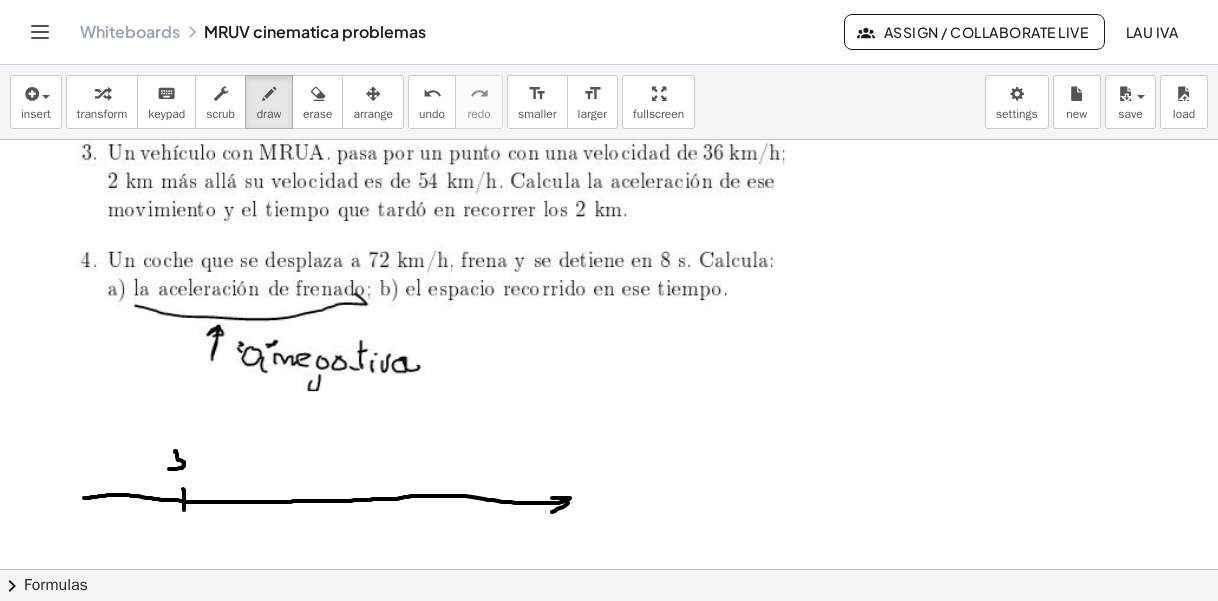 drag, startPoint x: 175, startPoint y: 452, endPoint x: 177, endPoint y: 468, distance: 16.124516 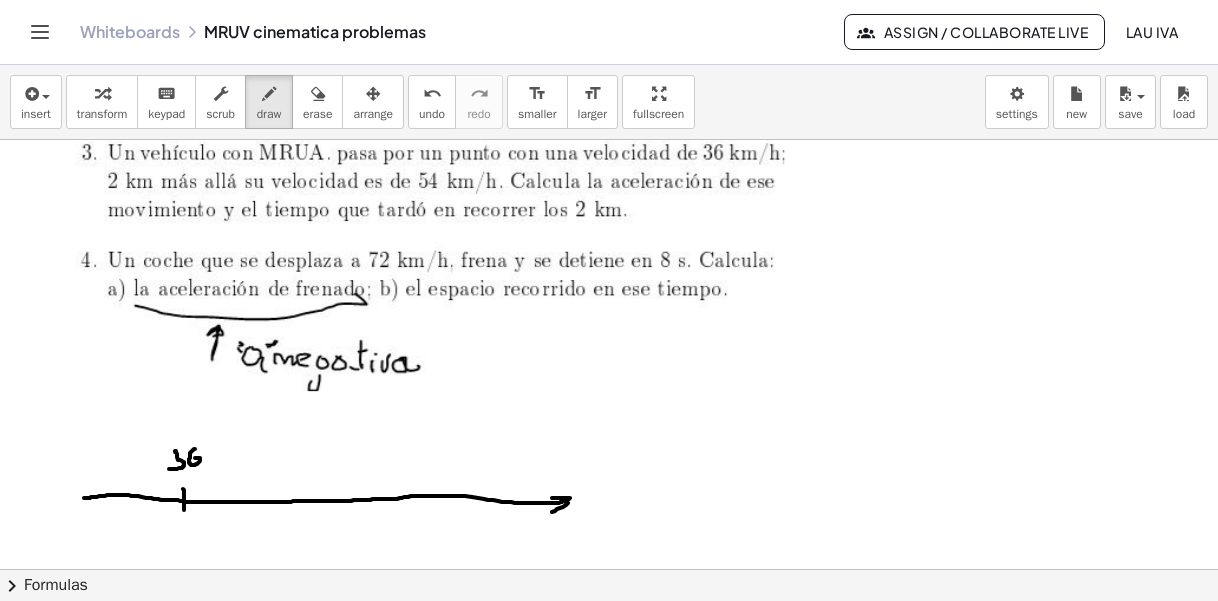 click at bounding box center [609, 254] 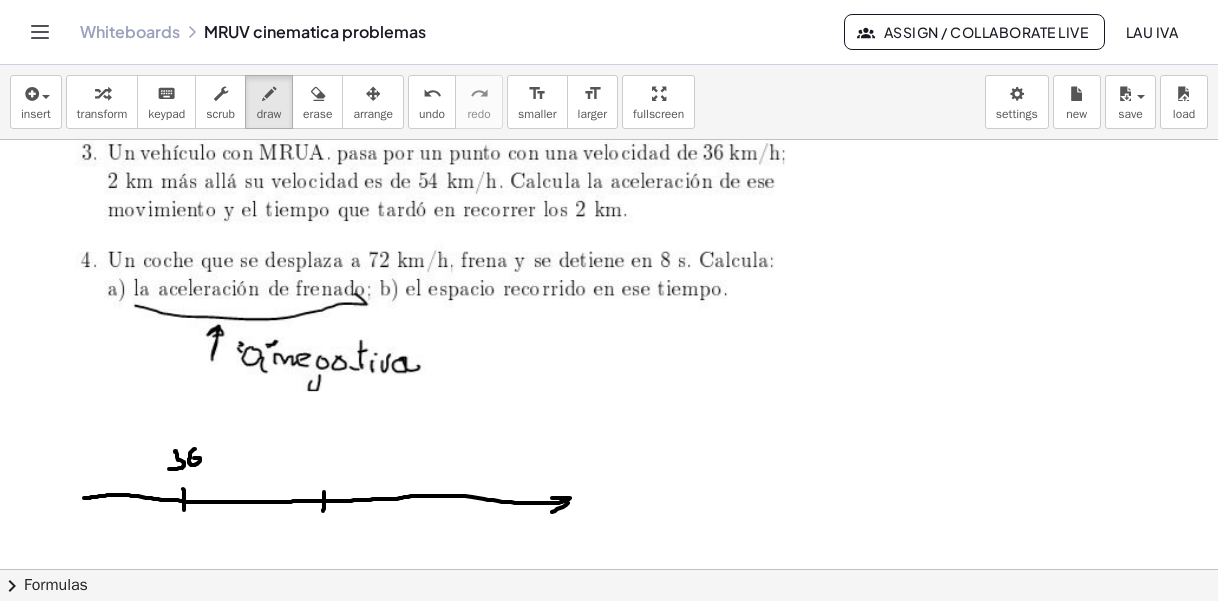 drag, startPoint x: 324, startPoint y: 492, endPoint x: 323, endPoint y: 513, distance: 21.023796 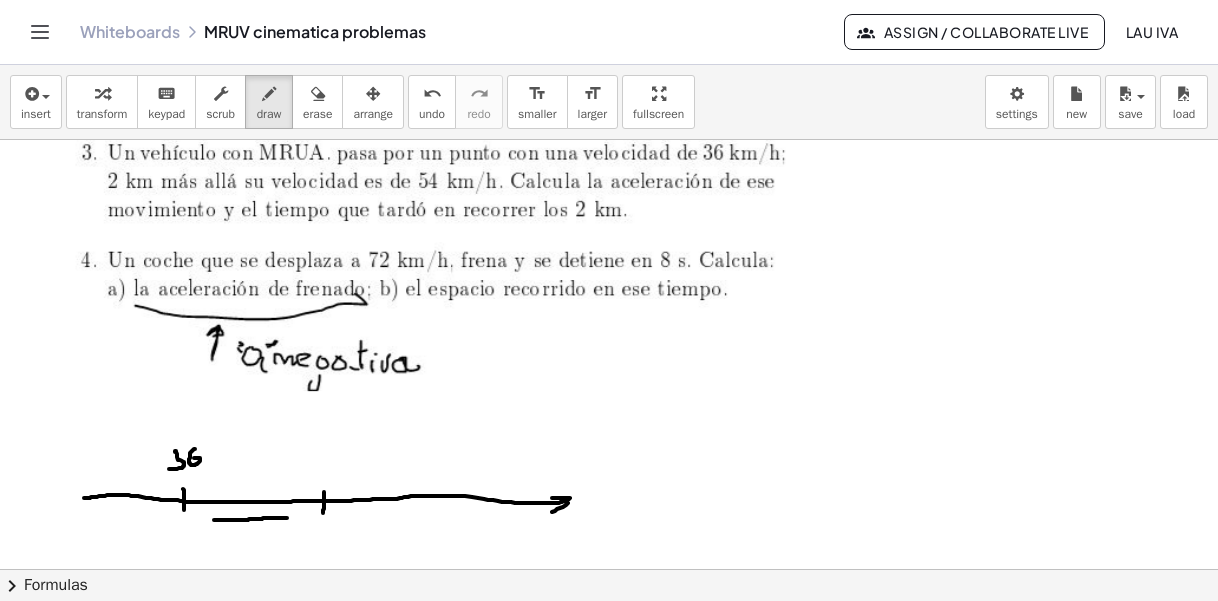 drag, startPoint x: 214, startPoint y: 520, endPoint x: 287, endPoint y: 518, distance: 73.02739 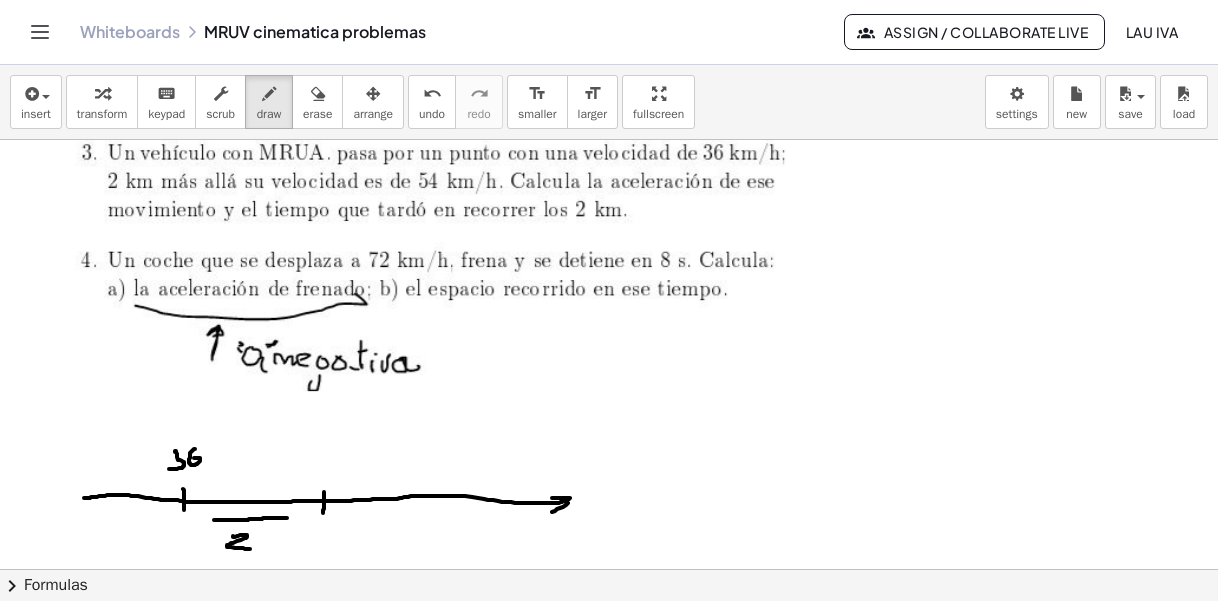 drag, startPoint x: 233, startPoint y: 536, endPoint x: 250, endPoint y: 549, distance: 21.400934 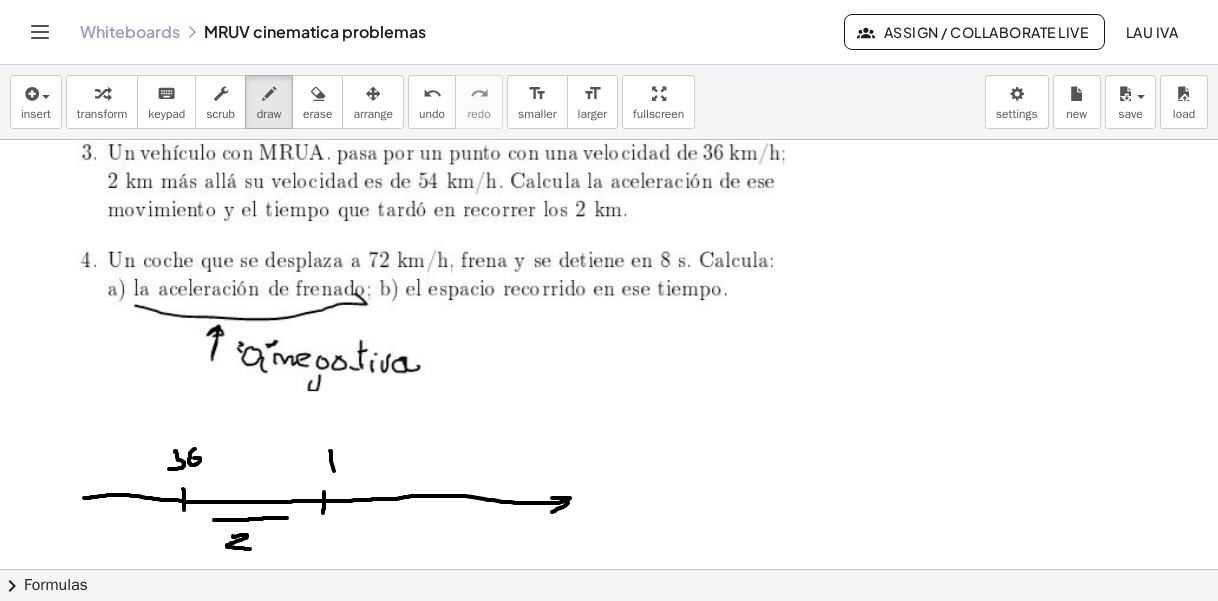 drag, startPoint x: 331, startPoint y: 451, endPoint x: 334, endPoint y: 471, distance: 20.22375 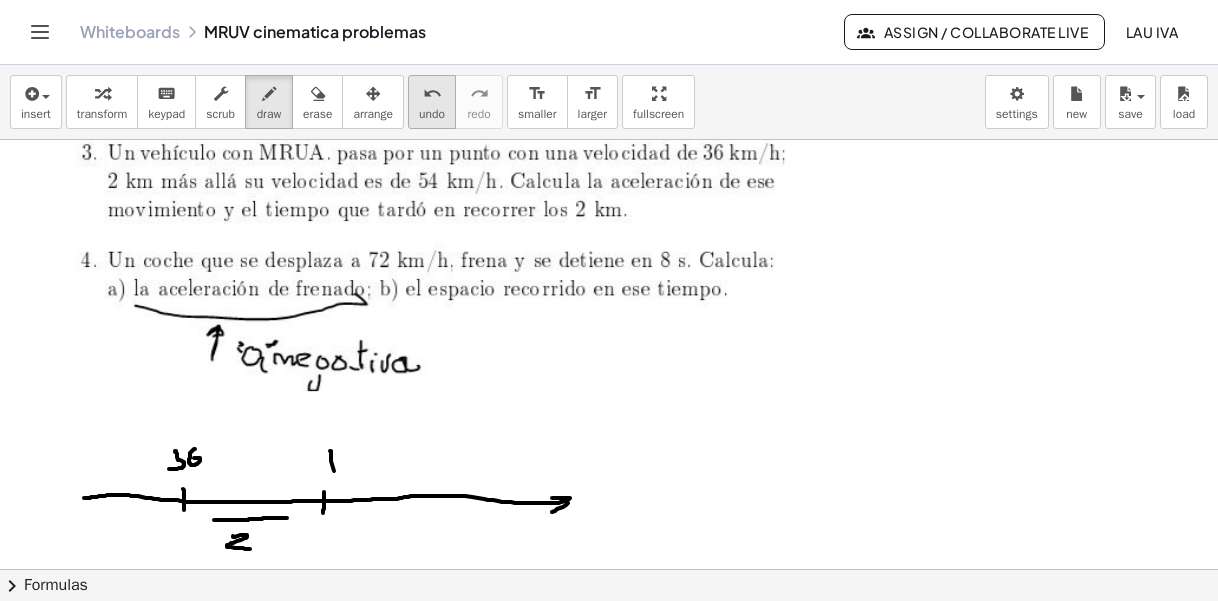 click on "undo" at bounding box center [432, 94] 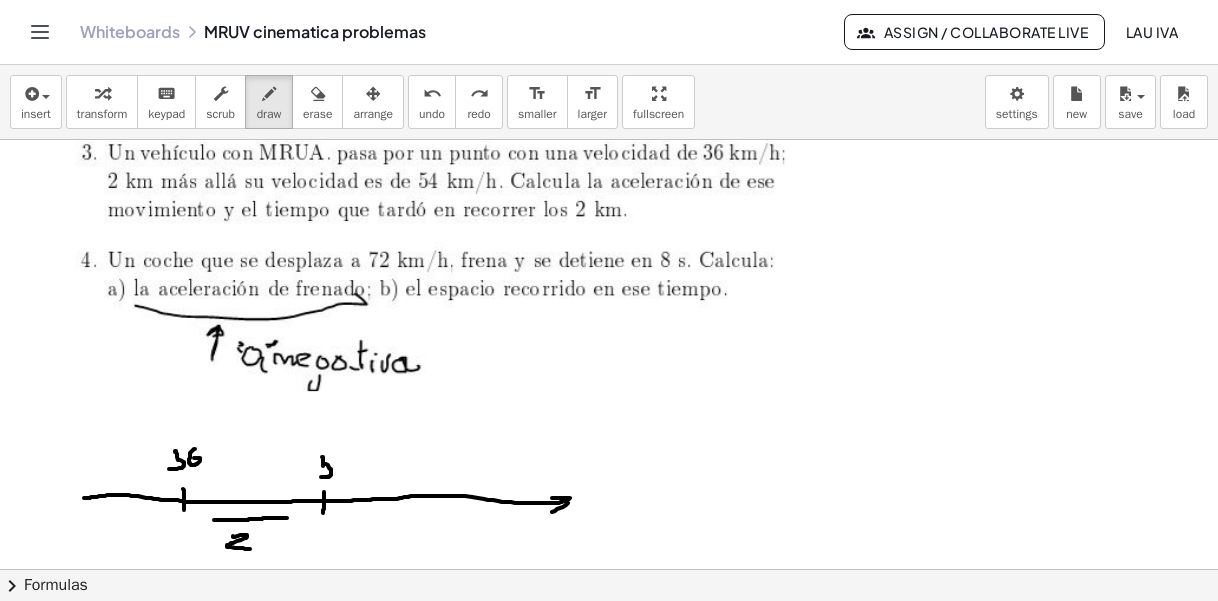 click at bounding box center (609, 254) 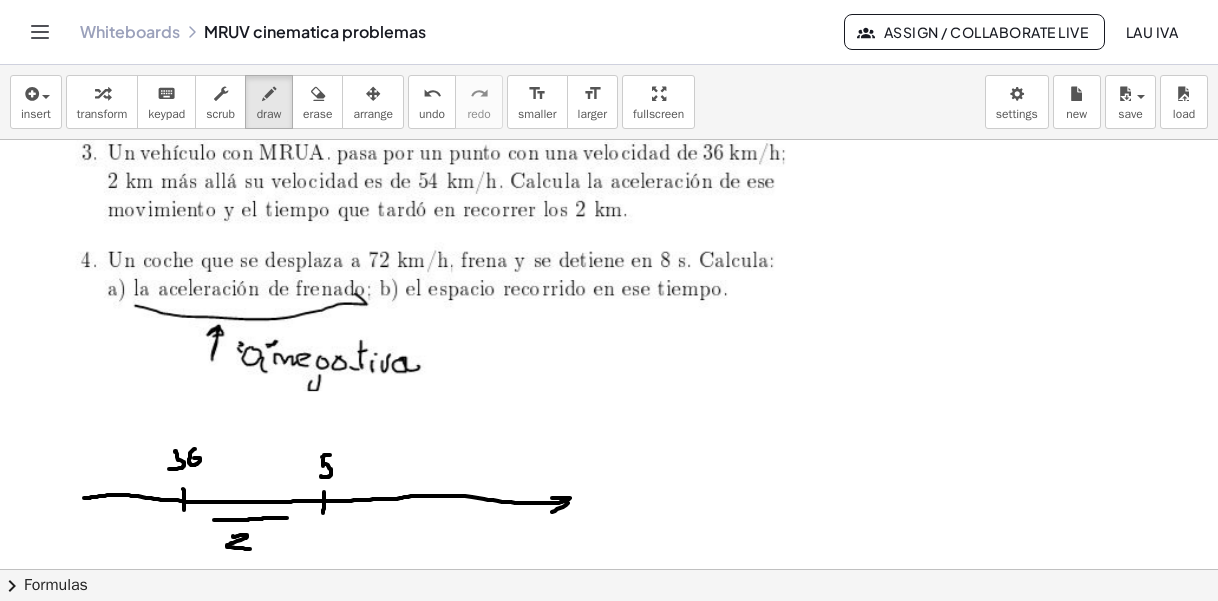 drag, startPoint x: 324, startPoint y: 456, endPoint x: 340, endPoint y: 453, distance: 16.27882 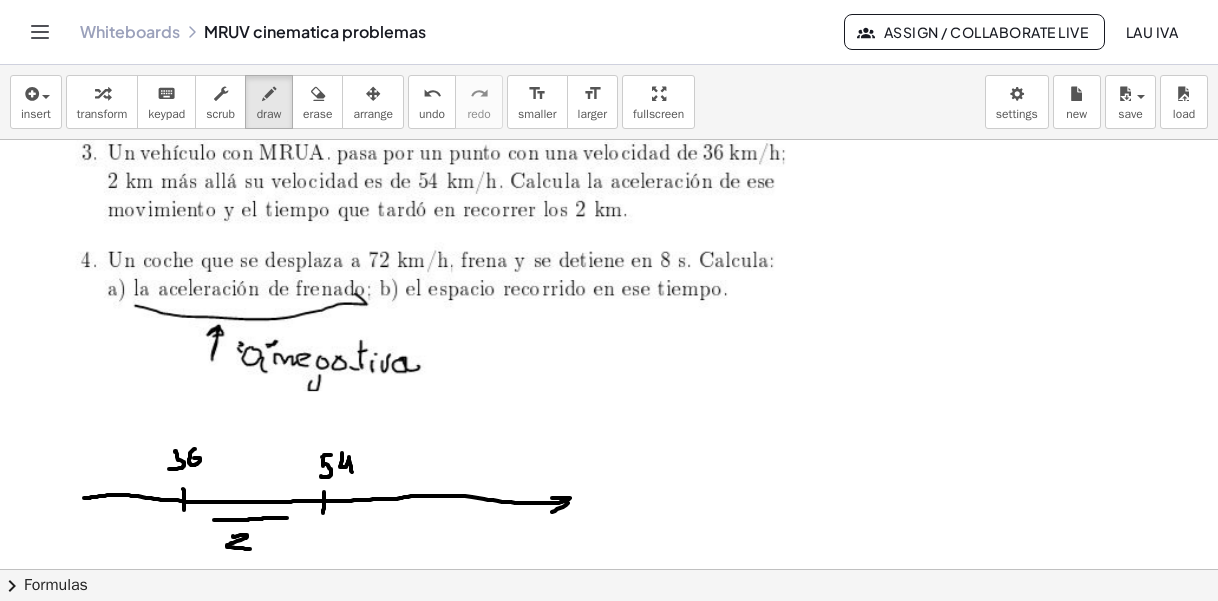 drag, startPoint x: 342, startPoint y: 453, endPoint x: 346, endPoint y: 476, distance: 23.345236 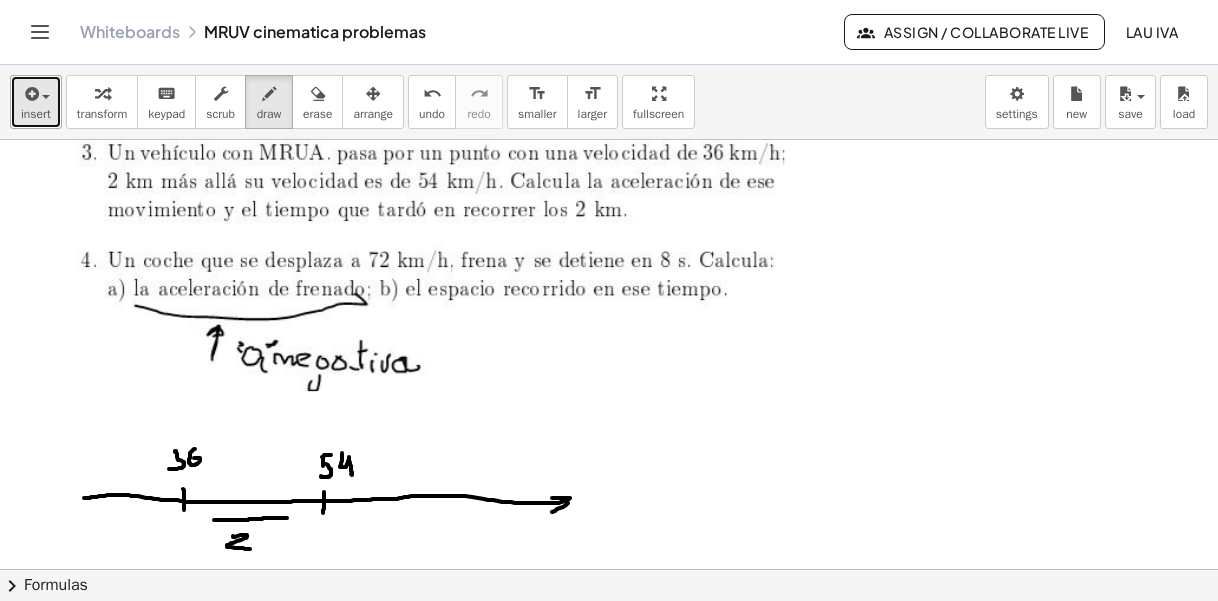 click on "insert" at bounding box center [36, 114] 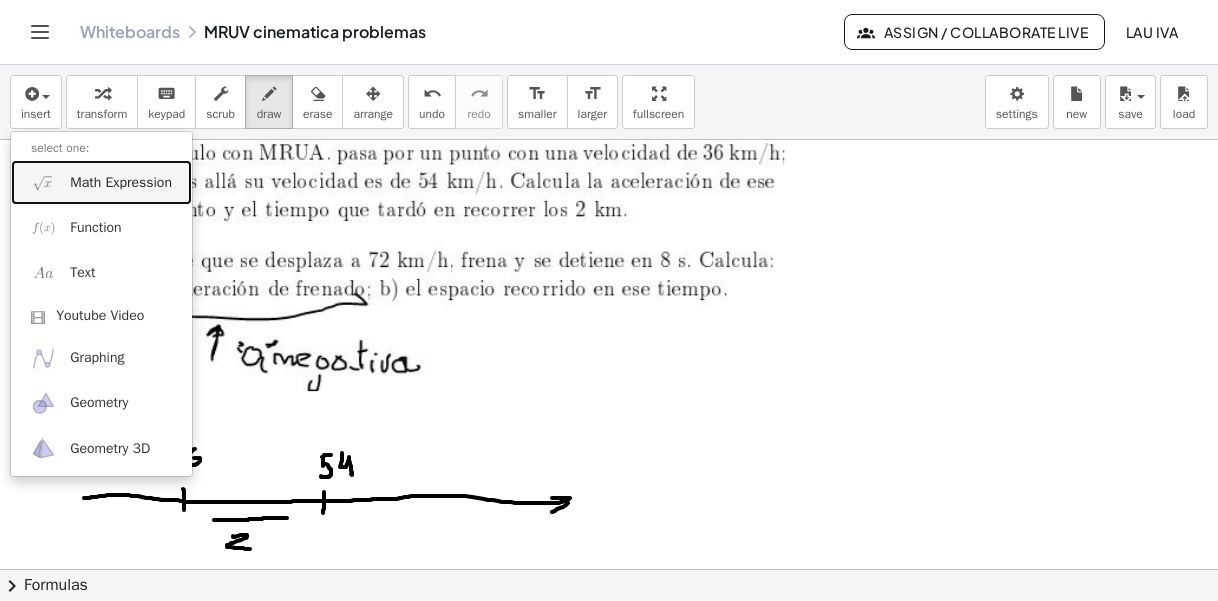click on "Math Expression" at bounding box center [121, 183] 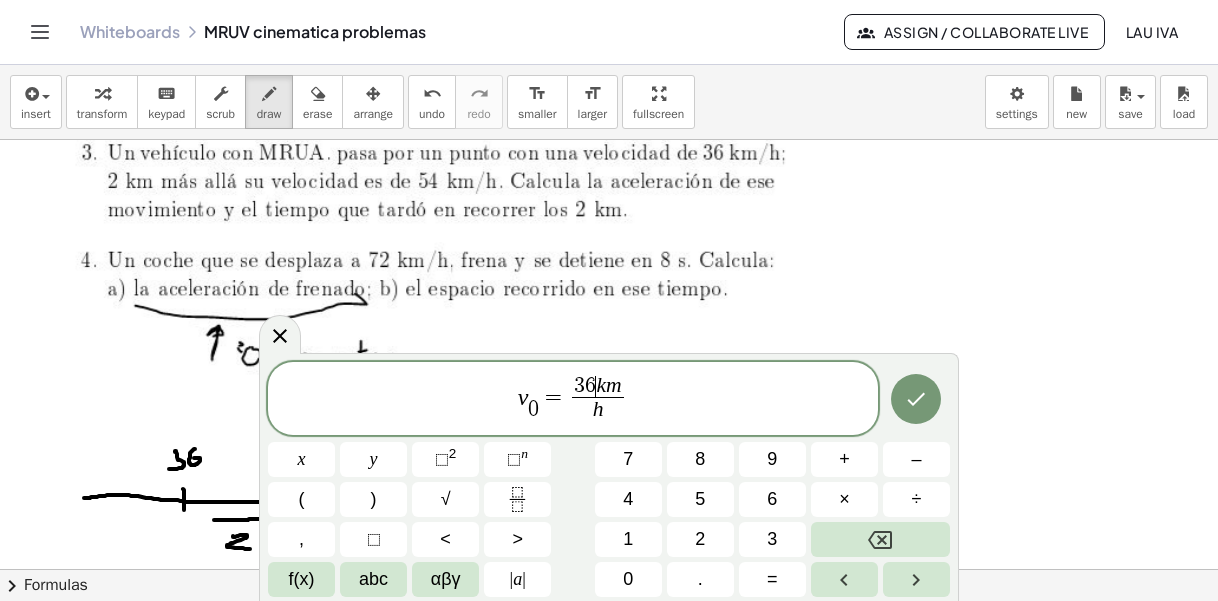 click on "[NUMBER] [NUMBER]" at bounding box center [598, 387] 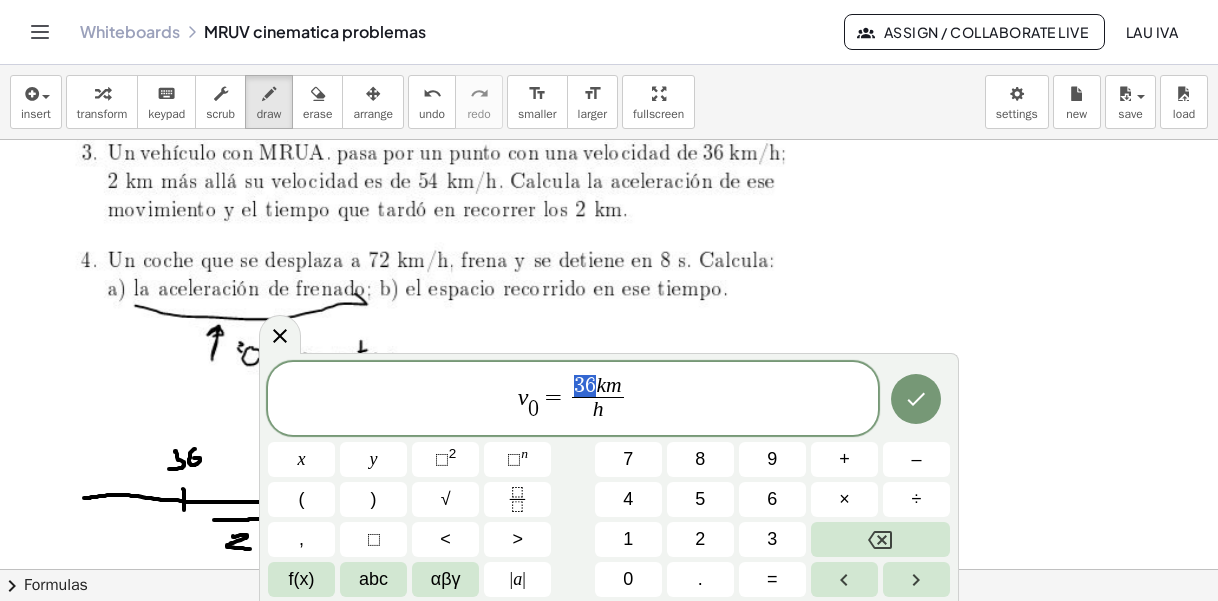 drag, startPoint x: 596, startPoint y: 384, endPoint x: 579, endPoint y: 388, distance: 17.464249 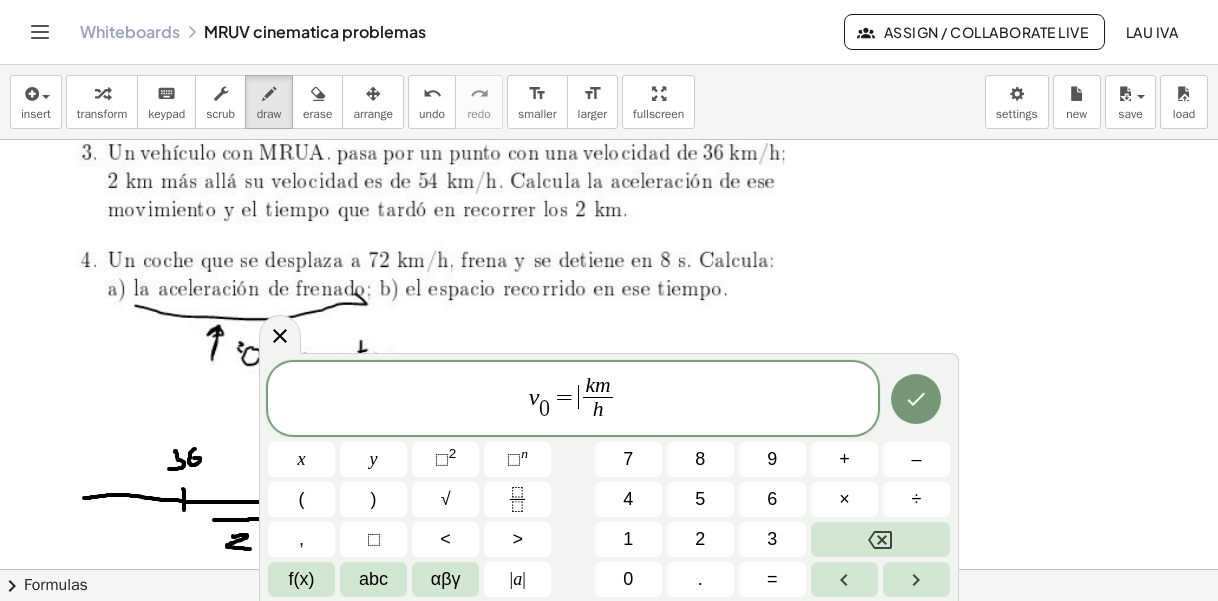 click on "=" at bounding box center (564, 397) 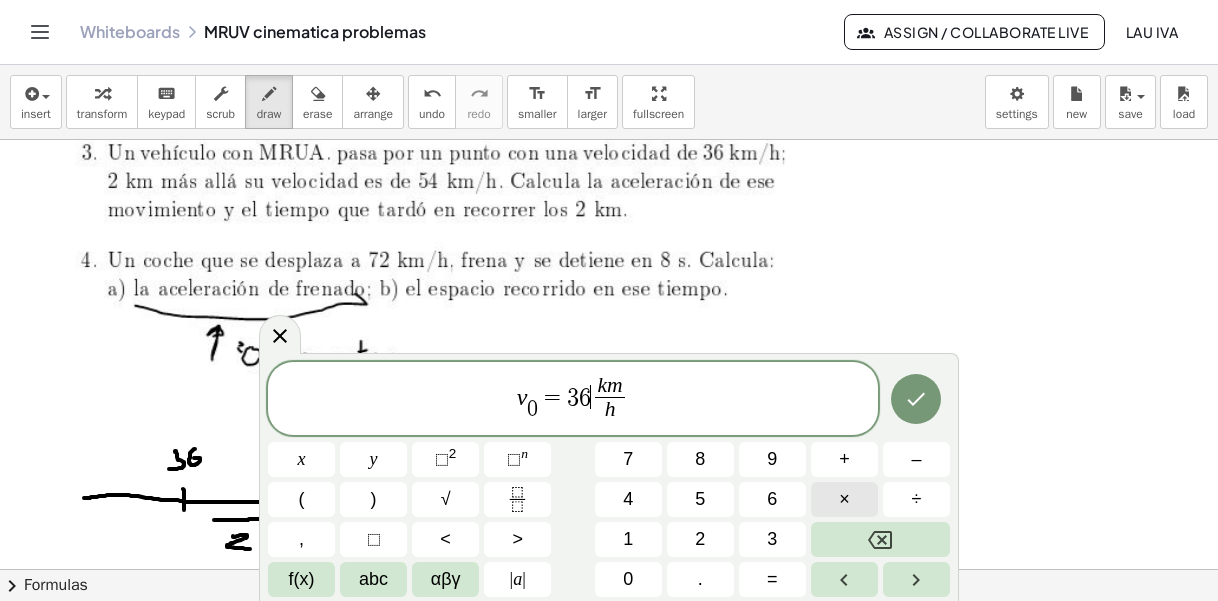 click on "×" at bounding box center (844, 499) 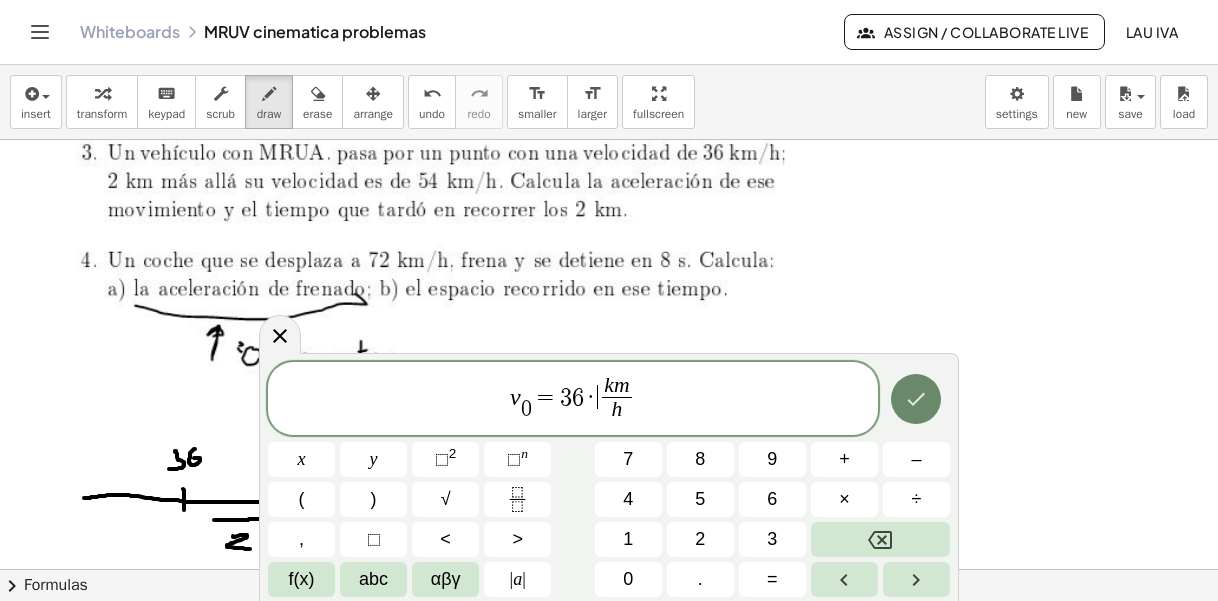 click 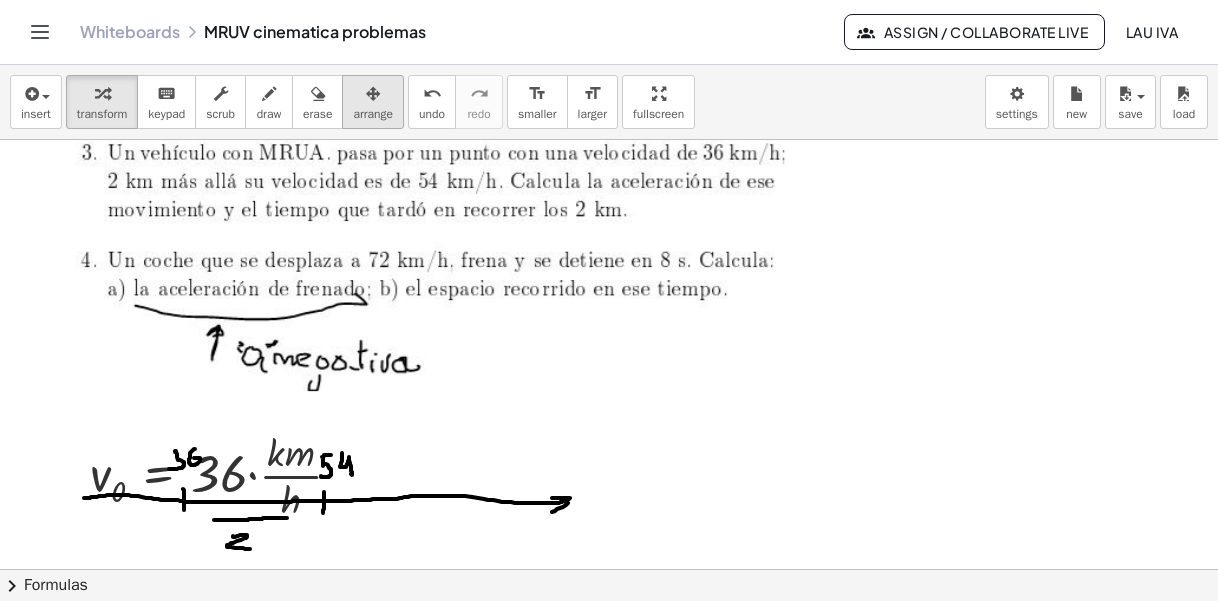 click at bounding box center (373, 94) 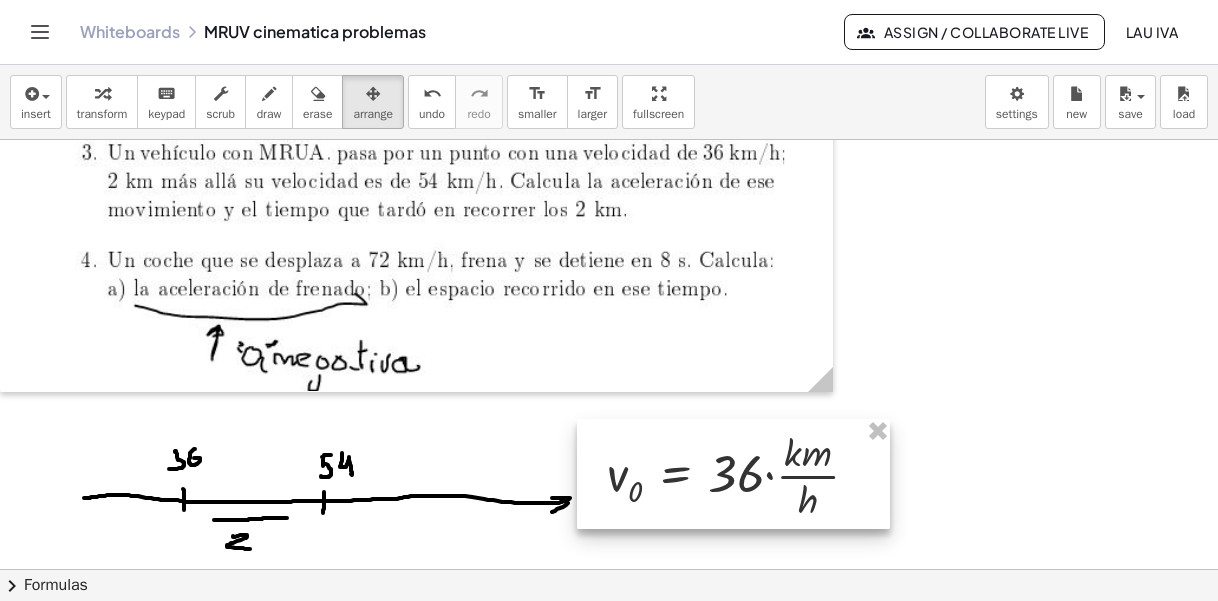 drag, startPoint x: 267, startPoint y: 464, endPoint x: 784, endPoint y: 464, distance: 517 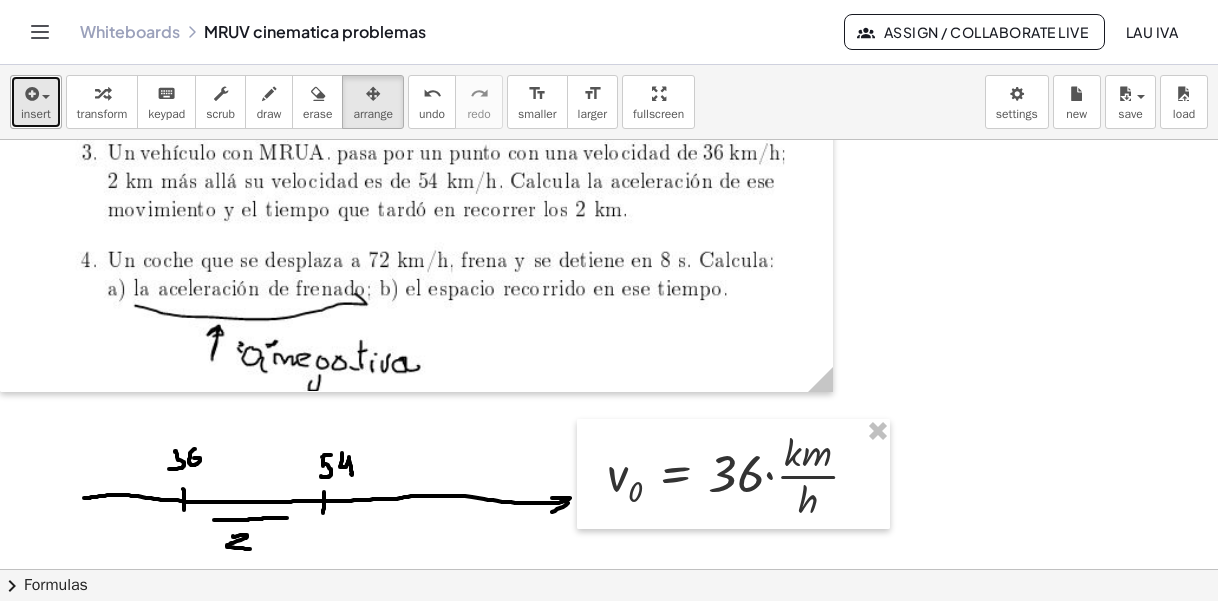 click on "insert" at bounding box center [36, 114] 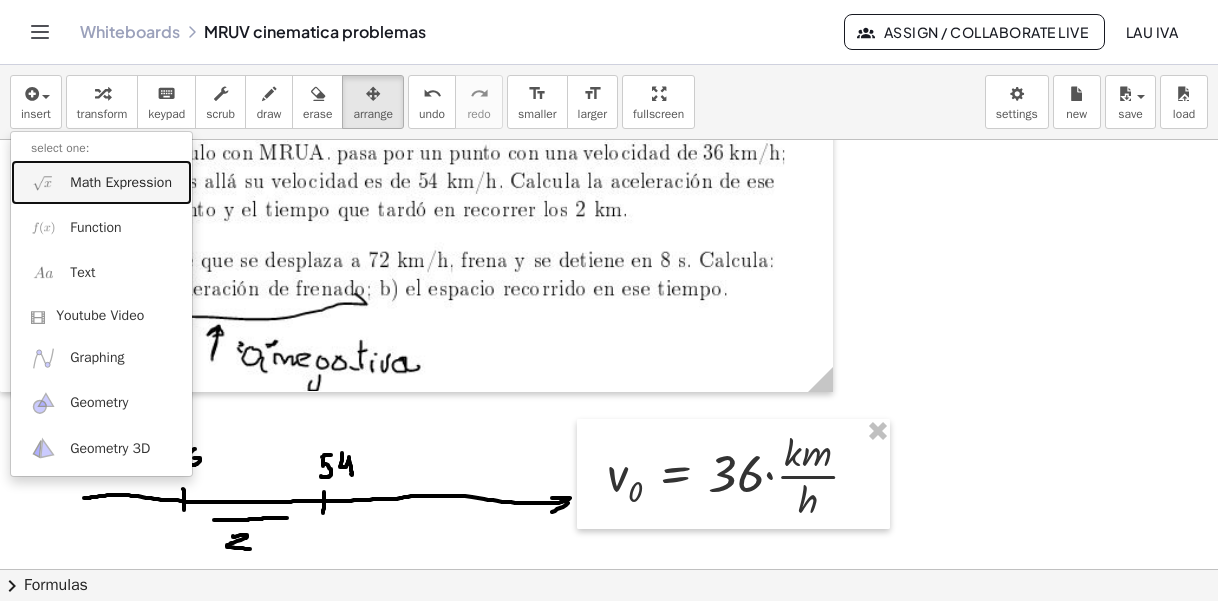 click on "Math Expression" at bounding box center (121, 183) 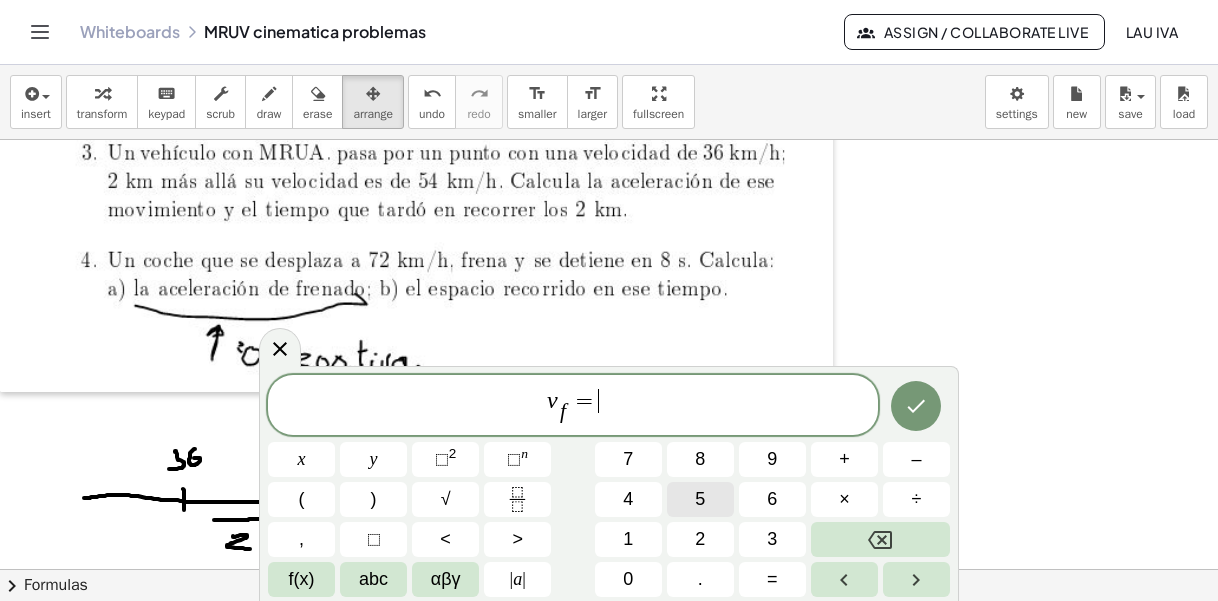 click on "5" at bounding box center (700, 499) 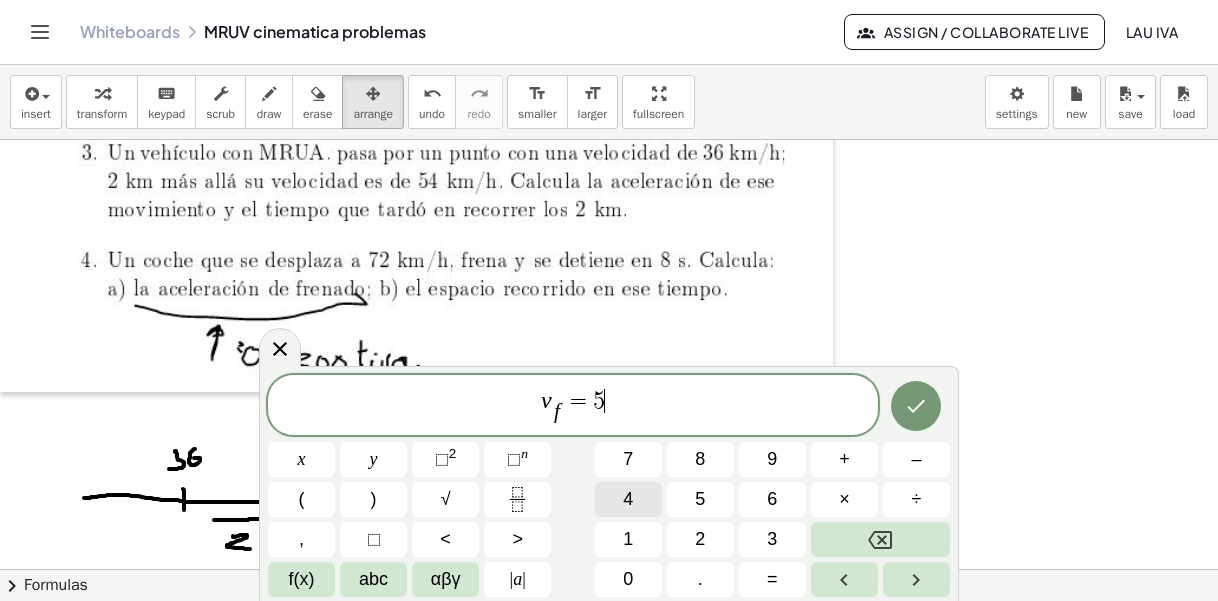 click on "4" at bounding box center [628, 499] 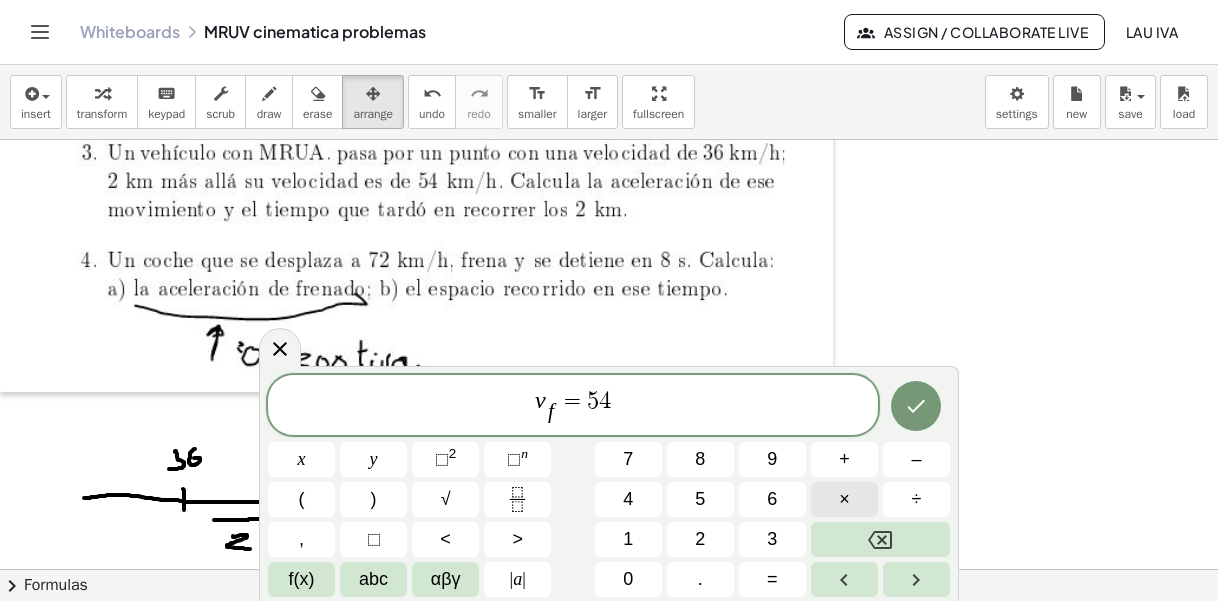 click on "×" at bounding box center (844, 499) 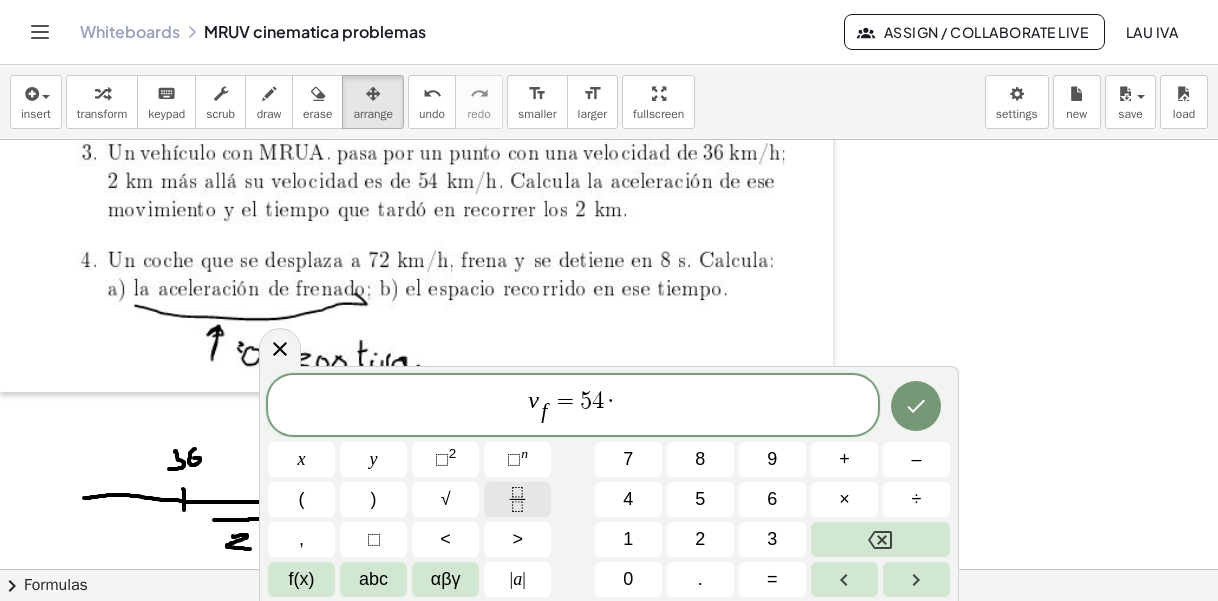 click 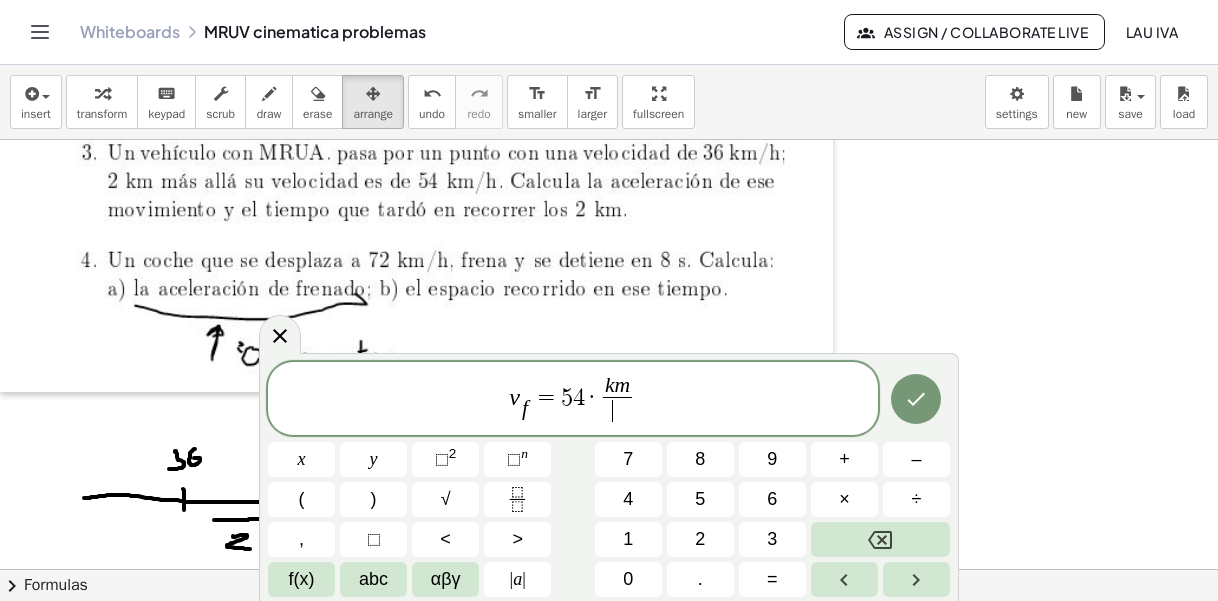 click on "​" at bounding box center (618, 410) 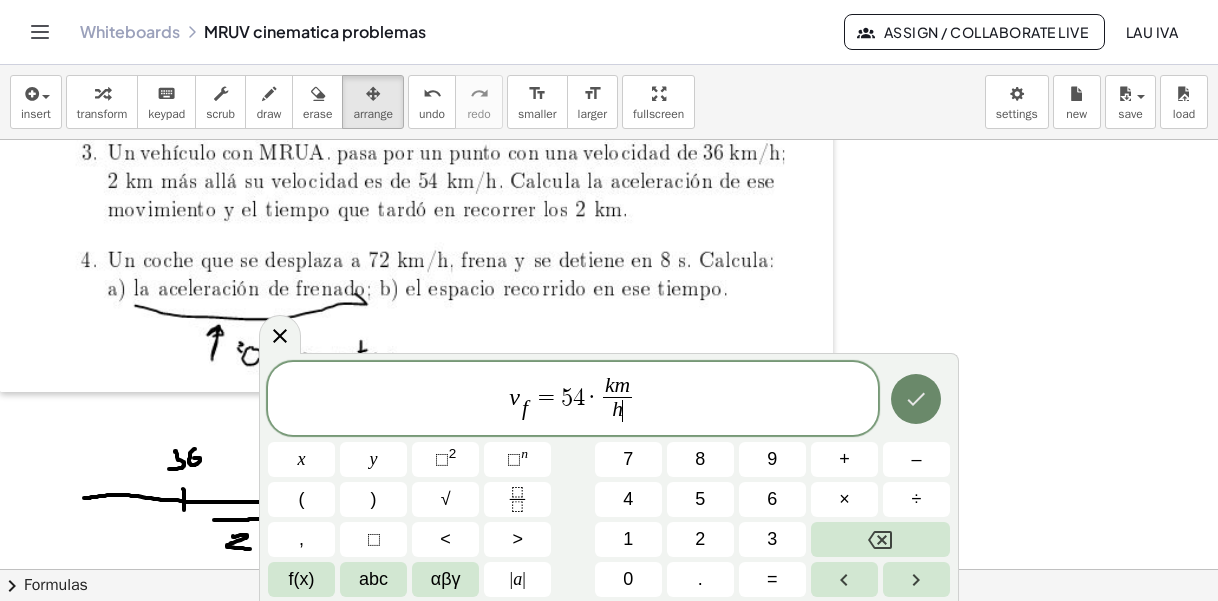 click 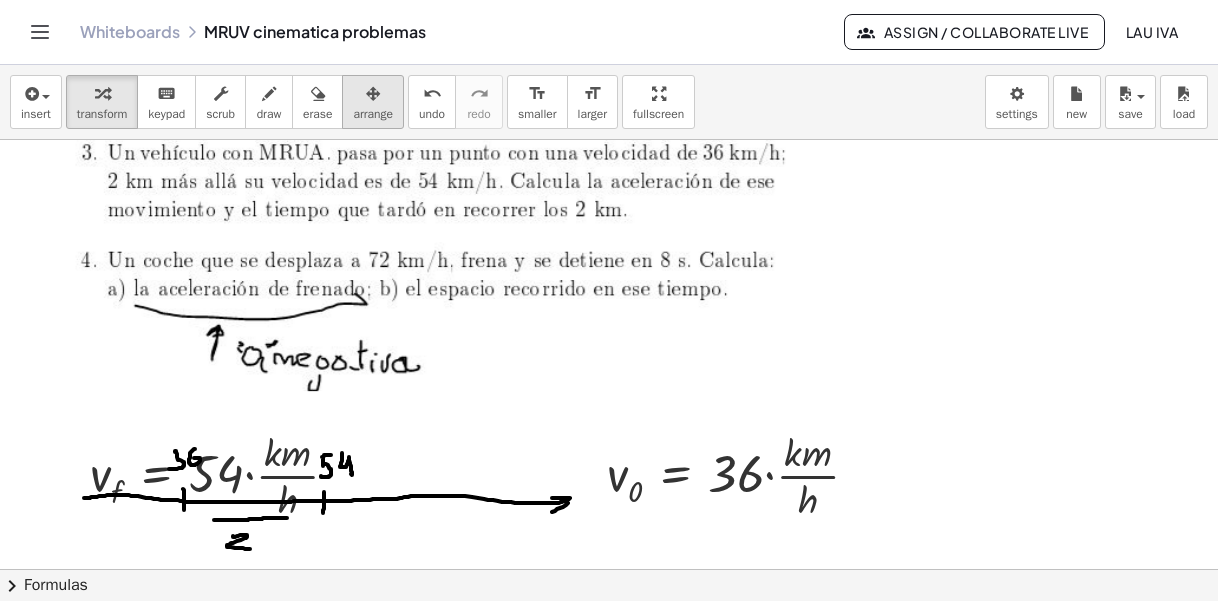 drag, startPoint x: 381, startPoint y: 110, endPoint x: 379, endPoint y: 121, distance: 11.18034 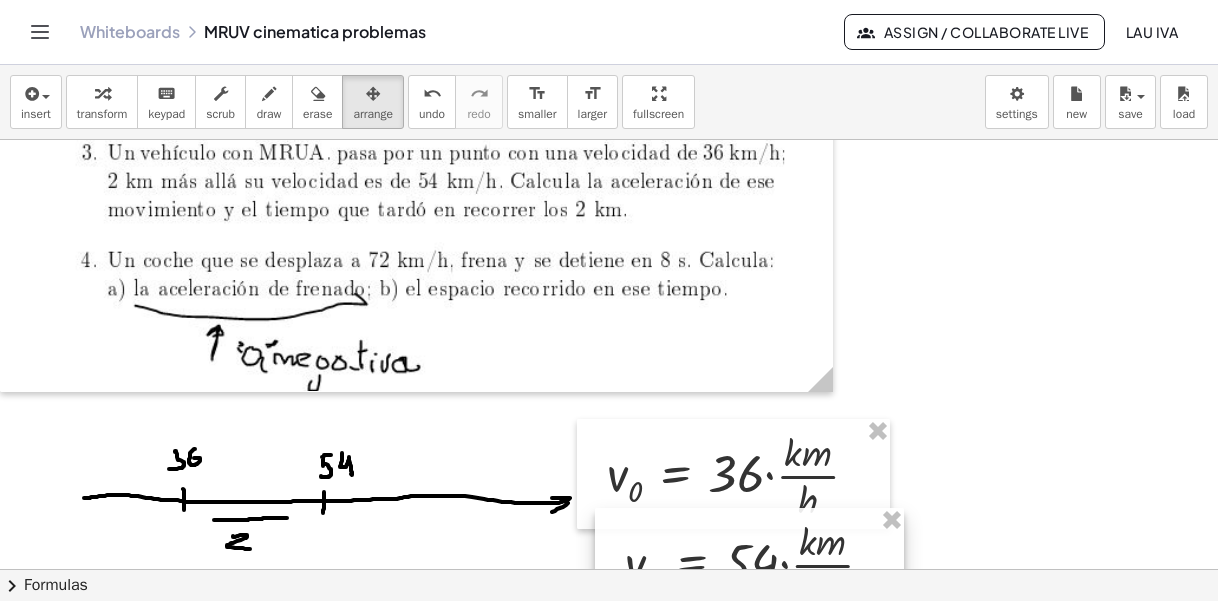 drag, startPoint x: 336, startPoint y: 467, endPoint x: 776, endPoint y: 552, distance: 448.135 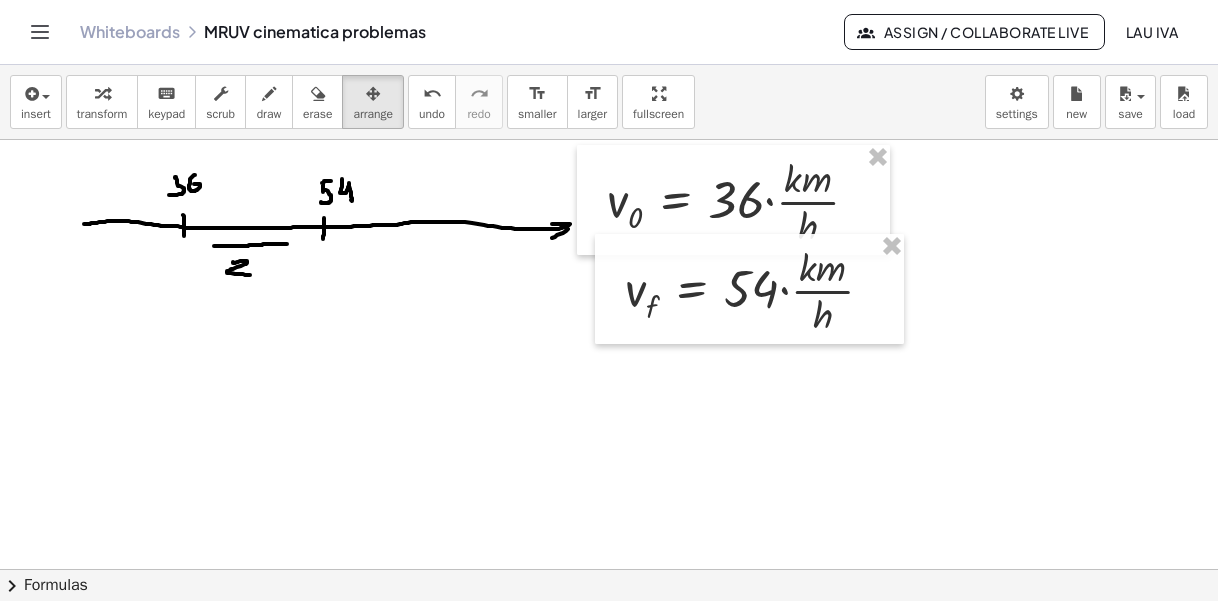 scroll, scrollTop: 829, scrollLeft: 0, axis: vertical 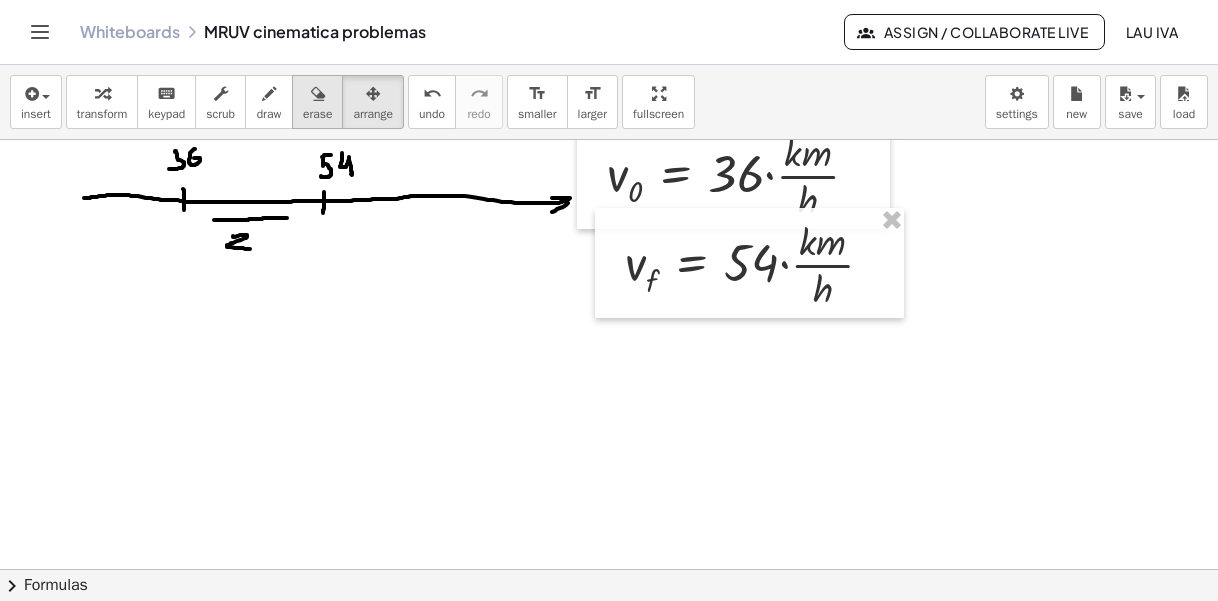 click on "erase" at bounding box center [317, 114] 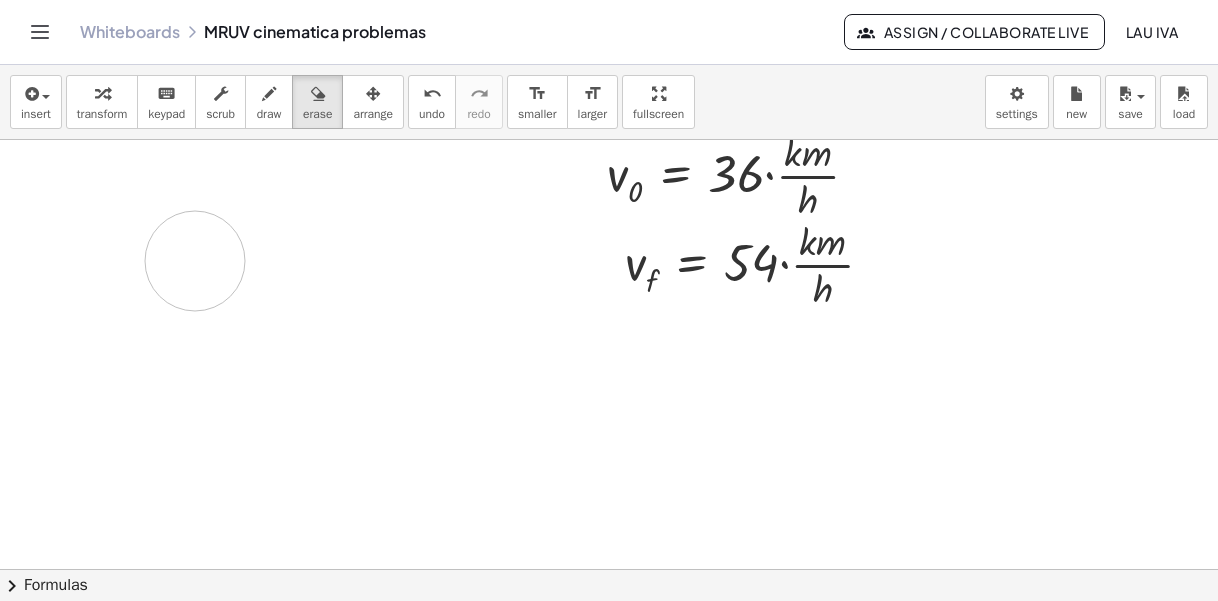 drag, startPoint x: 62, startPoint y: 204, endPoint x: 216, endPoint y: 240, distance: 158.15182 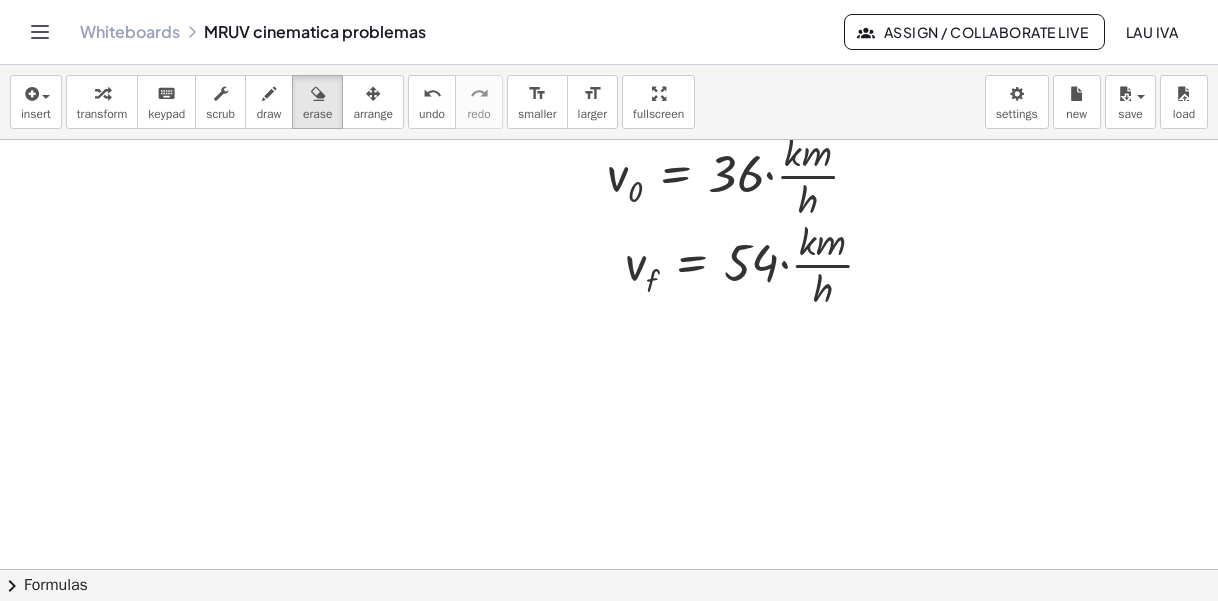 click at bounding box center [373, 94] 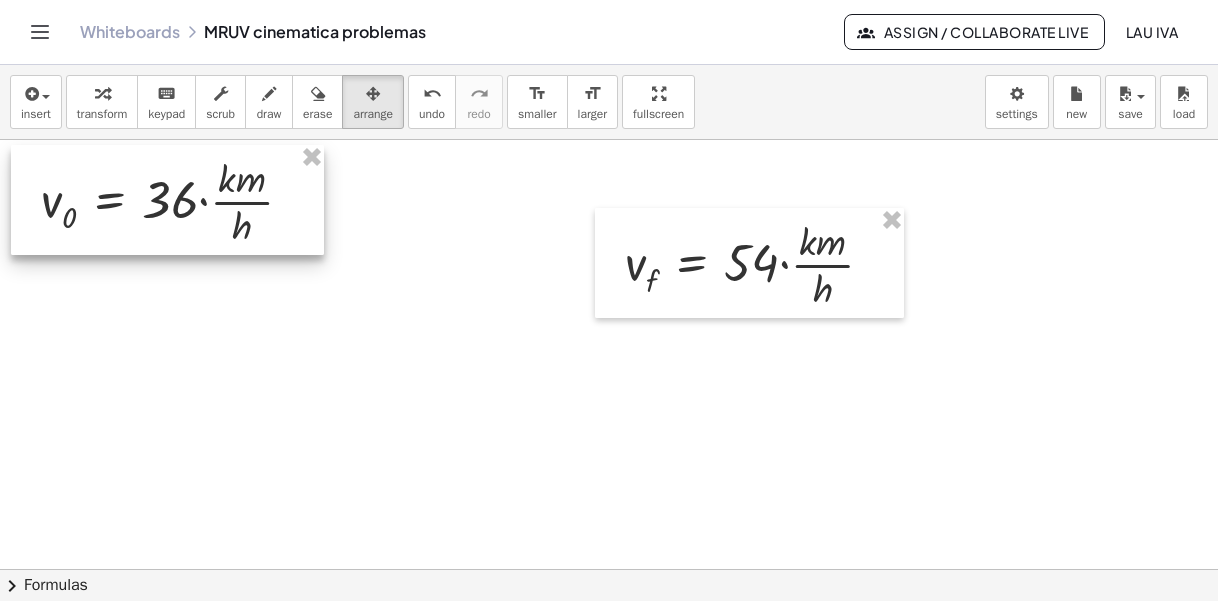 drag, startPoint x: 718, startPoint y: 180, endPoint x: 166, endPoint y: 200, distance: 552.3622 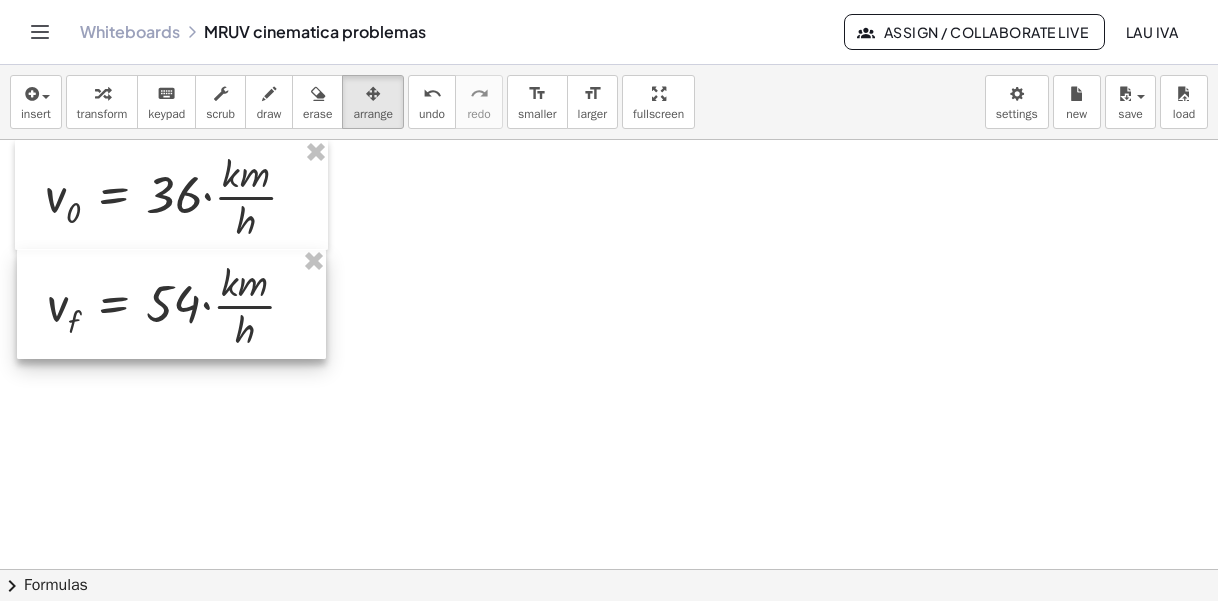 drag, startPoint x: 770, startPoint y: 262, endPoint x: 191, endPoint y: 303, distance: 580.4498 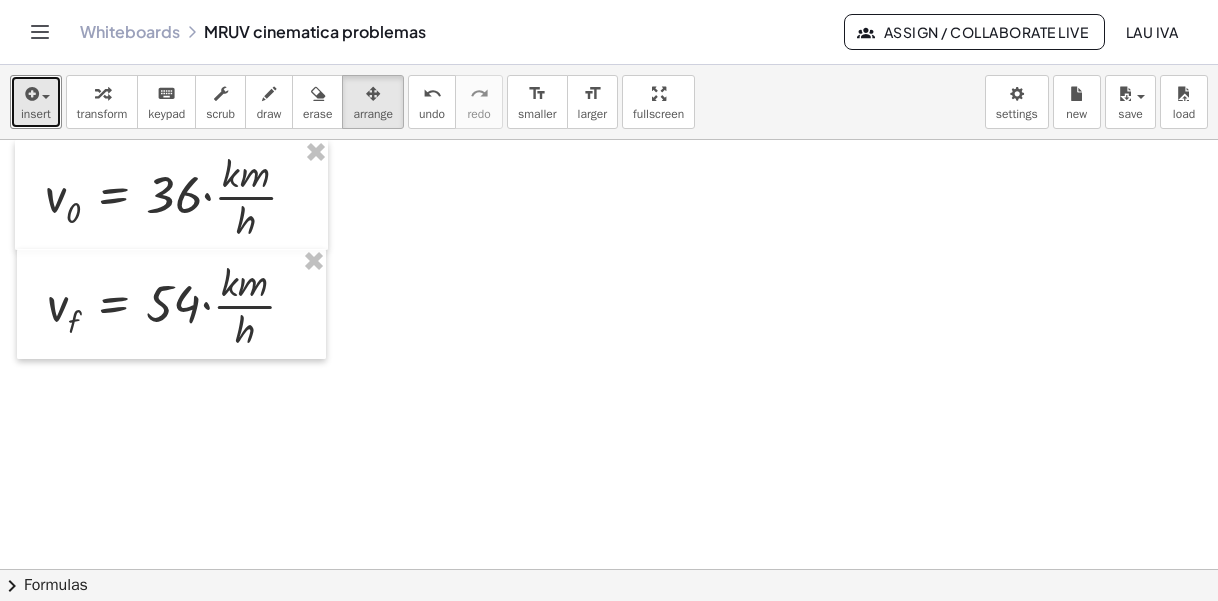 drag, startPoint x: 41, startPoint y: 111, endPoint x: 80, endPoint y: 129, distance: 42.953465 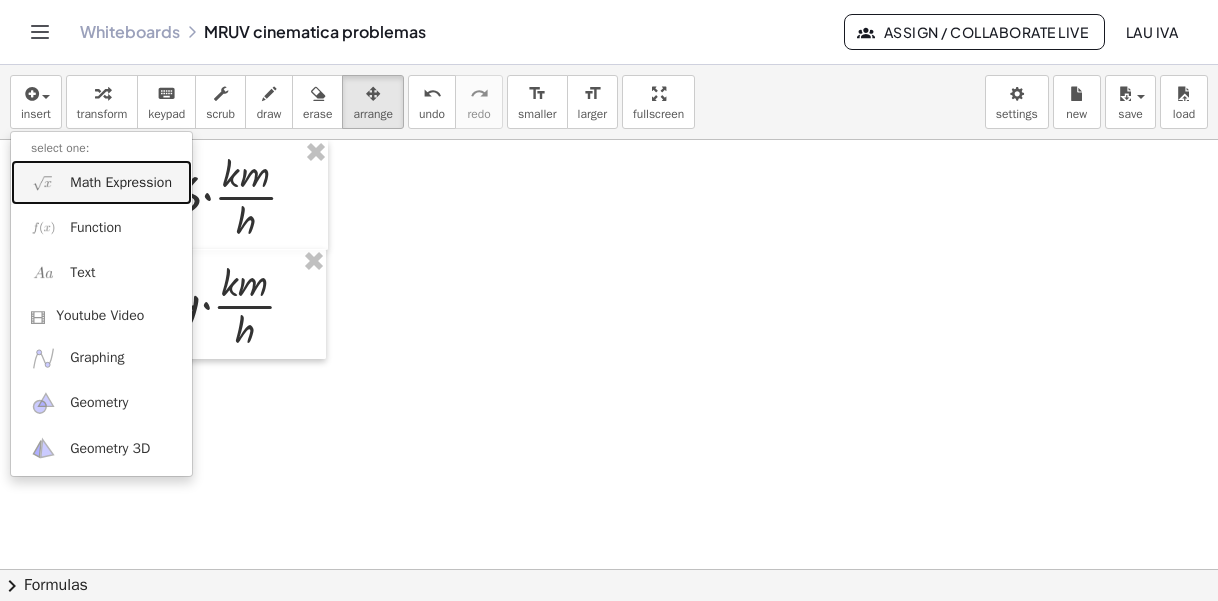 click on "Math Expression" at bounding box center [121, 183] 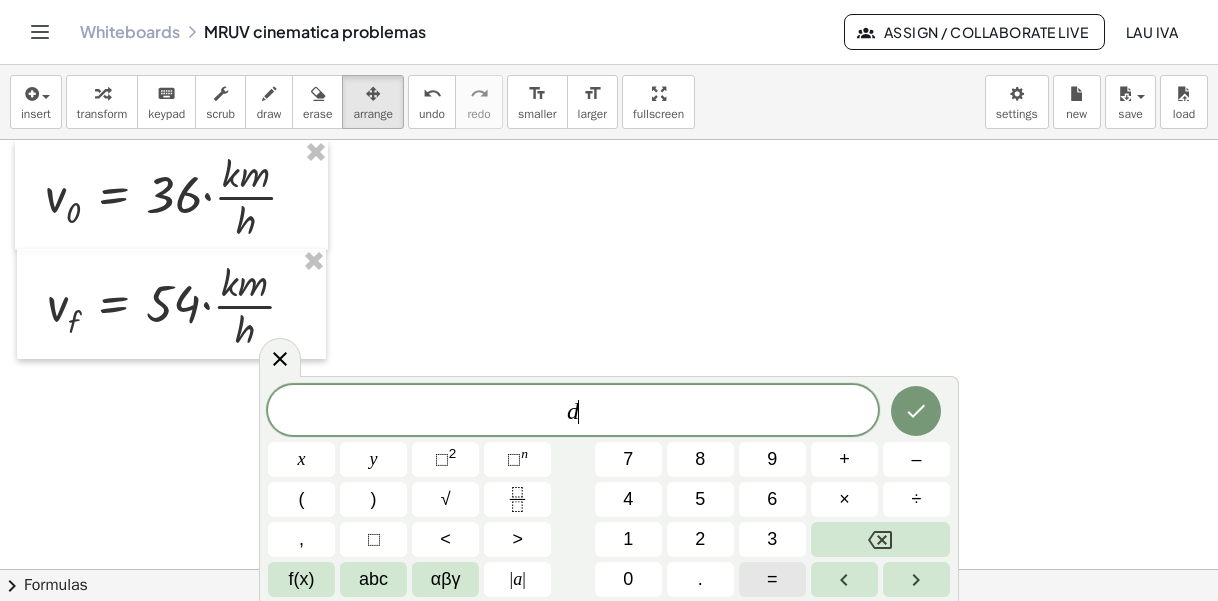 click on "=" at bounding box center (772, 579) 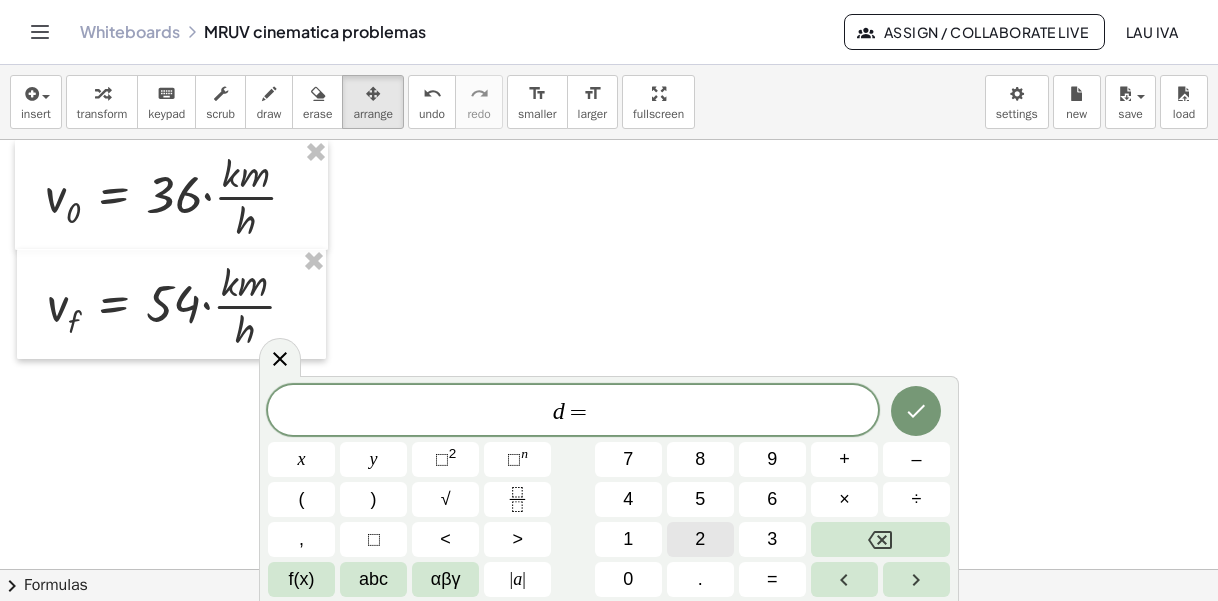 click on "2" at bounding box center [700, 539] 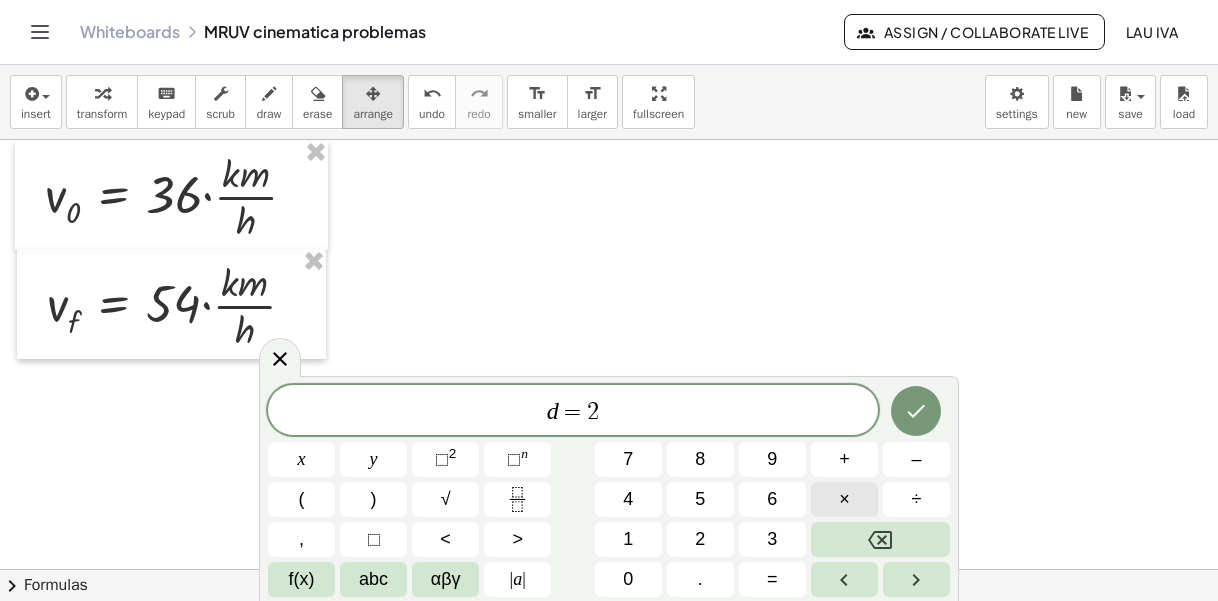 click on "×" at bounding box center (844, 499) 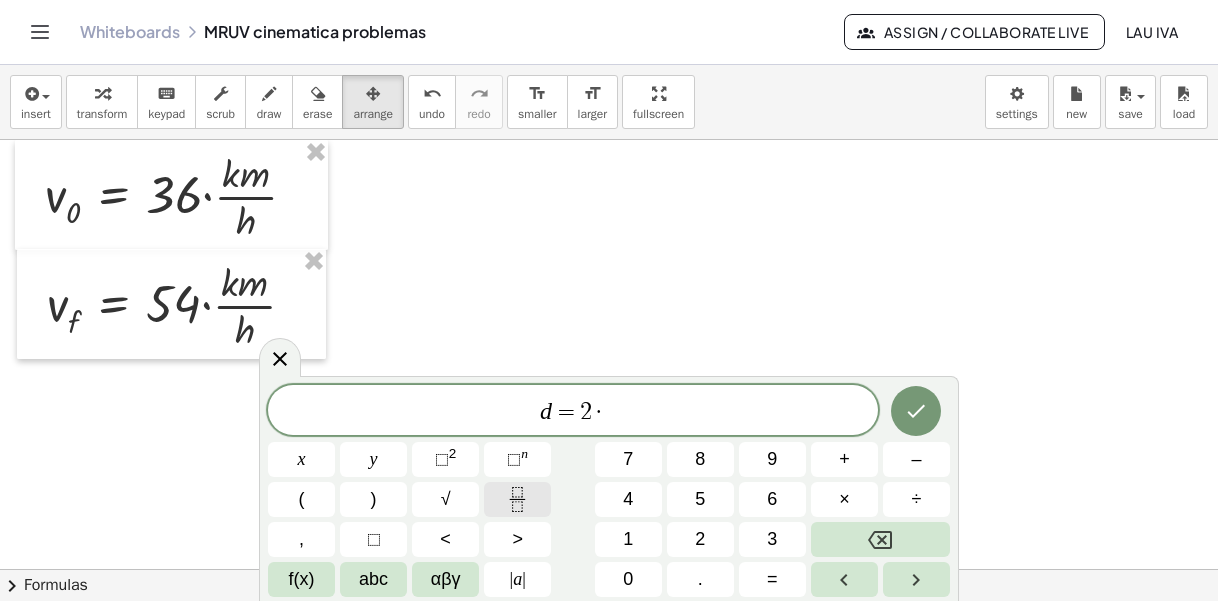 click at bounding box center (517, 499) 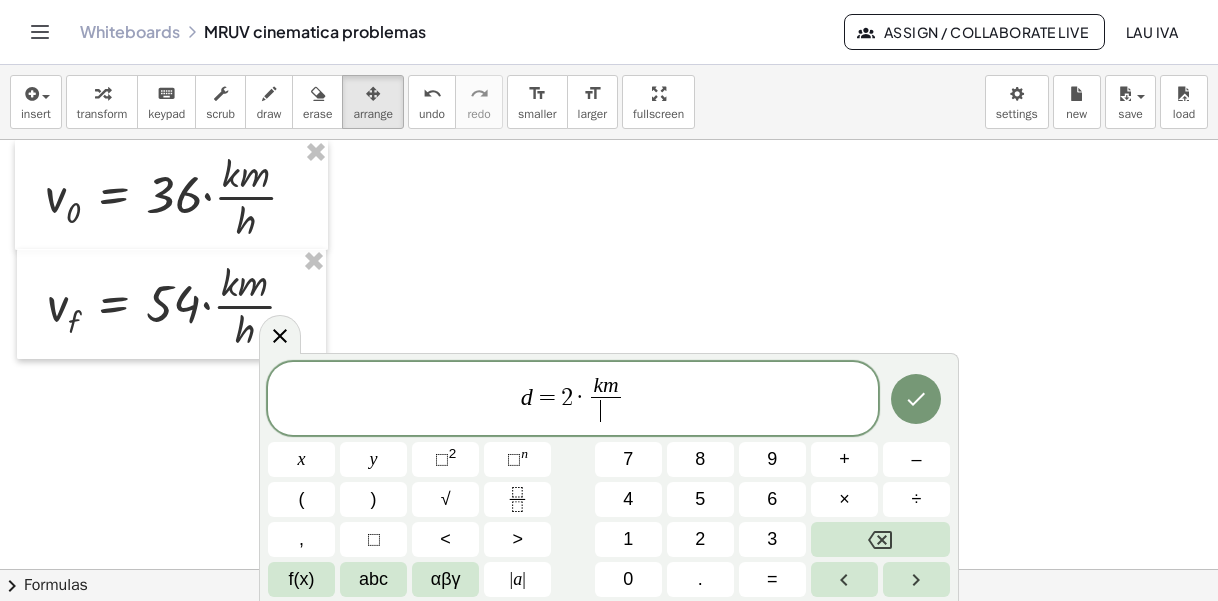 click on "​" at bounding box center [606, 410] 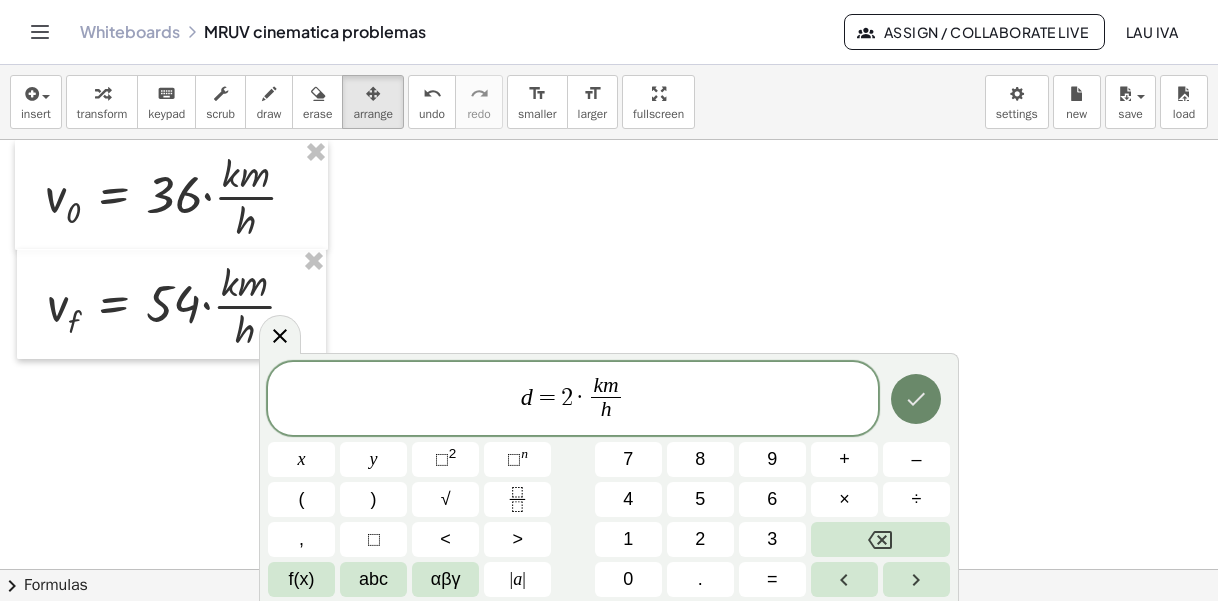 click 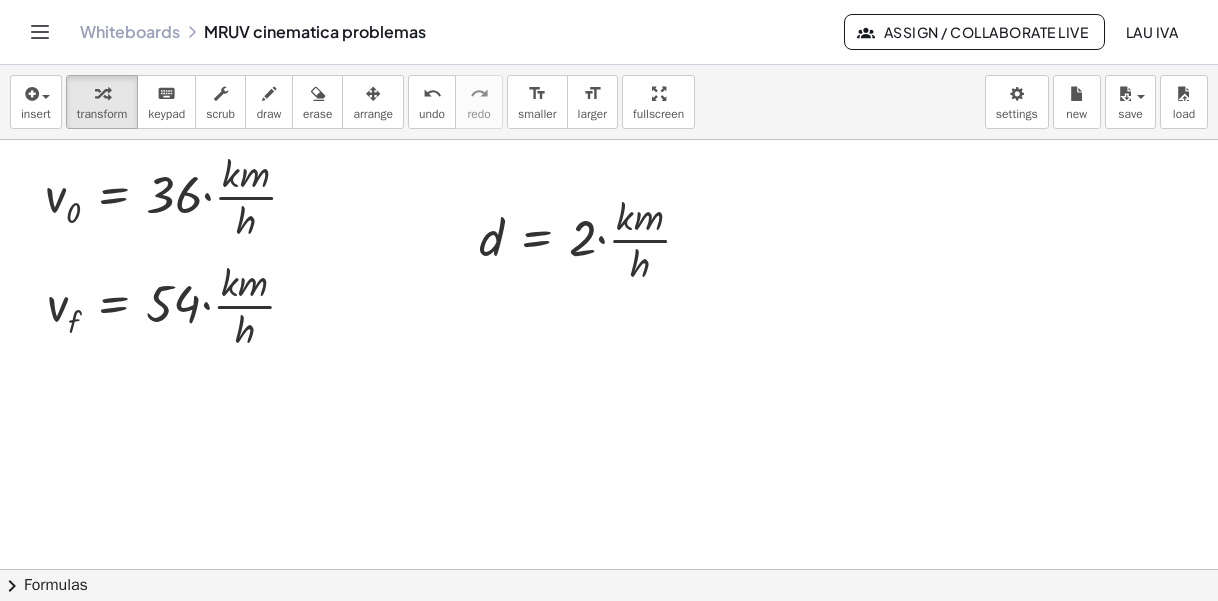 click on "arrange" at bounding box center (373, 114) 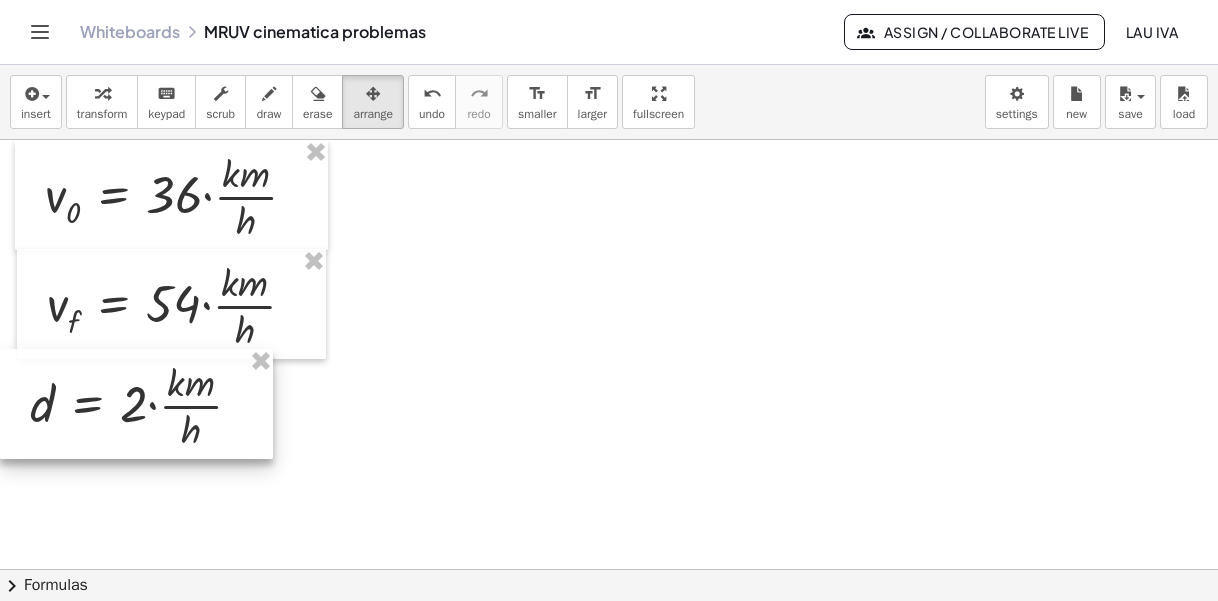 drag, startPoint x: 635, startPoint y: 227, endPoint x: 167, endPoint y: 393, distance: 496.56824 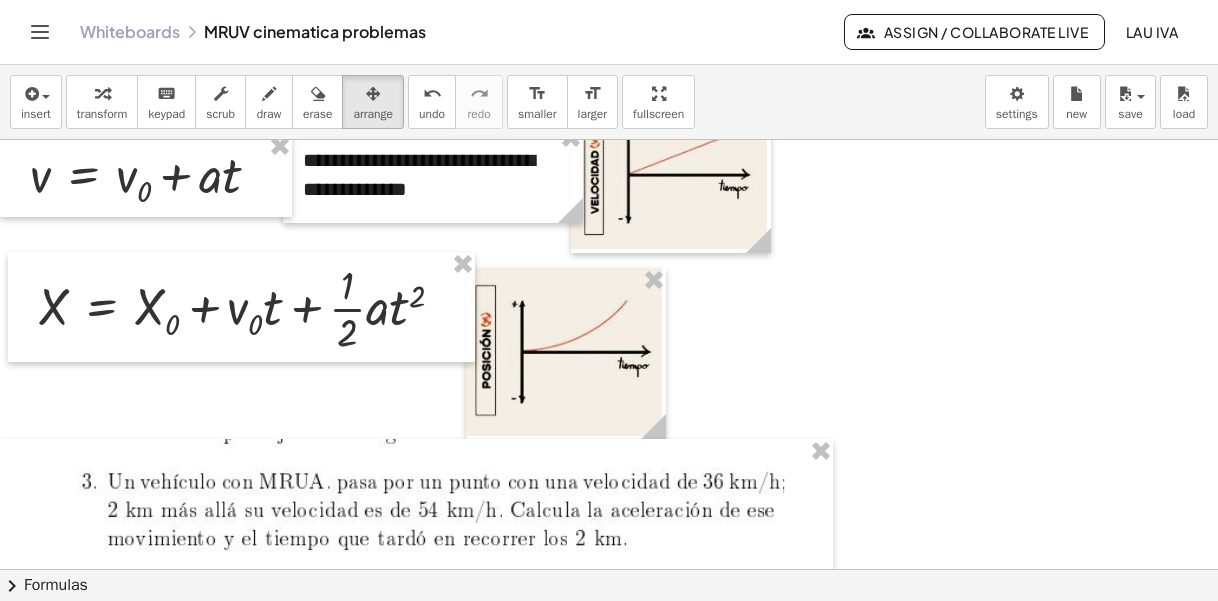 scroll, scrollTop: 0, scrollLeft: 0, axis: both 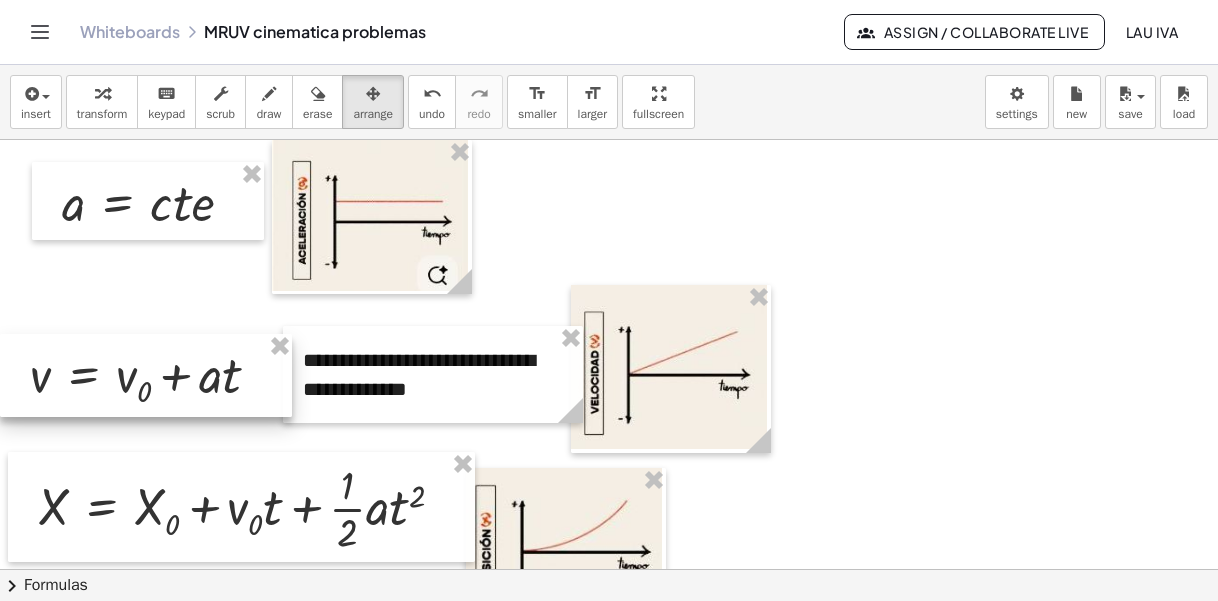 drag, startPoint x: 236, startPoint y: 381, endPoint x: 178, endPoint y: 383, distance: 58.034473 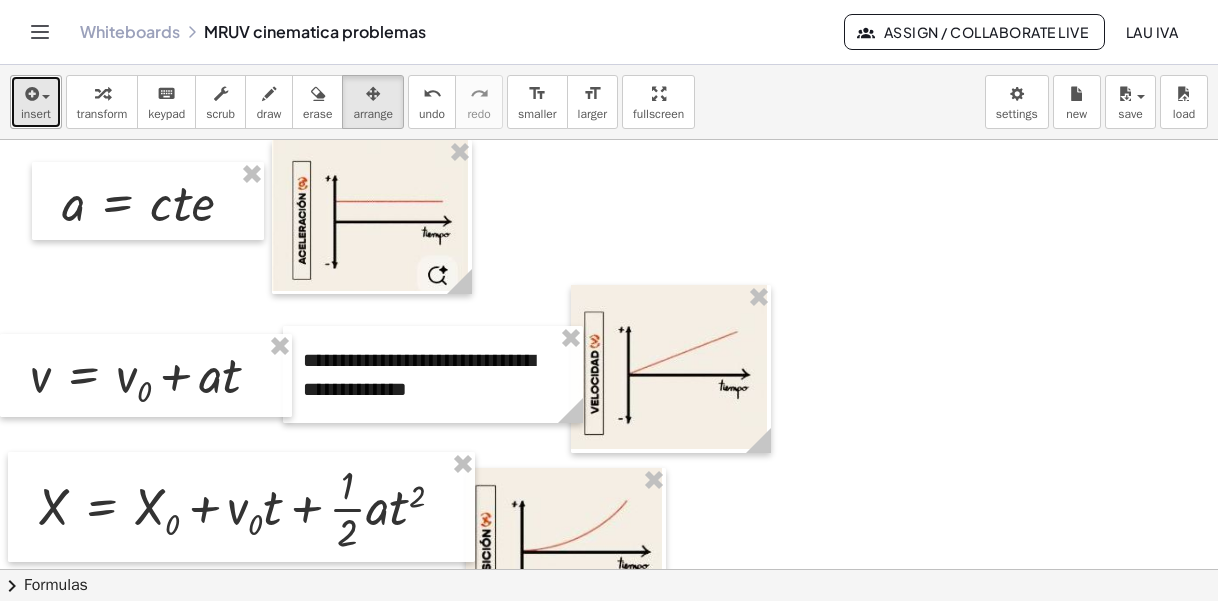 click at bounding box center (36, 93) 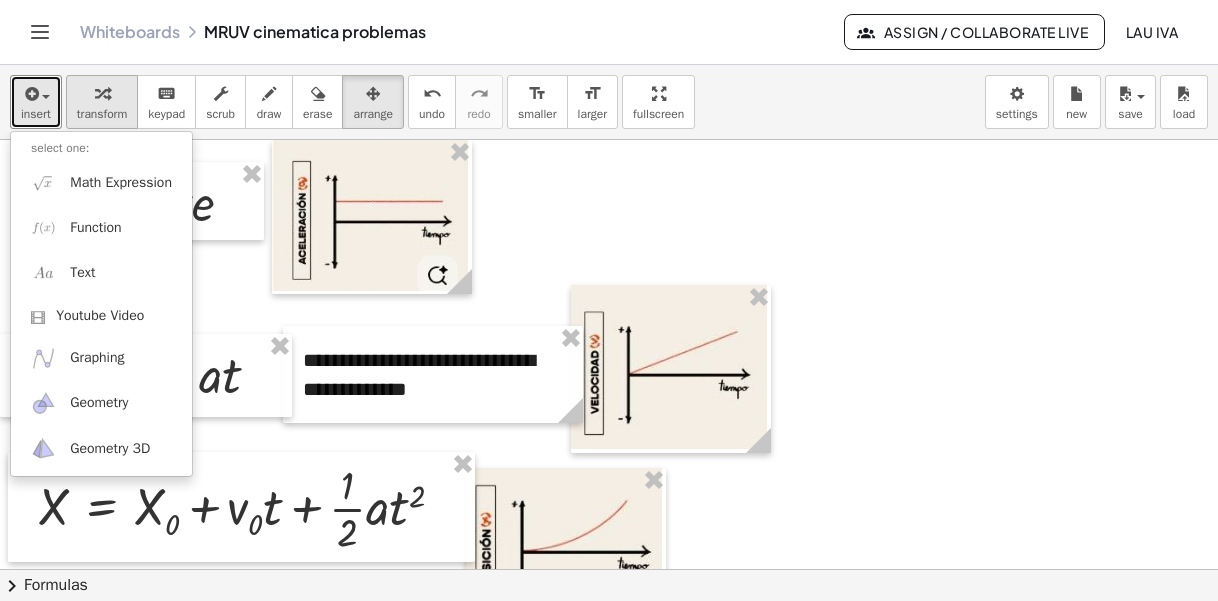 click at bounding box center [102, 94] 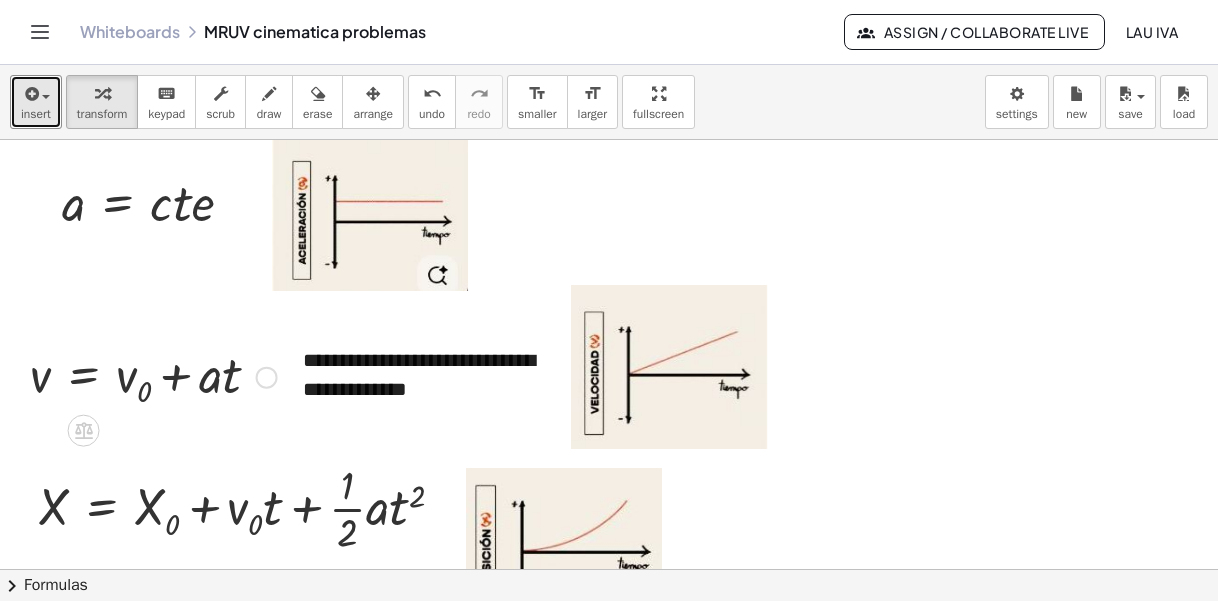 click at bounding box center (267, 378) 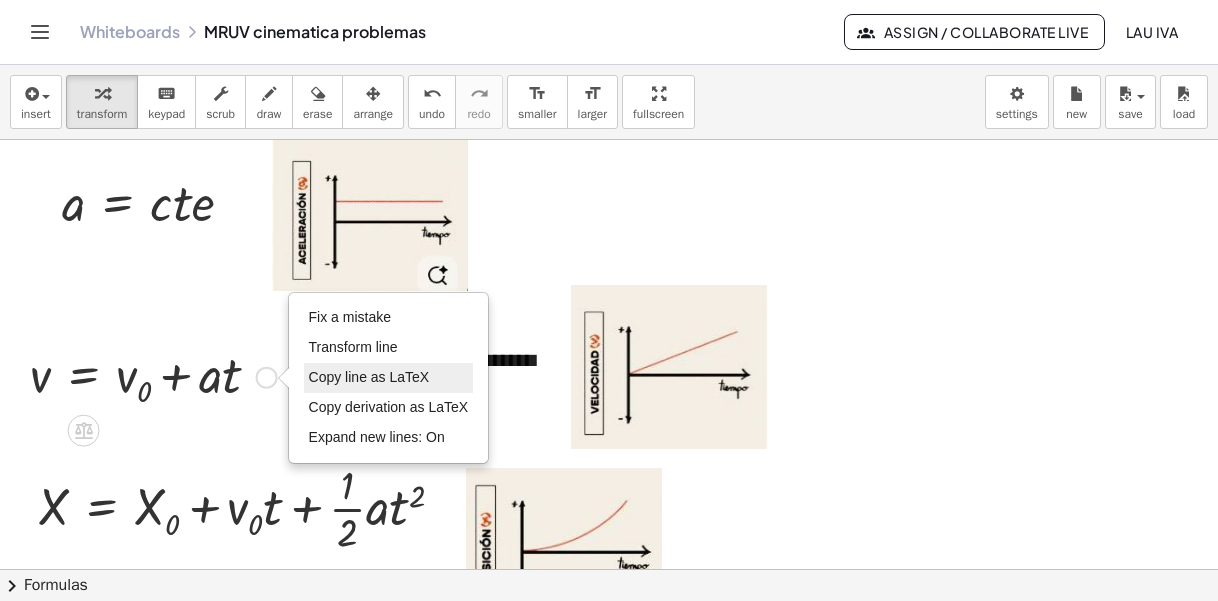 click on "Copy line as LaTeX" at bounding box center (369, 377) 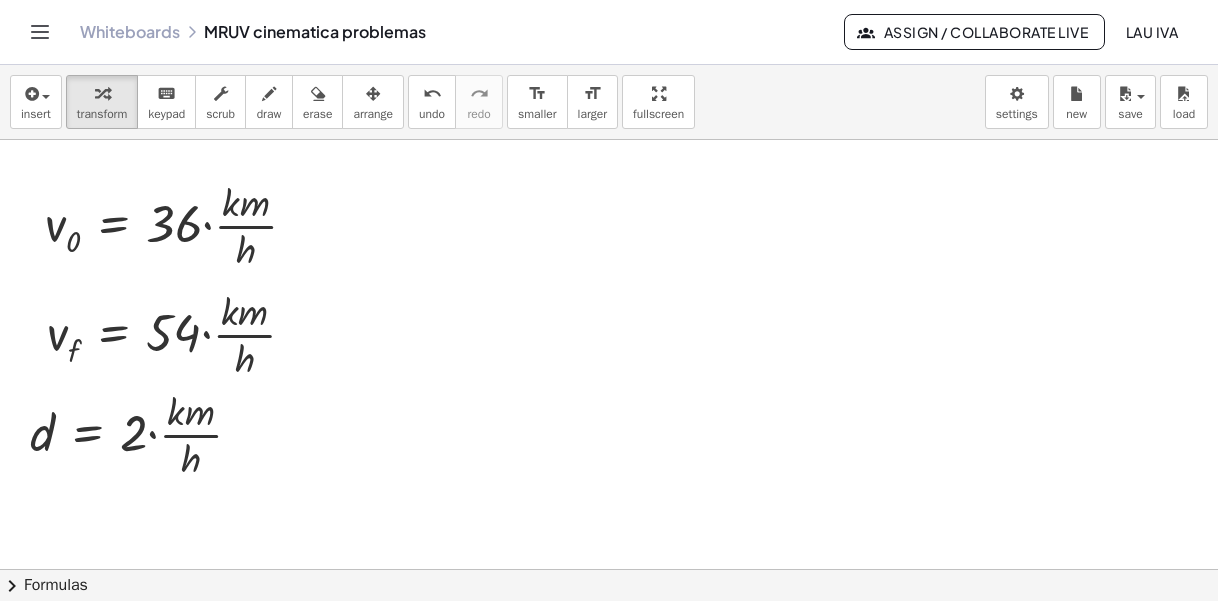 scroll, scrollTop: 858, scrollLeft: 0, axis: vertical 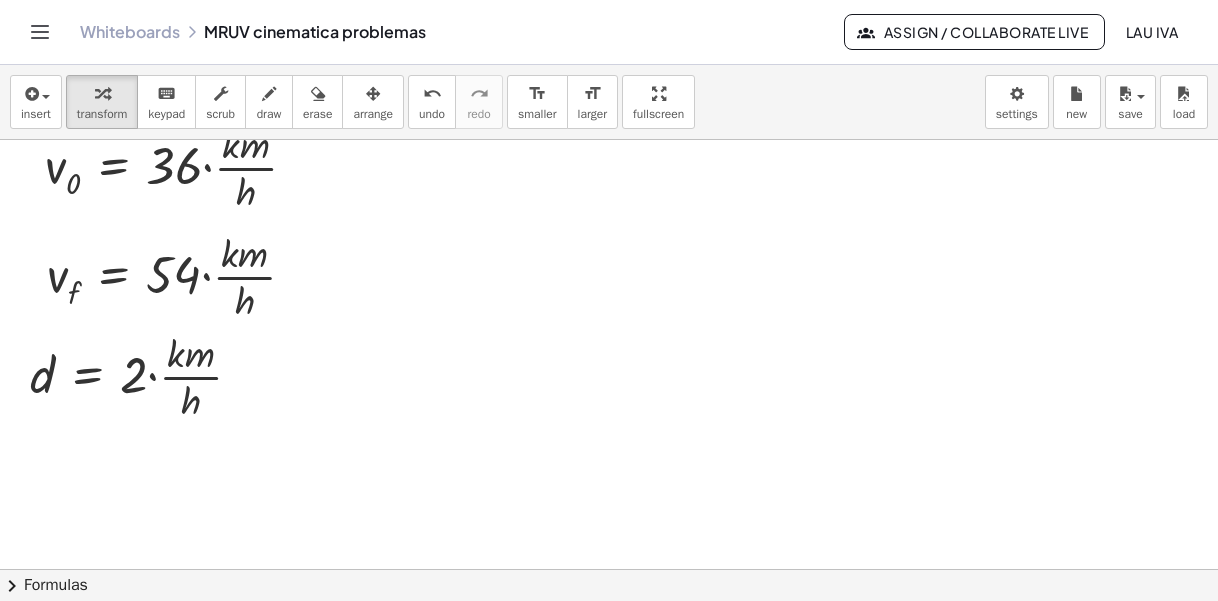 click at bounding box center (609, 140) 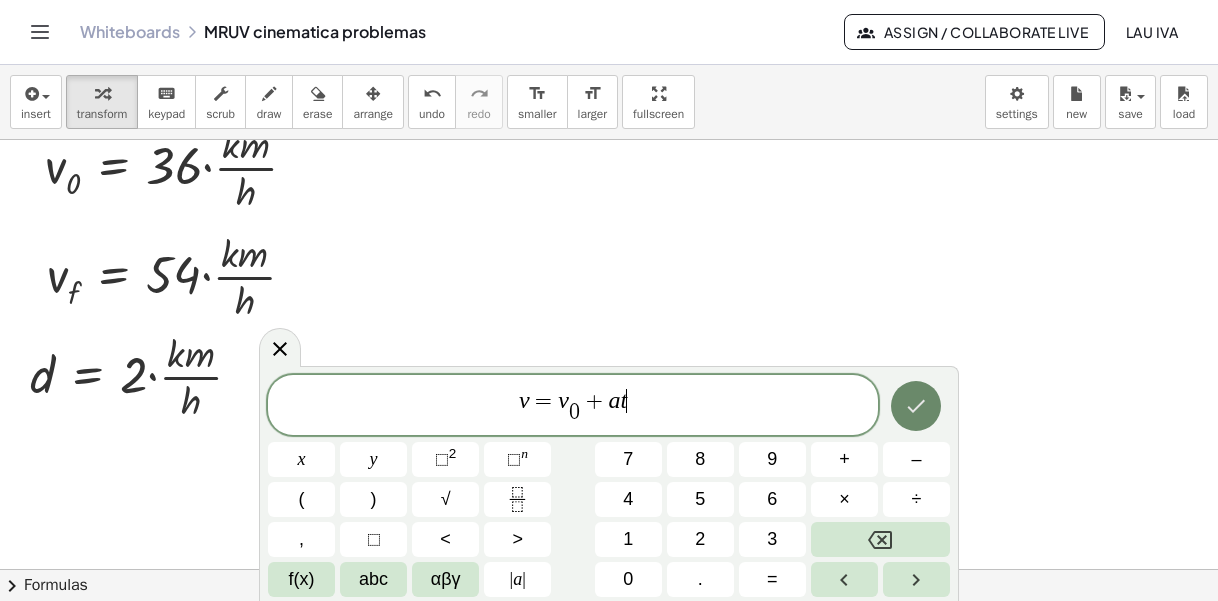 click 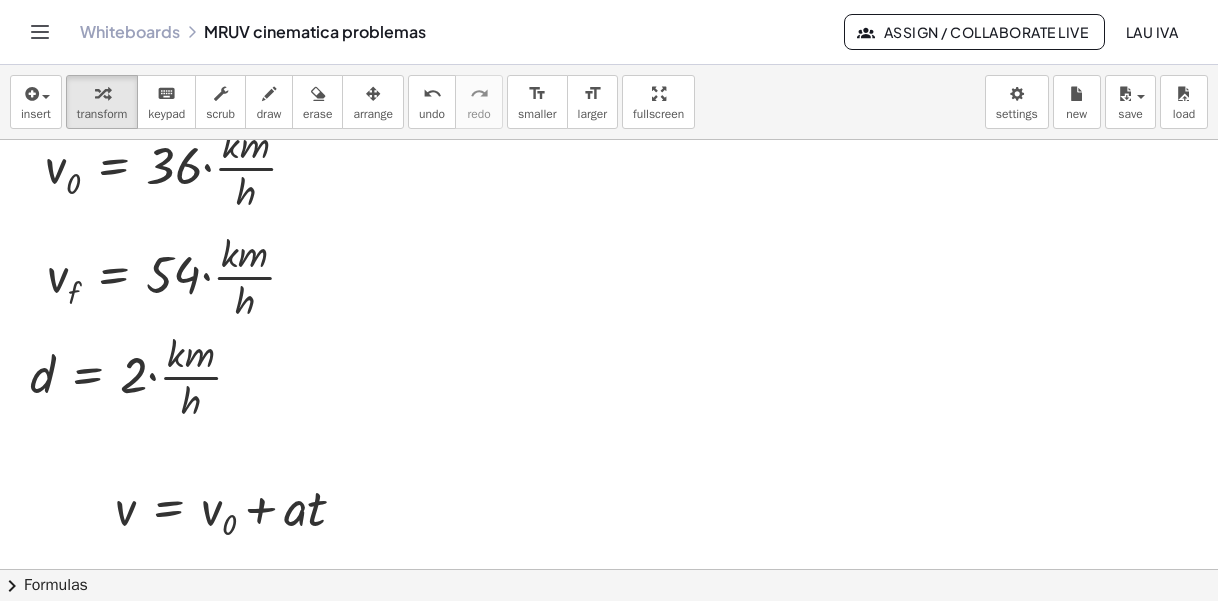 click on "arrange" at bounding box center (373, 114) 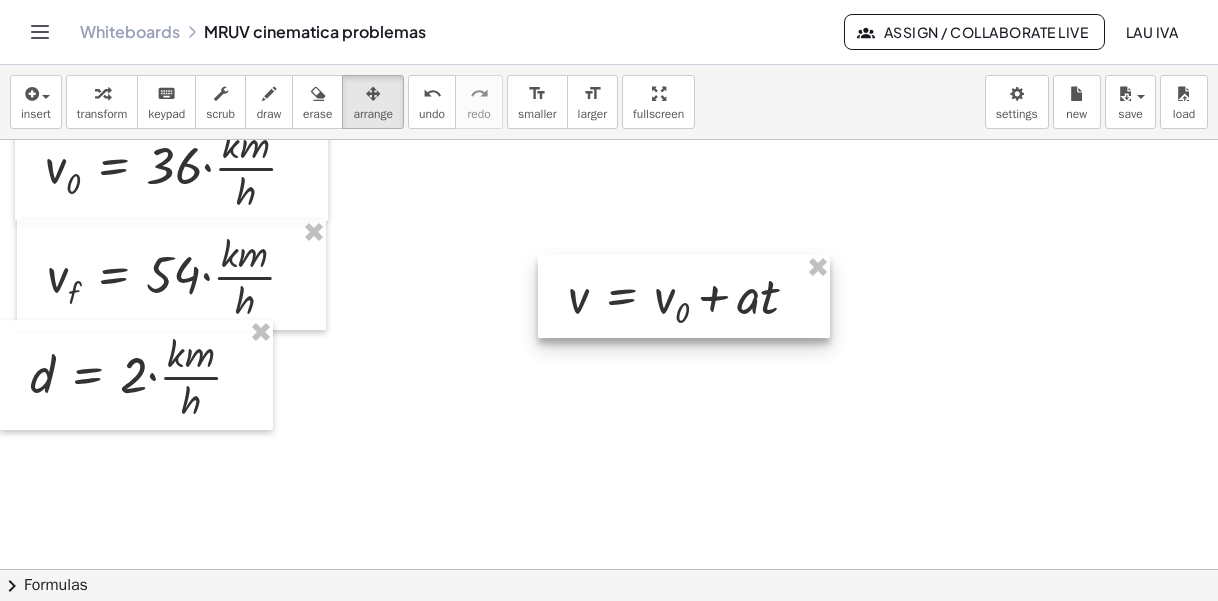 drag, startPoint x: 228, startPoint y: 515, endPoint x: 680, endPoint y: 303, distance: 499.24744 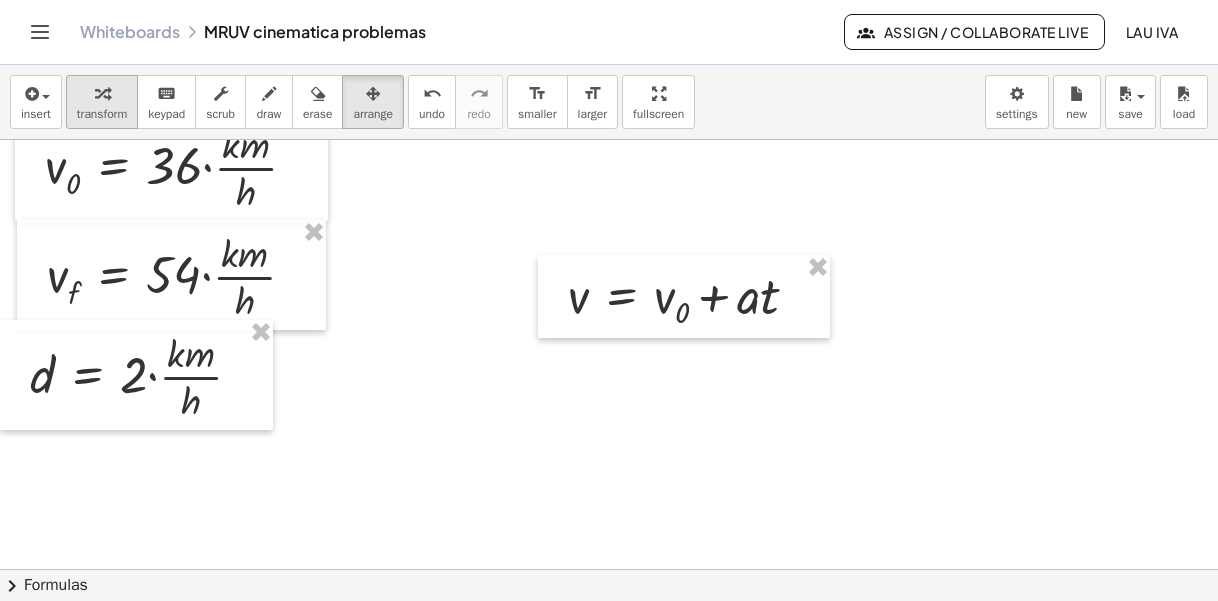 click on "transform" at bounding box center (102, 114) 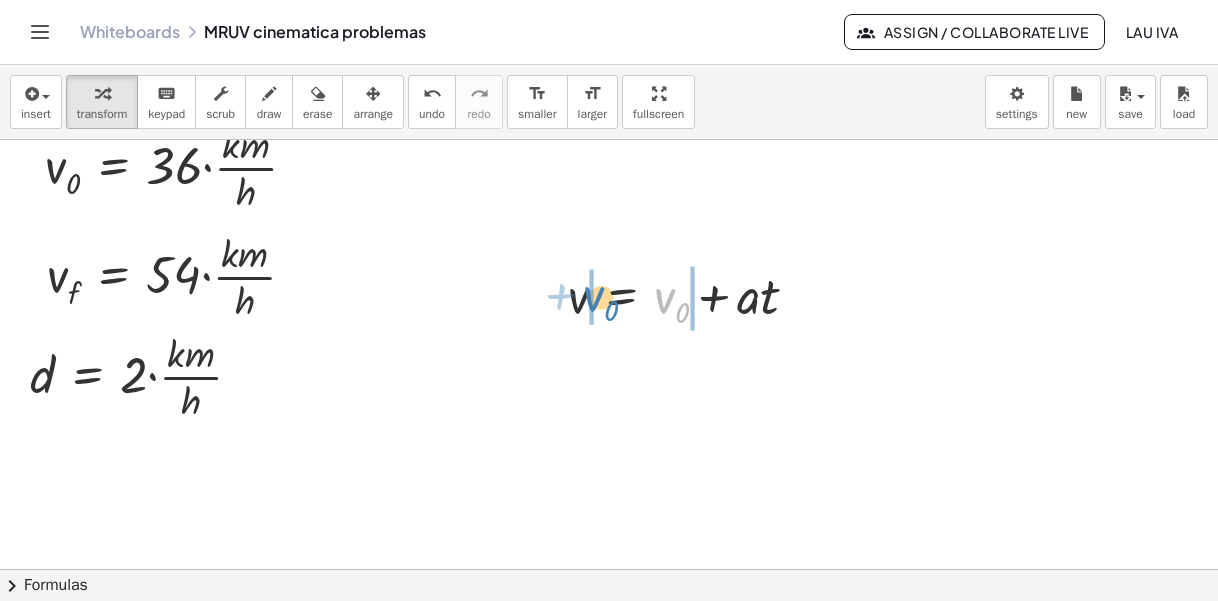 drag, startPoint x: 678, startPoint y: 311, endPoint x: 608, endPoint y: 309, distance: 70.028564 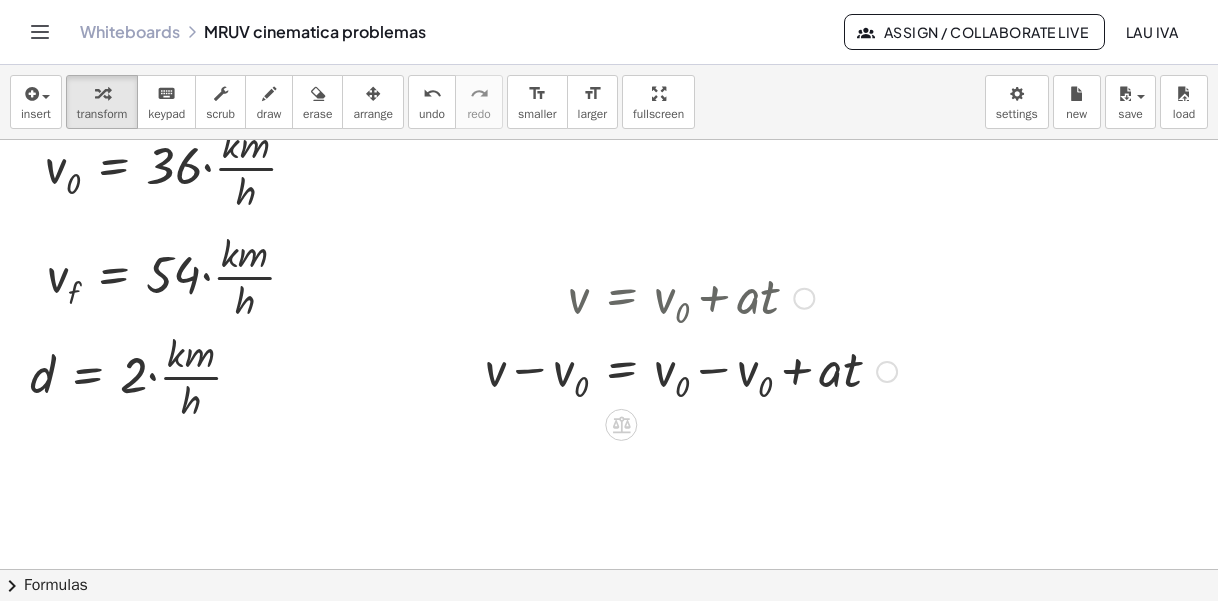 click at bounding box center (691, 369) 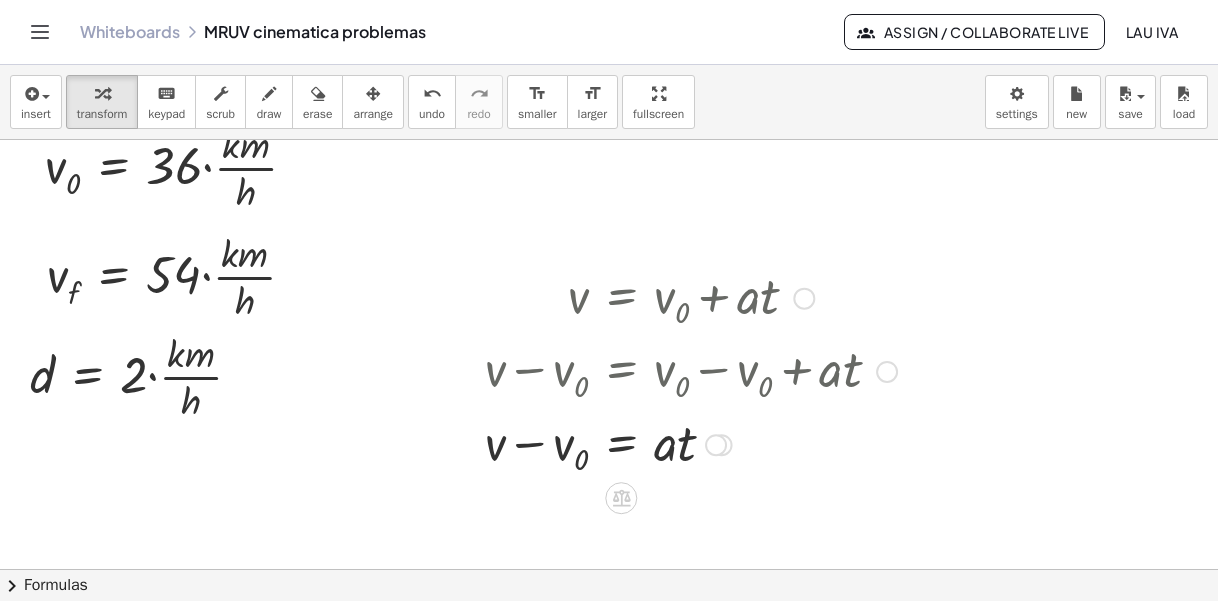 scroll, scrollTop: 958, scrollLeft: 0, axis: vertical 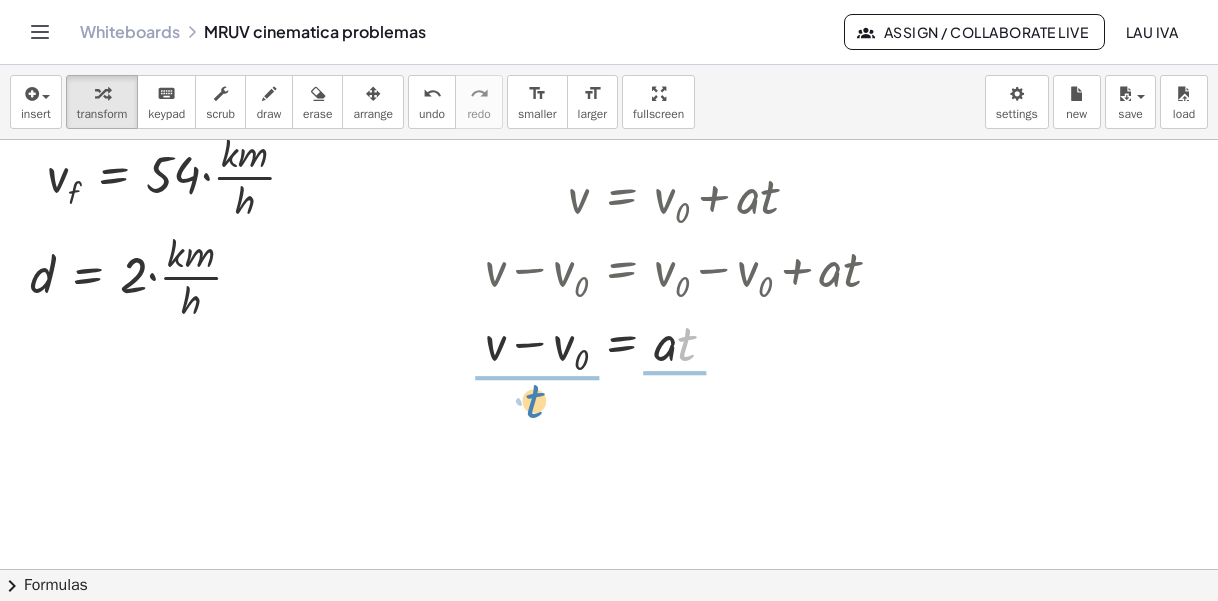 drag, startPoint x: 635, startPoint y: 408, endPoint x: 529, endPoint y: 410, distance: 106.01887 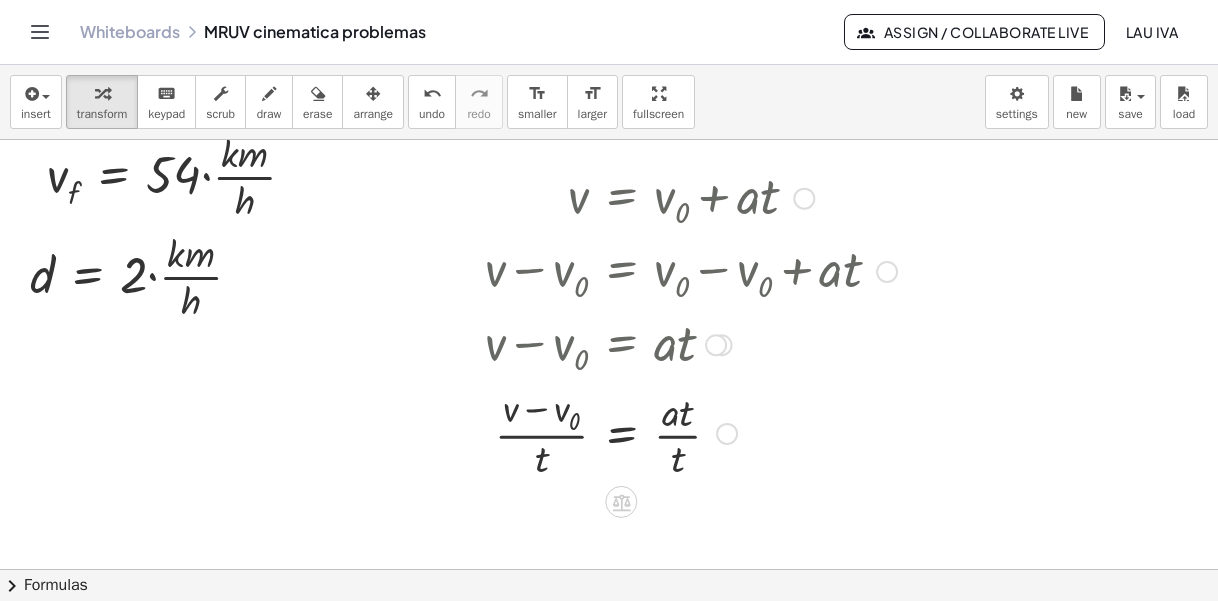 click at bounding box center (691, 432) 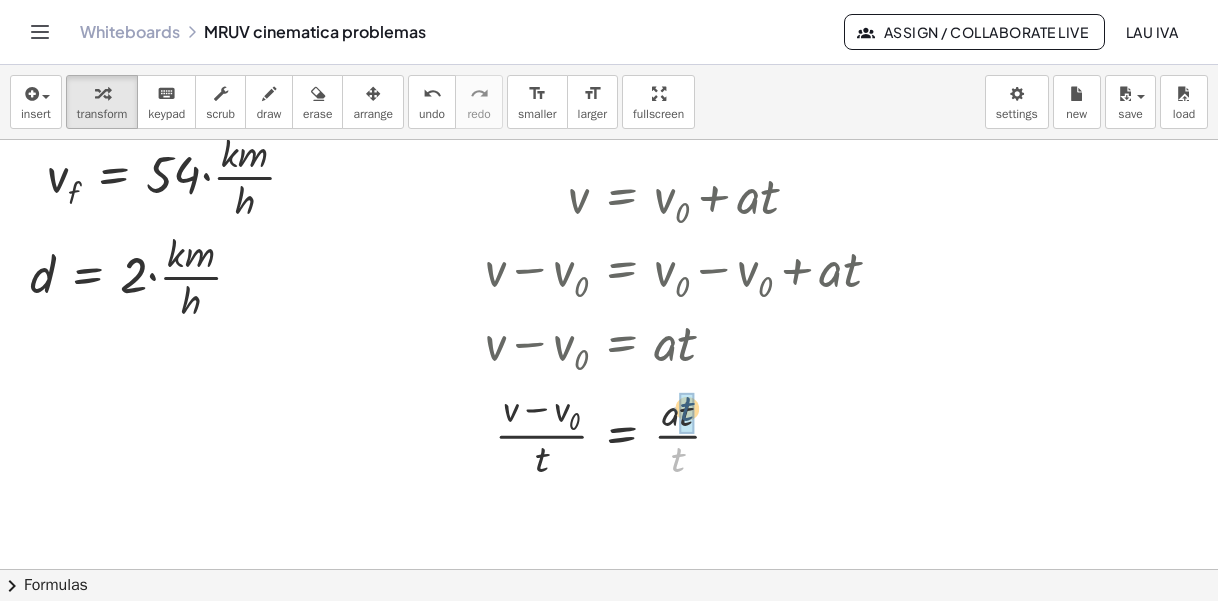 drag, startPoint x: 676, startPoint y: 461, endPoint x: 686, endPoint y: 420, distance: 42.201897 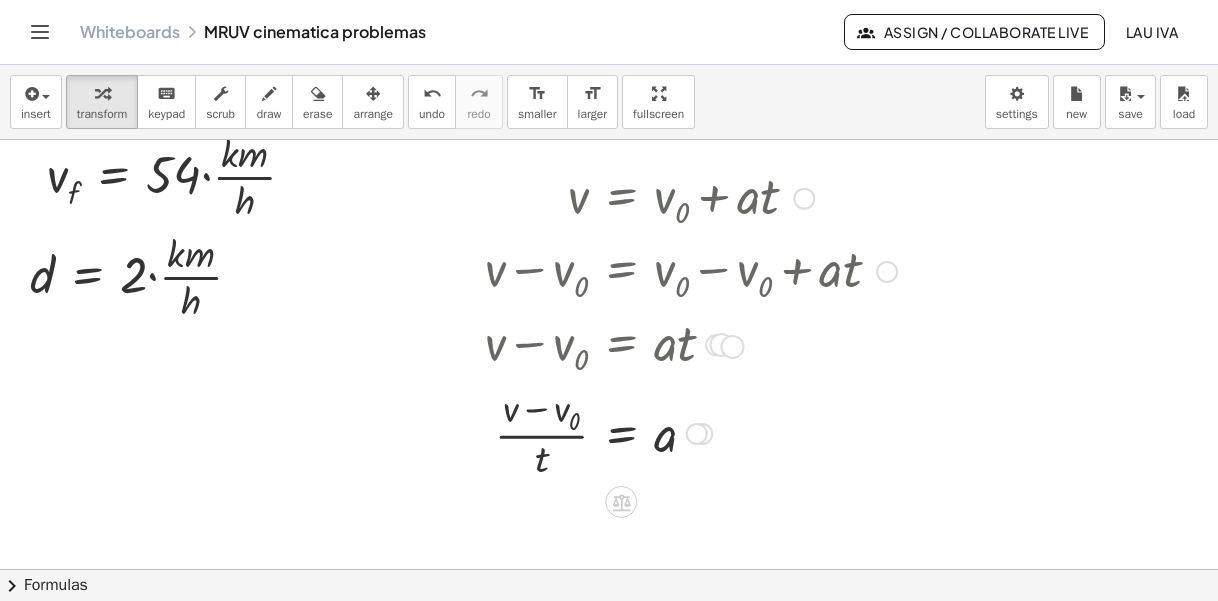 click at bounding box center (716, 345) 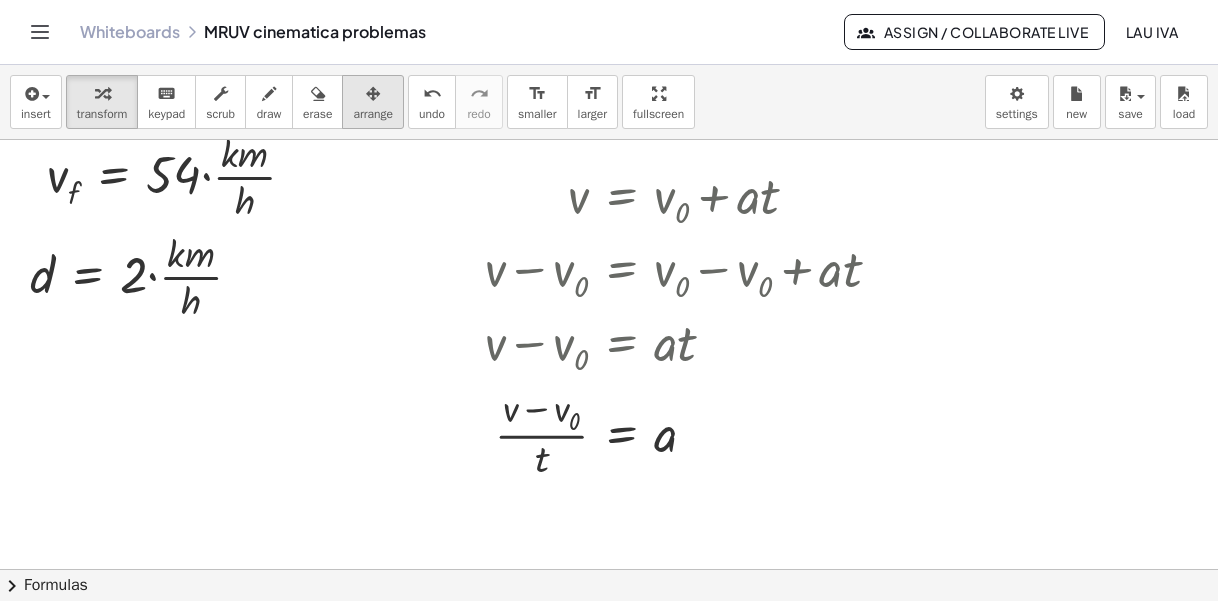 click at bounding box center [373, 94] 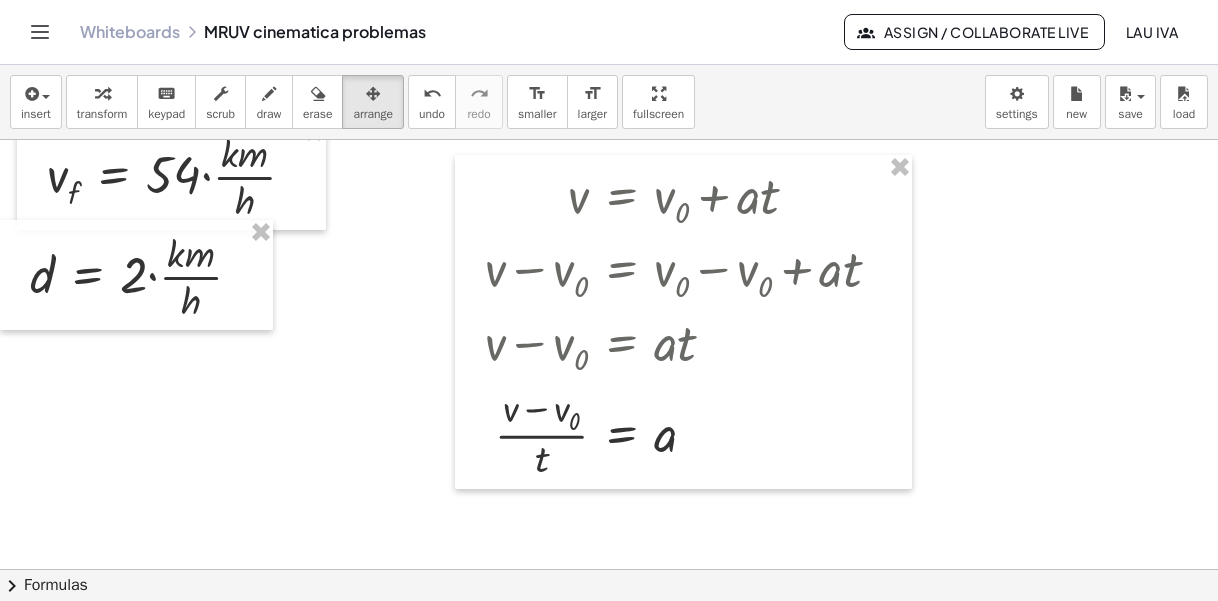 click on "transform" at bounding box center (102, 114) 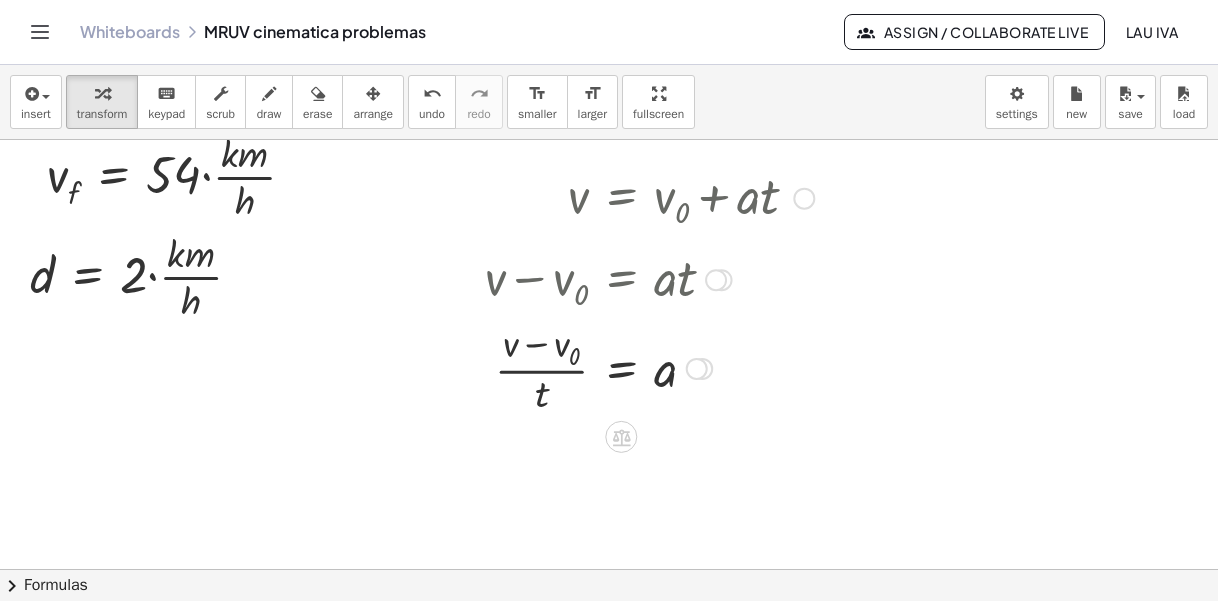 drag, startPoint x: 714, startPoint y: 348, endPoint x: 742, endPoint y: 274, distance: 79.12016 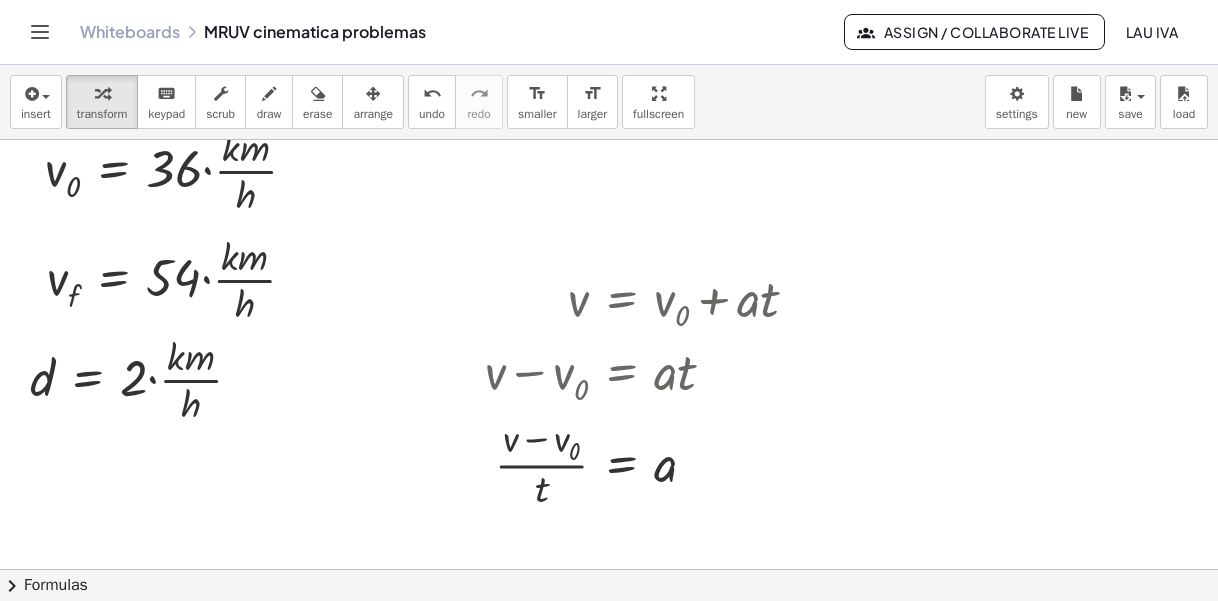 scroll, scrollTop: 858, scrollLeft: 0, axis: vertical 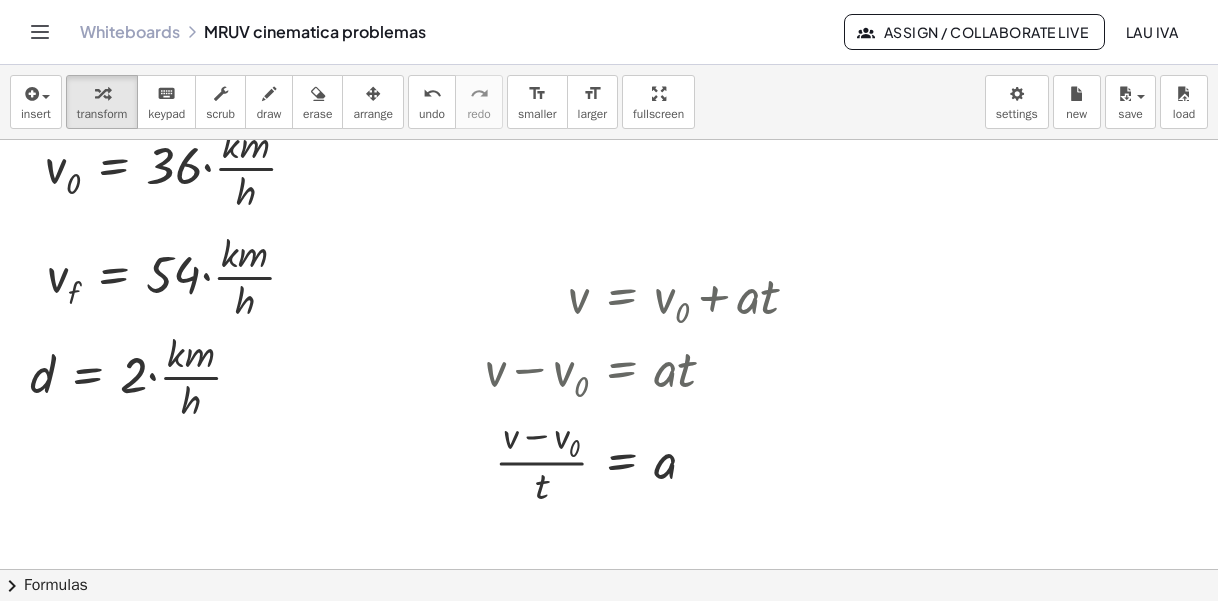 click at bounding box center [373, 94] 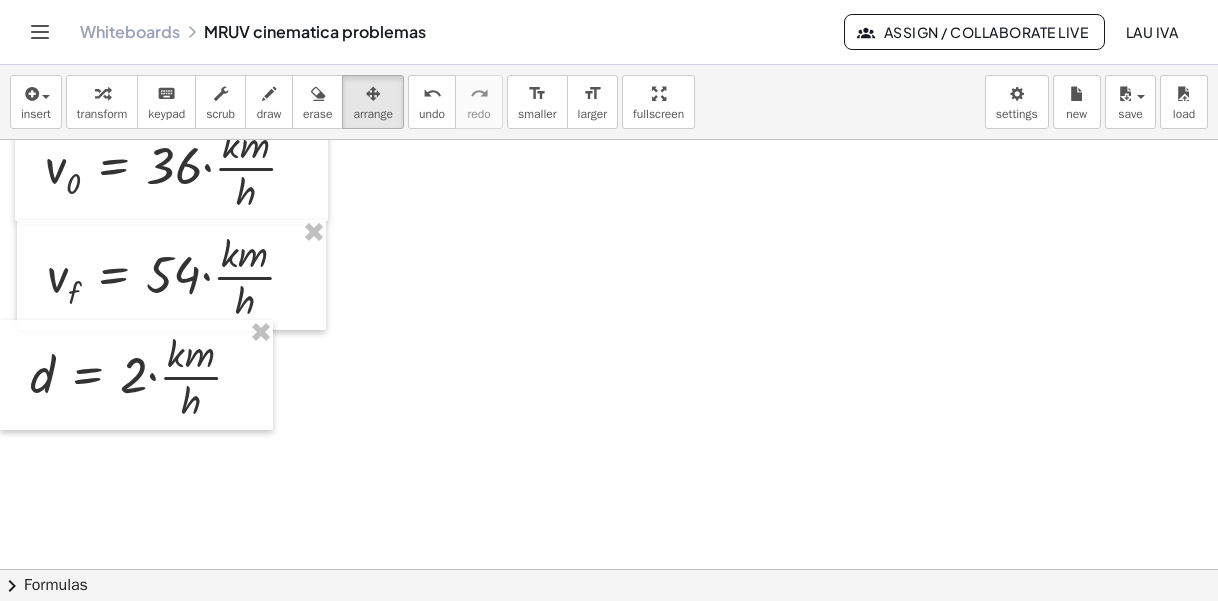 click at bounding box center [609, 140] 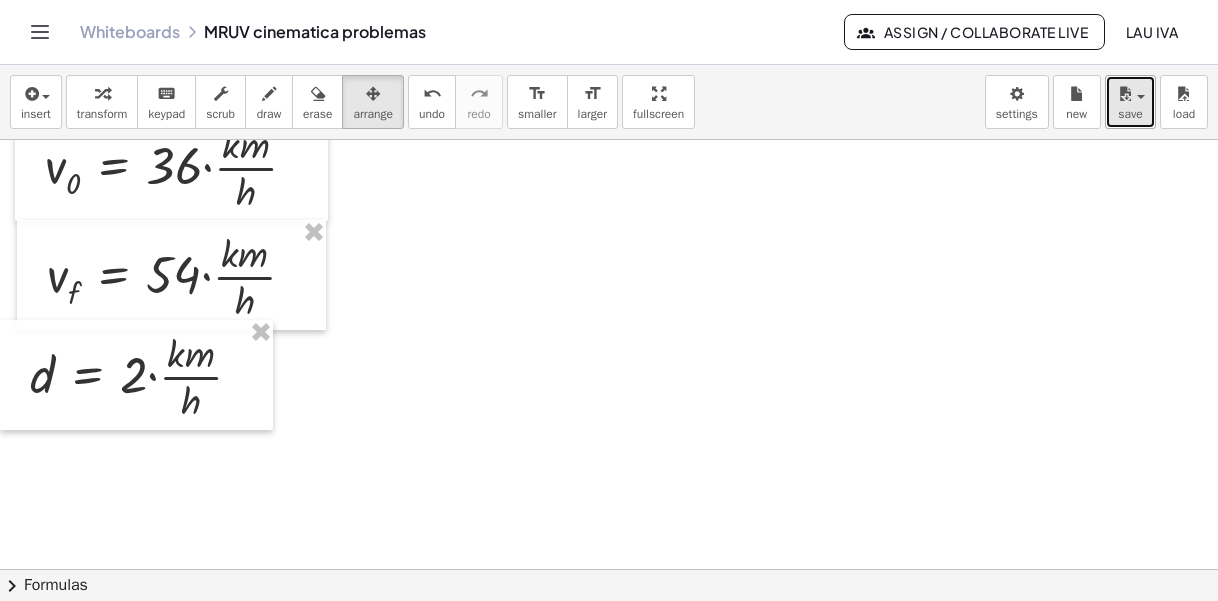 click on "save" at bounding box center [1130, 102] 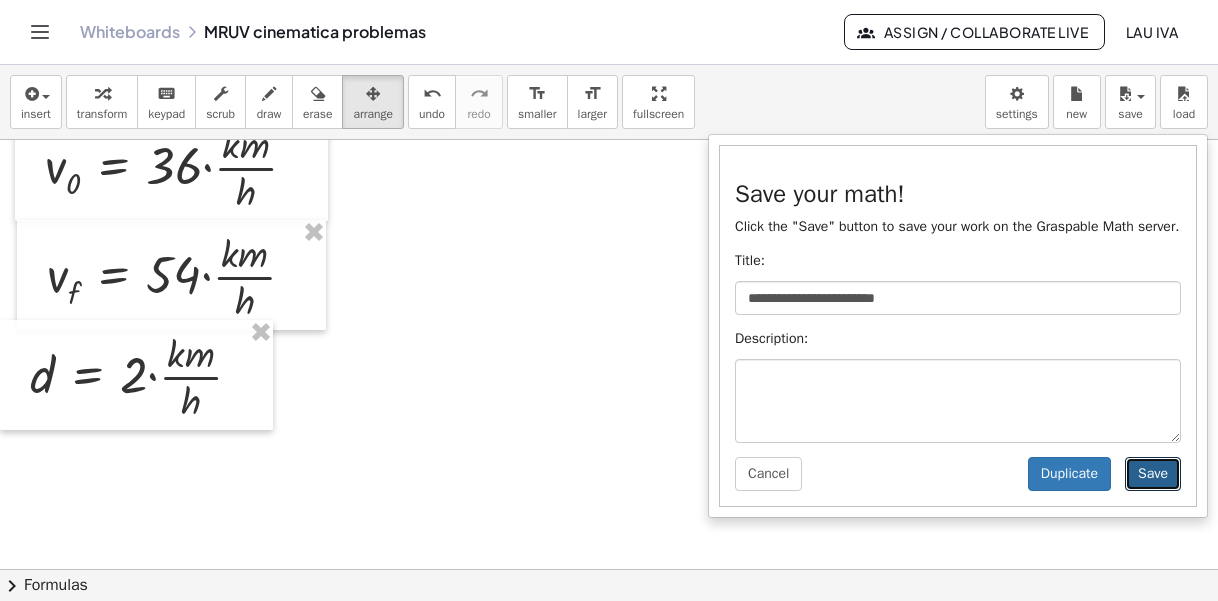 drag, startPoint x: 1160, startPoint y: 479, endPoint x: 1158, endPoint y: 462, distance: 17.117243 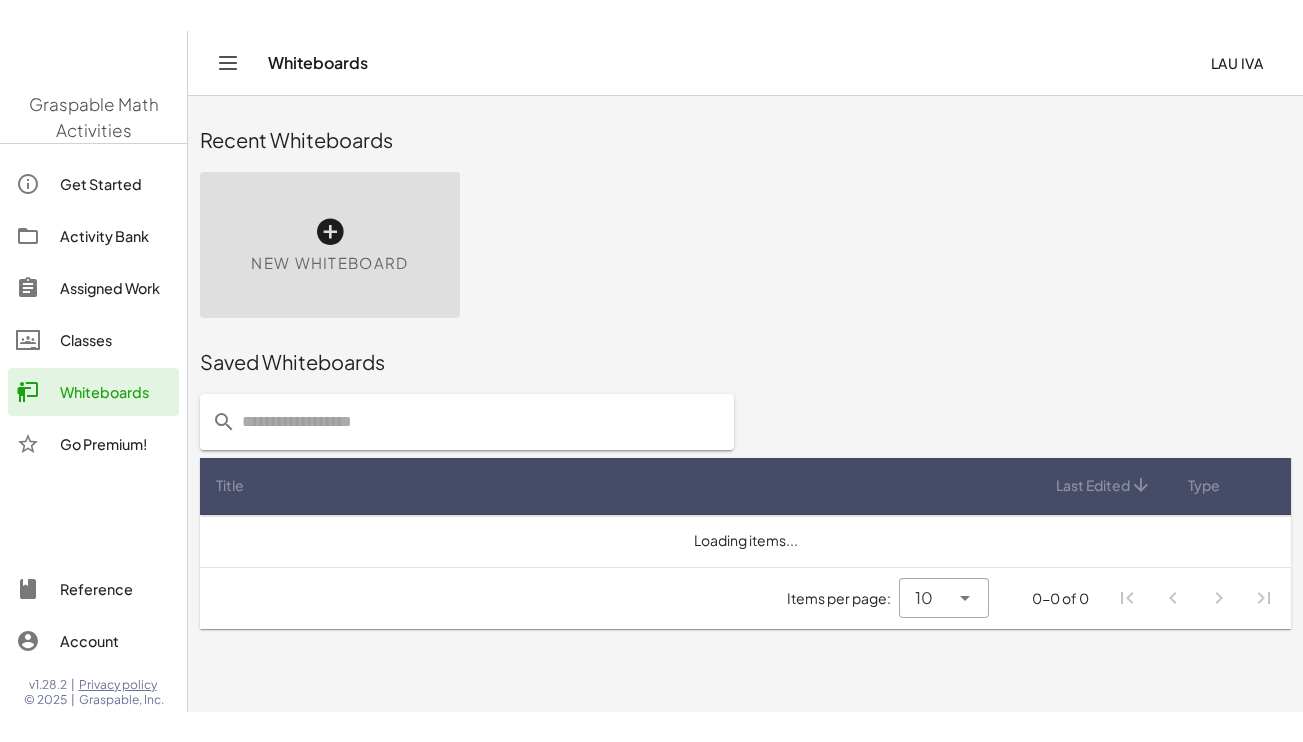 scroll, scrollTop: 0, scrollLeft: 0, axis: both 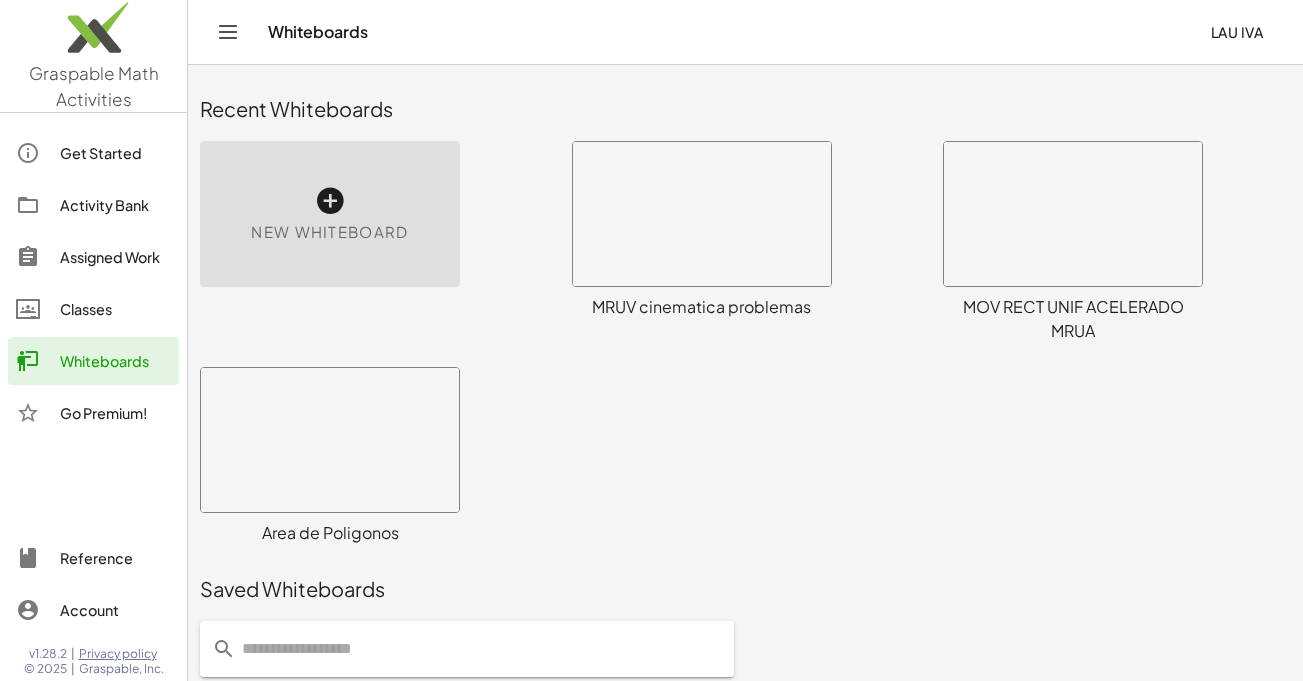 click at bounding box center (4169, 1942) 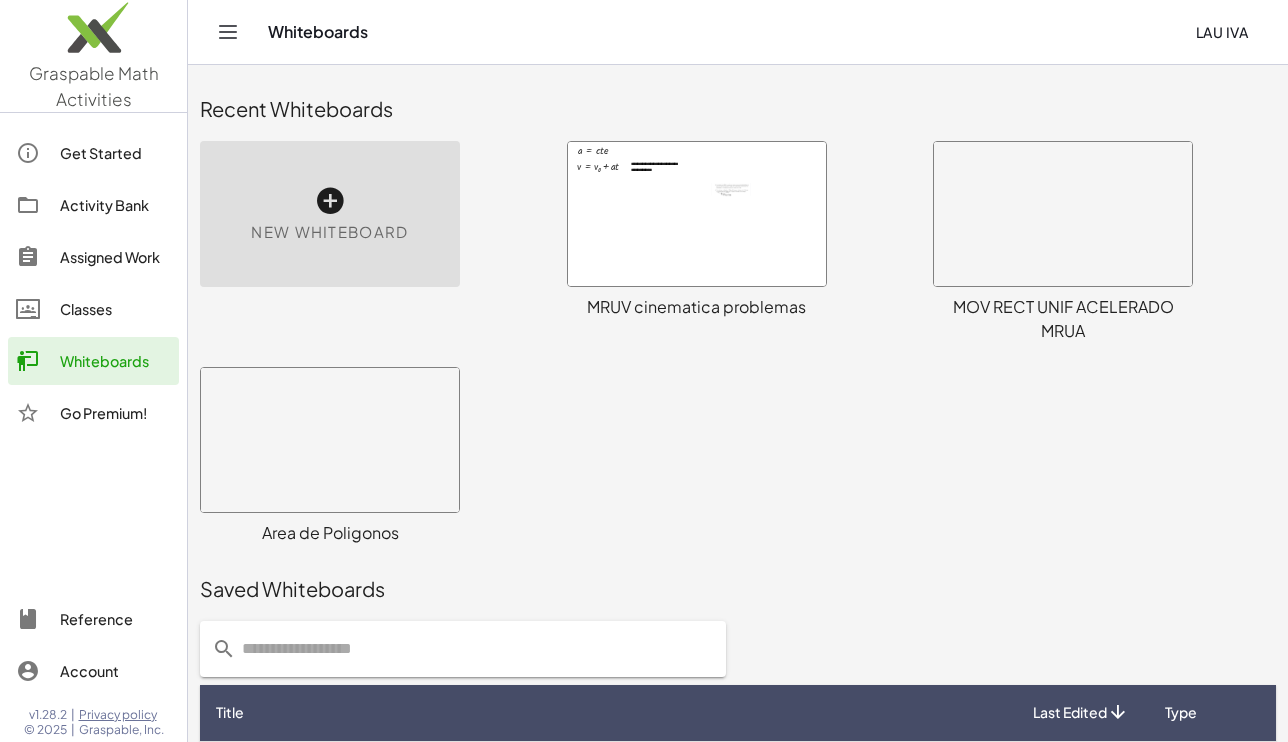 click on "MOV RECT UNIF ACELERADO  MRUA" at bounding box center (1063, 319) 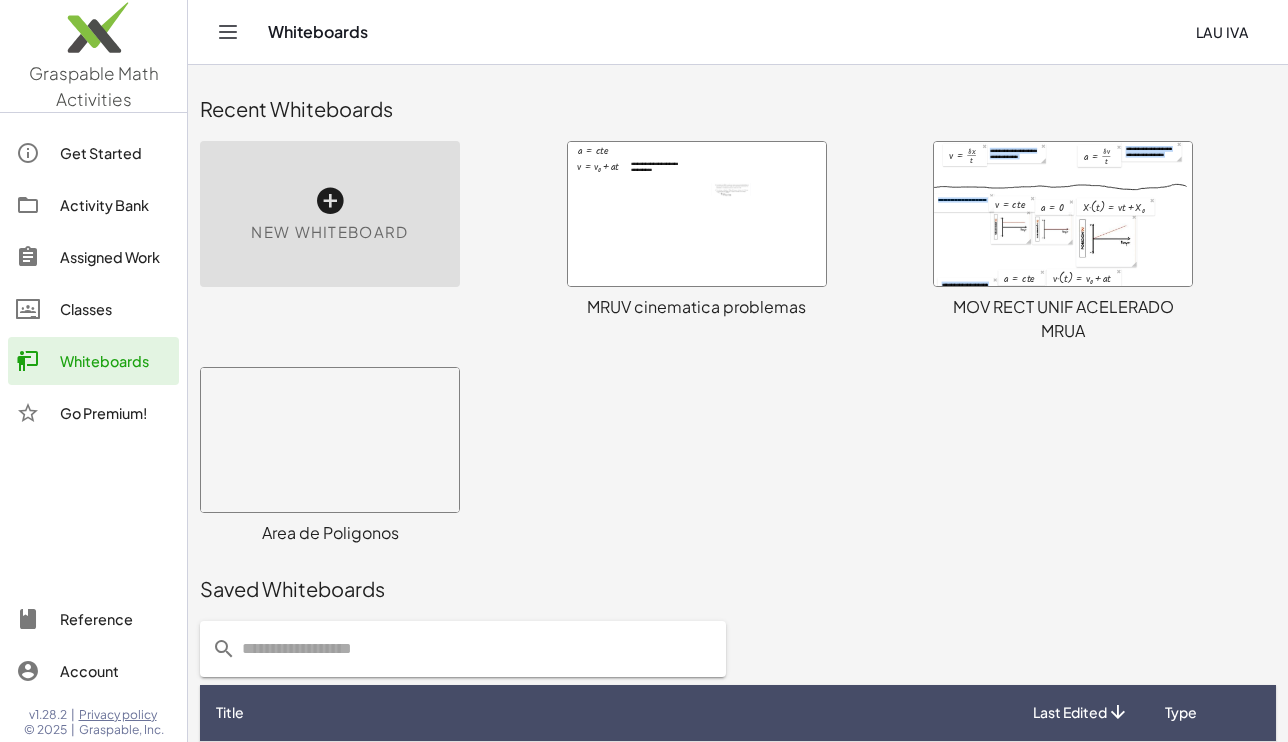 click on "MOV RECT UNIF ACELERADO  MRUA" at bounding box center [1063, 319] 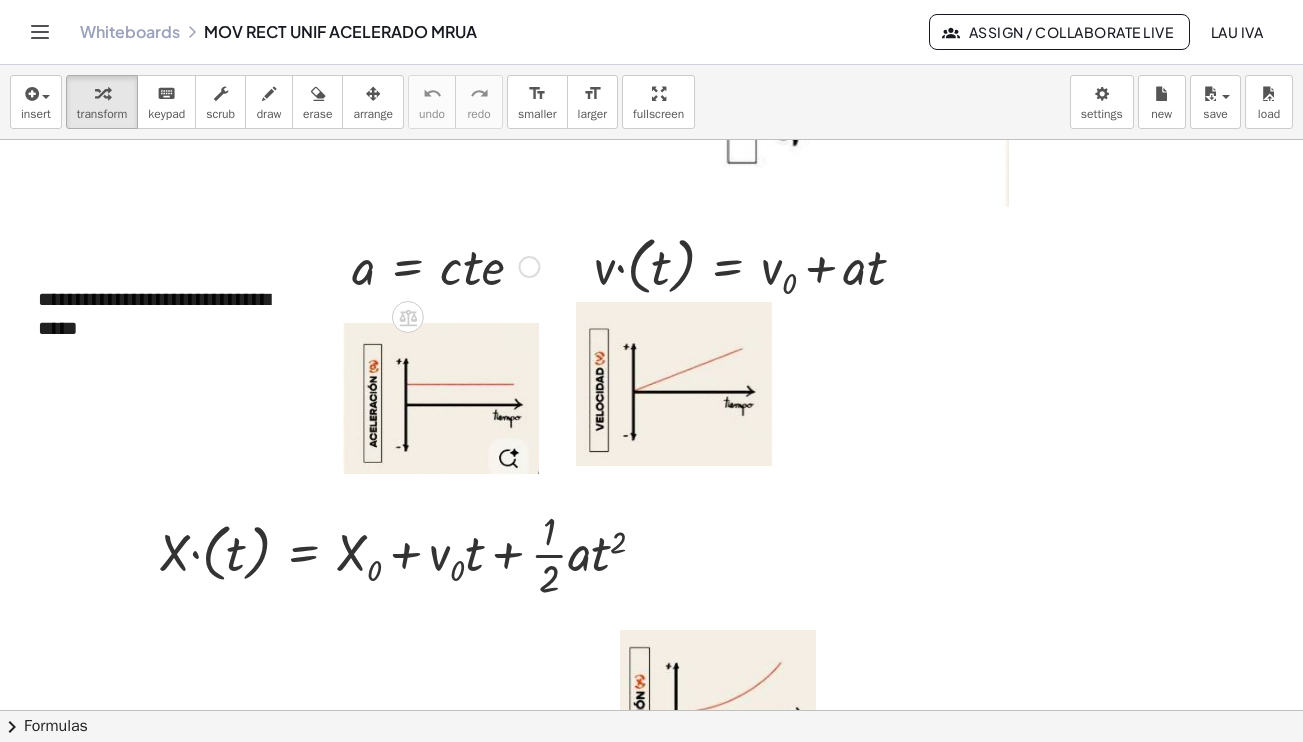 scroll, scrollTop: 600, scrollLeft: 0, axis: vertical 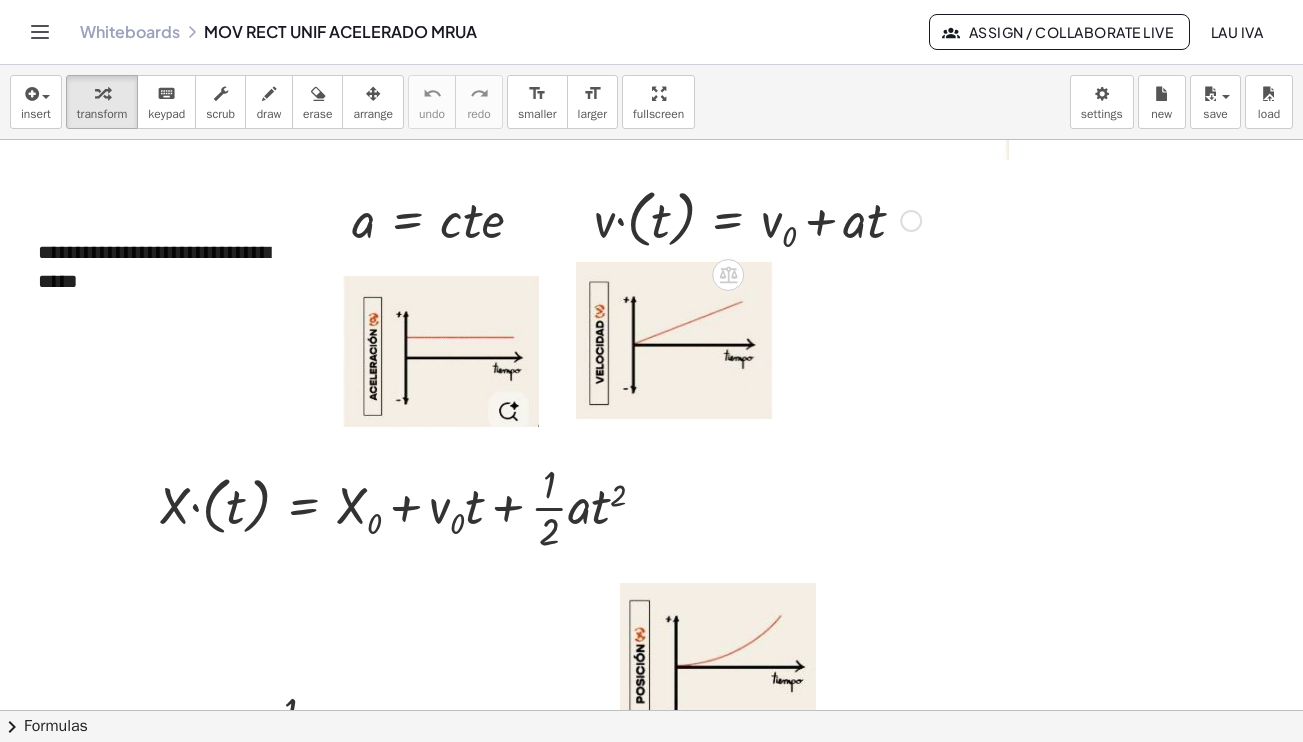 click at bounding box center [757, 219] 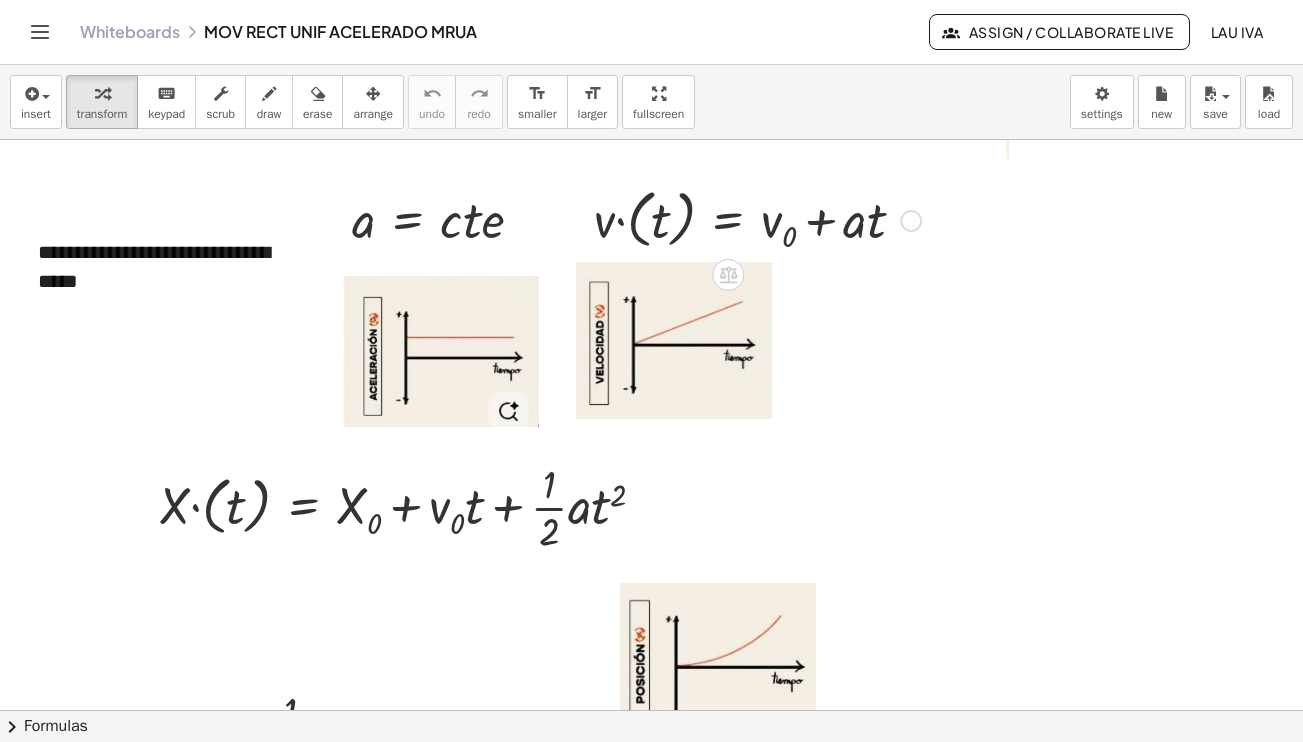 click at bounding box center (911, 221) 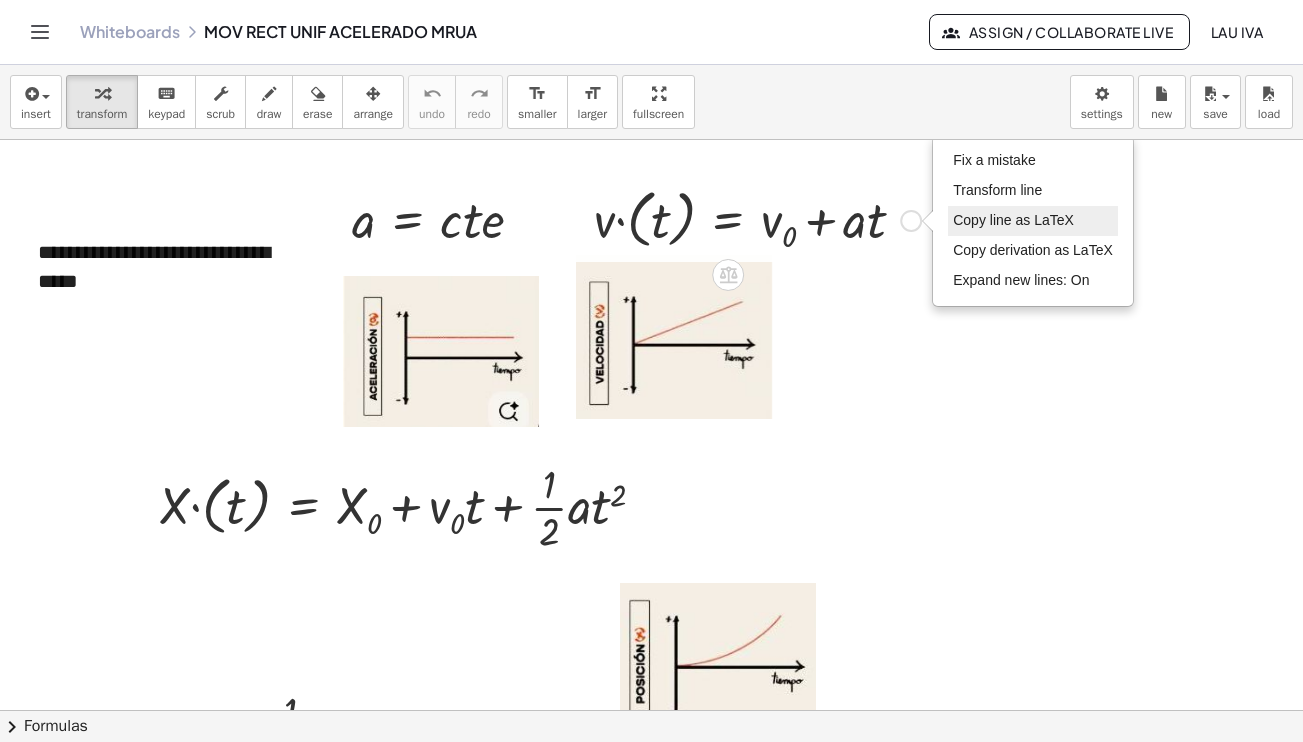 click on "Copy line as LaTeX" at bounding box center [1013, 220] 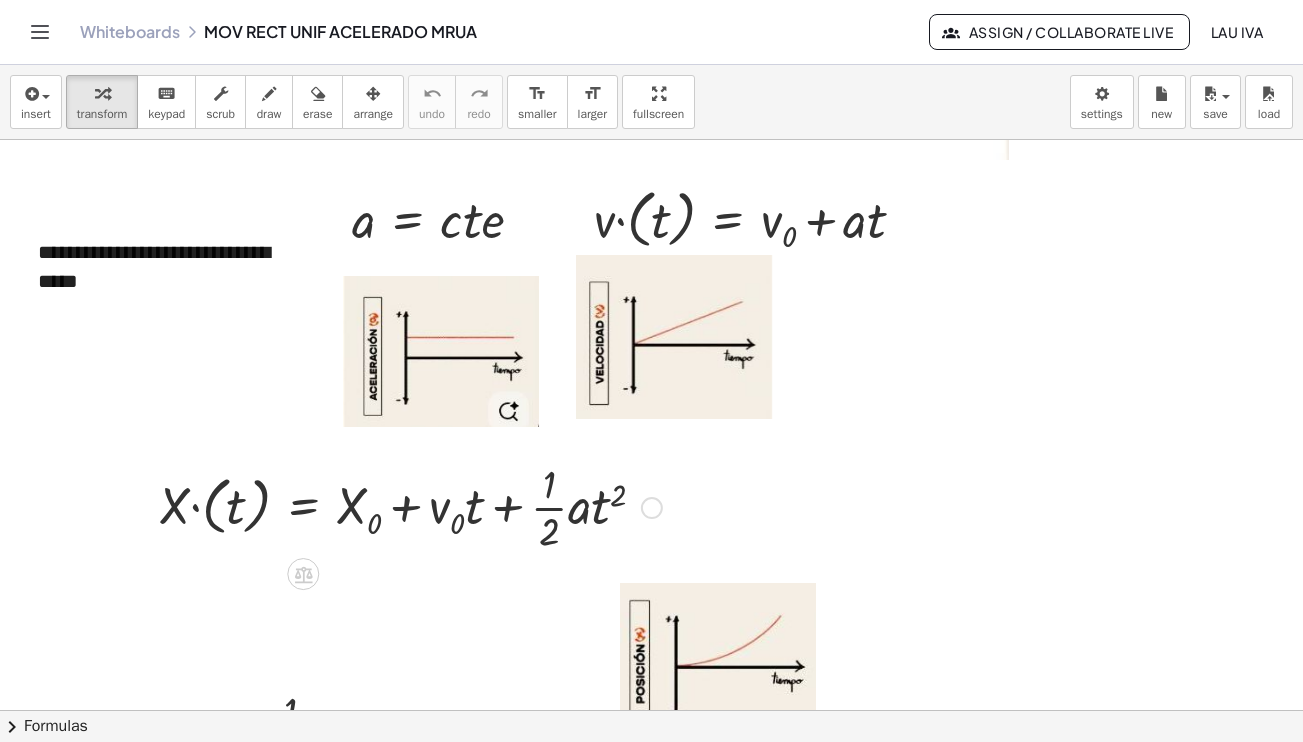 click at bounding box center [652, 508] 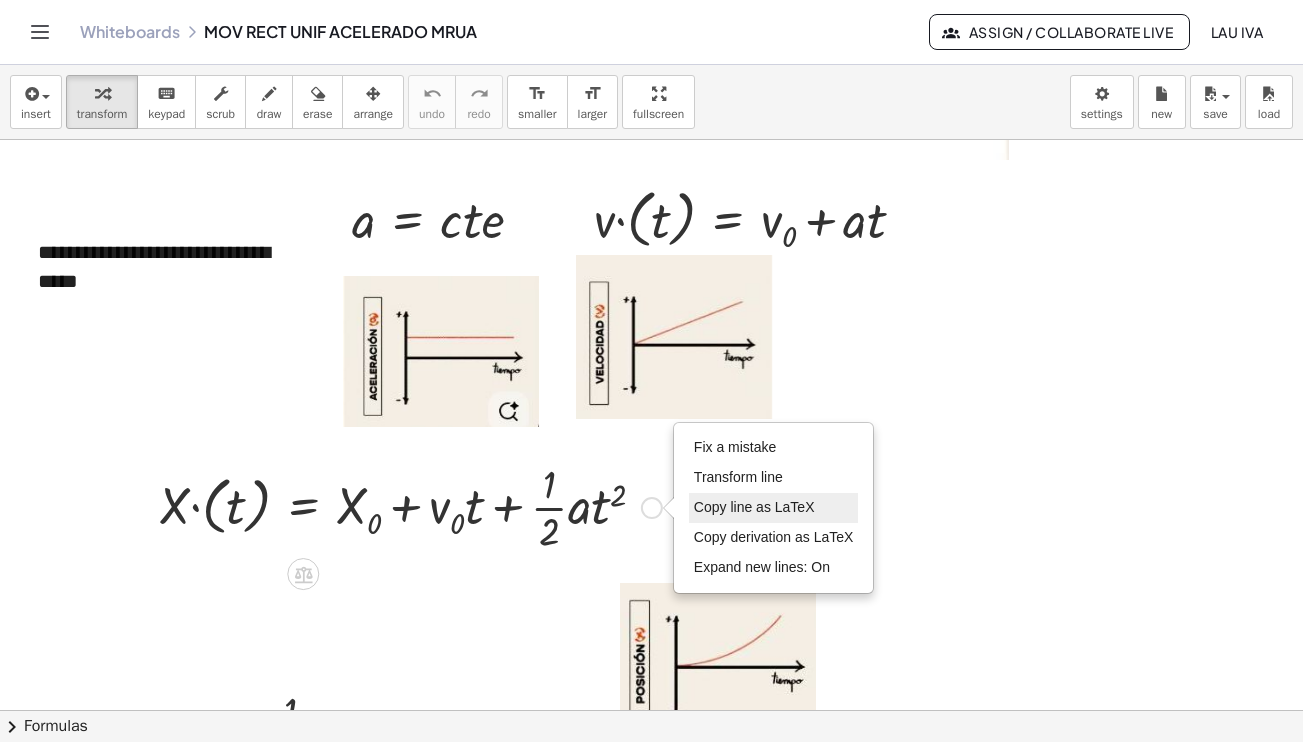 click on "Copy line as LaTeX" at bounding box center (754, 507) 